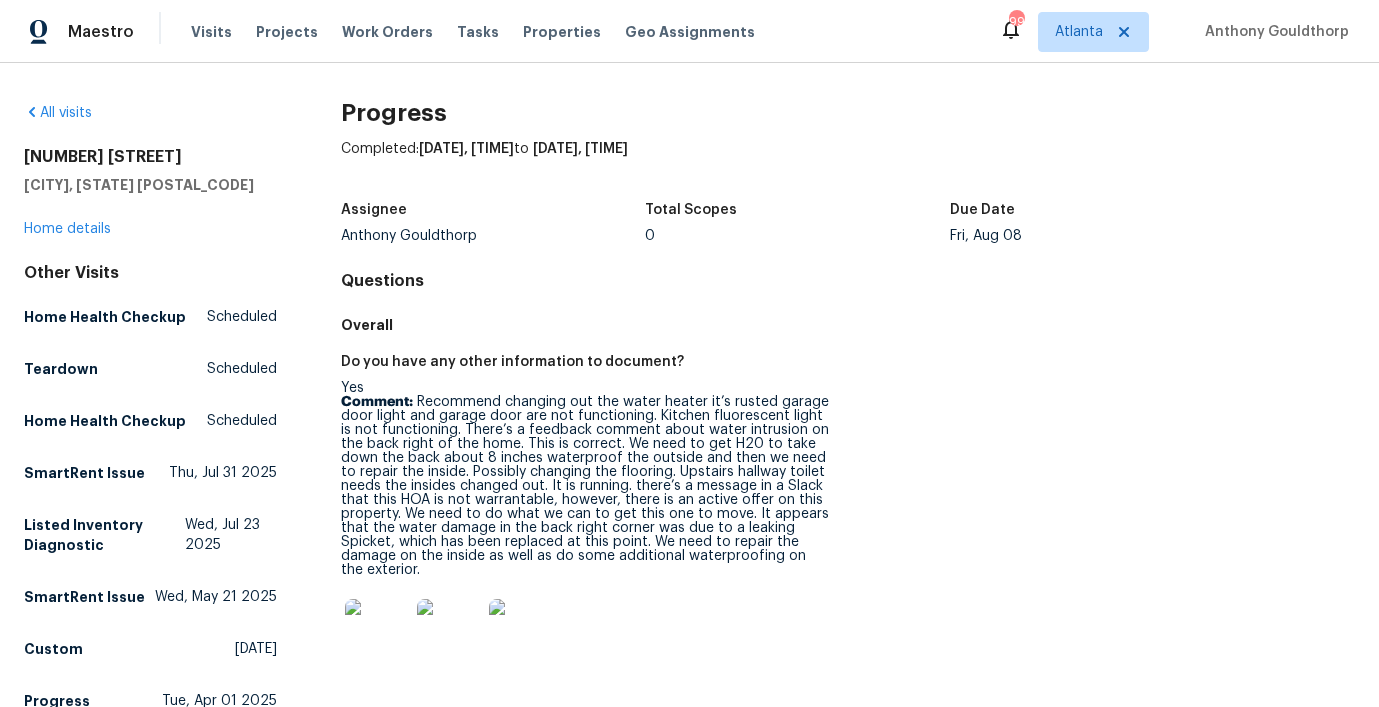 scroll, scrollTop: 0, scrollLeft: 0, axis: both 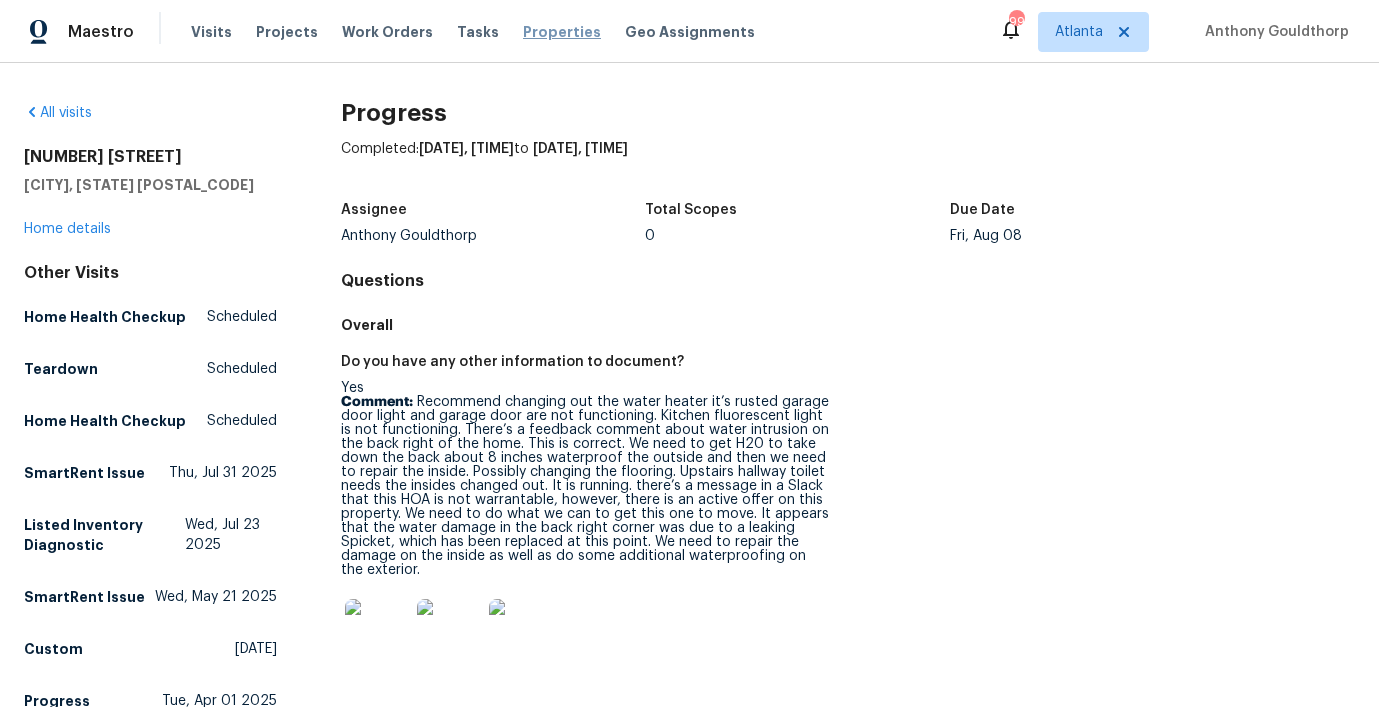 click on "Properties" at bounding box center [562, 32] 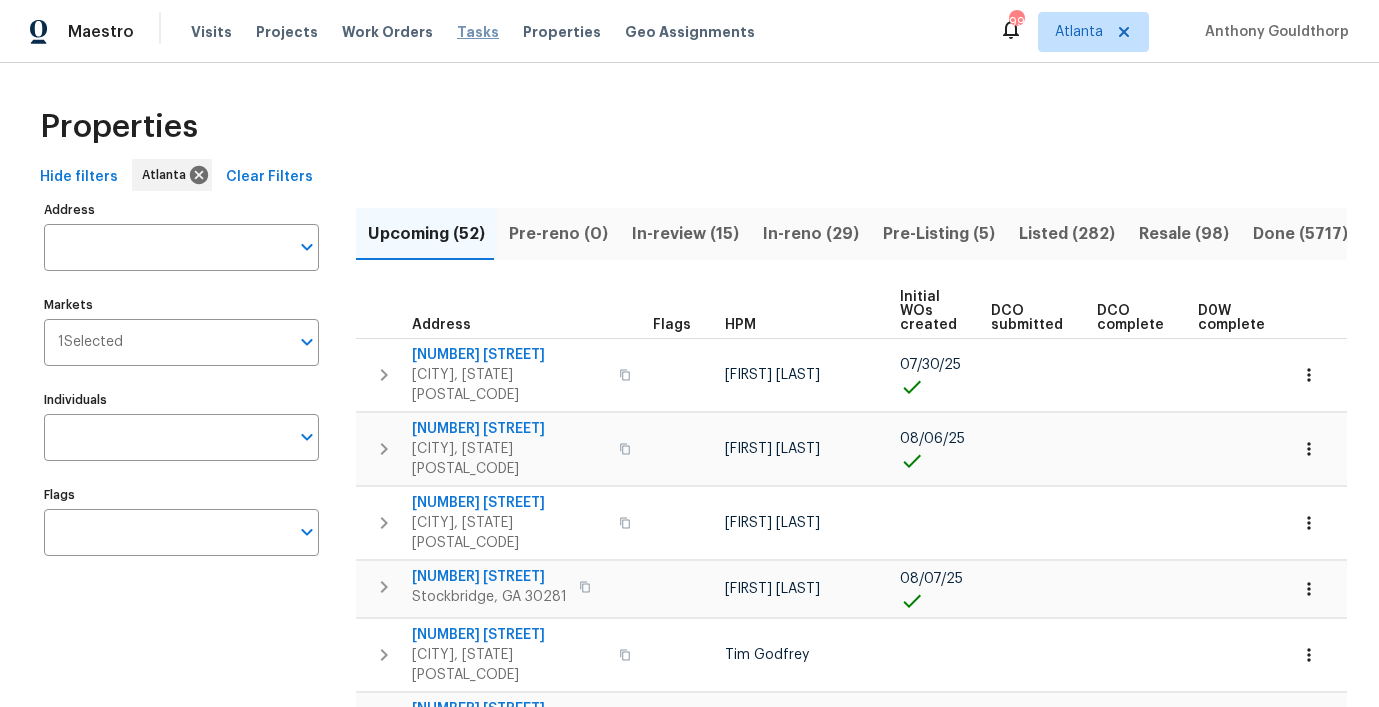 click on "Tasks" at bounding box center [478, 32] 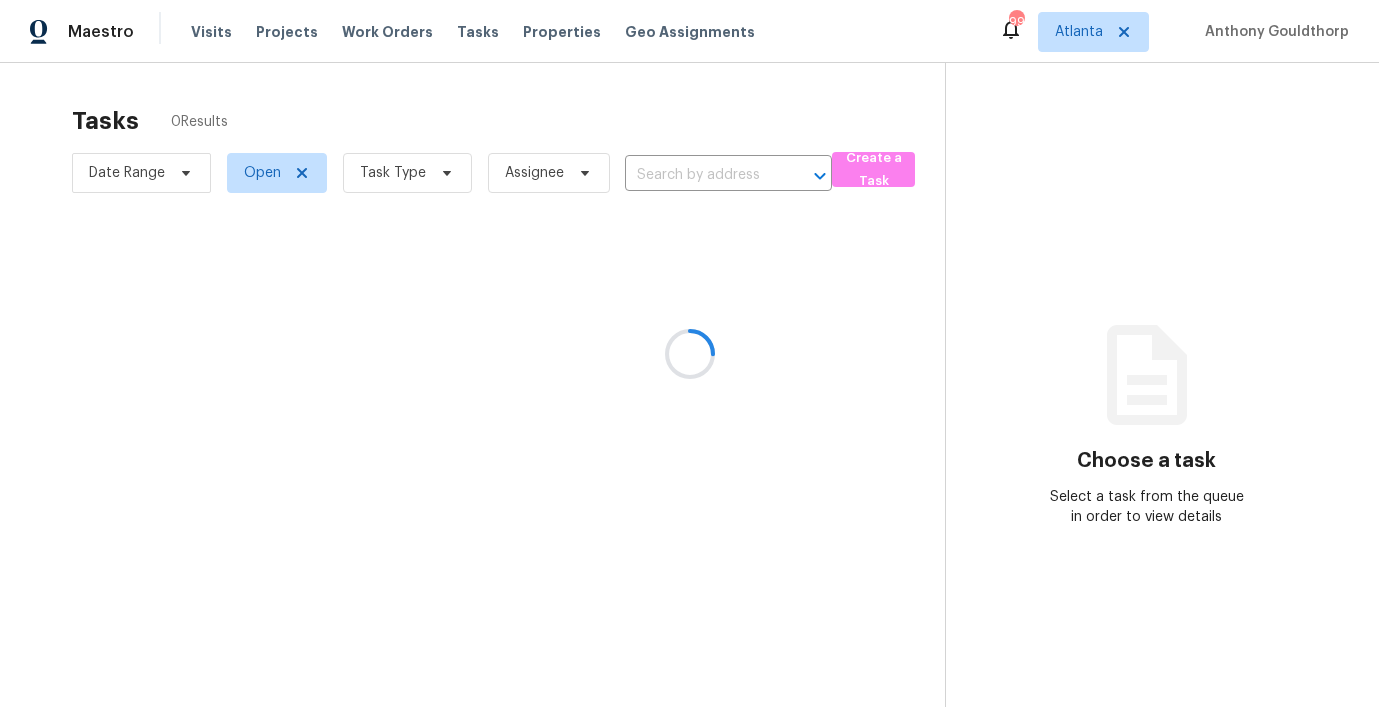 click at bounding box center (689, 353) 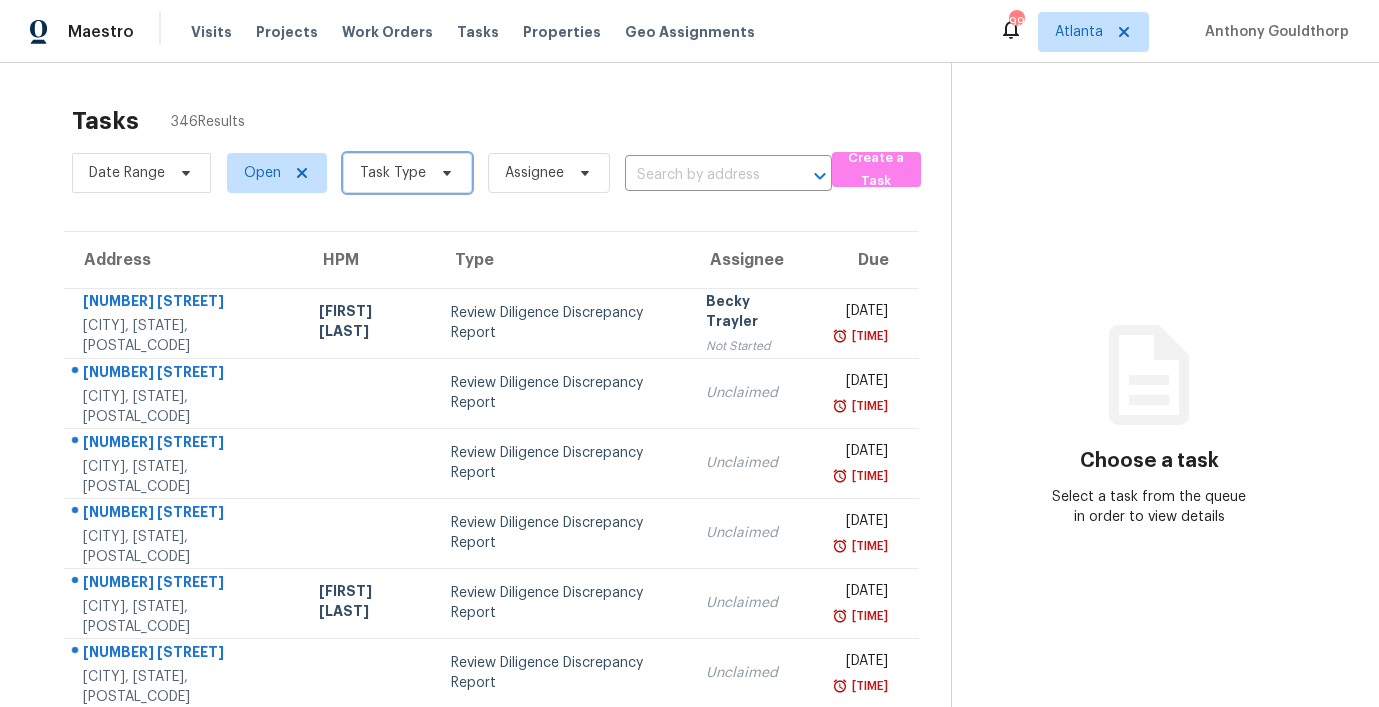 click 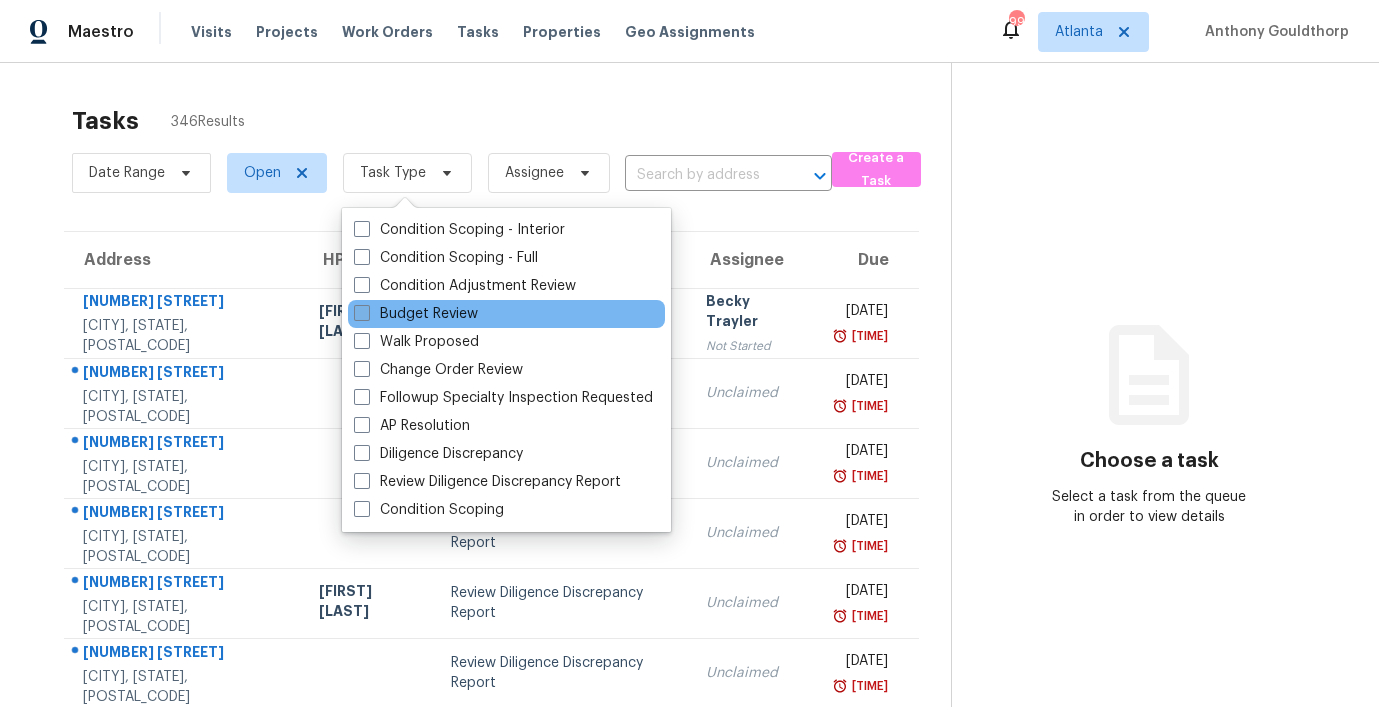 click on "Budget Review" at bounding box center [416, 314] 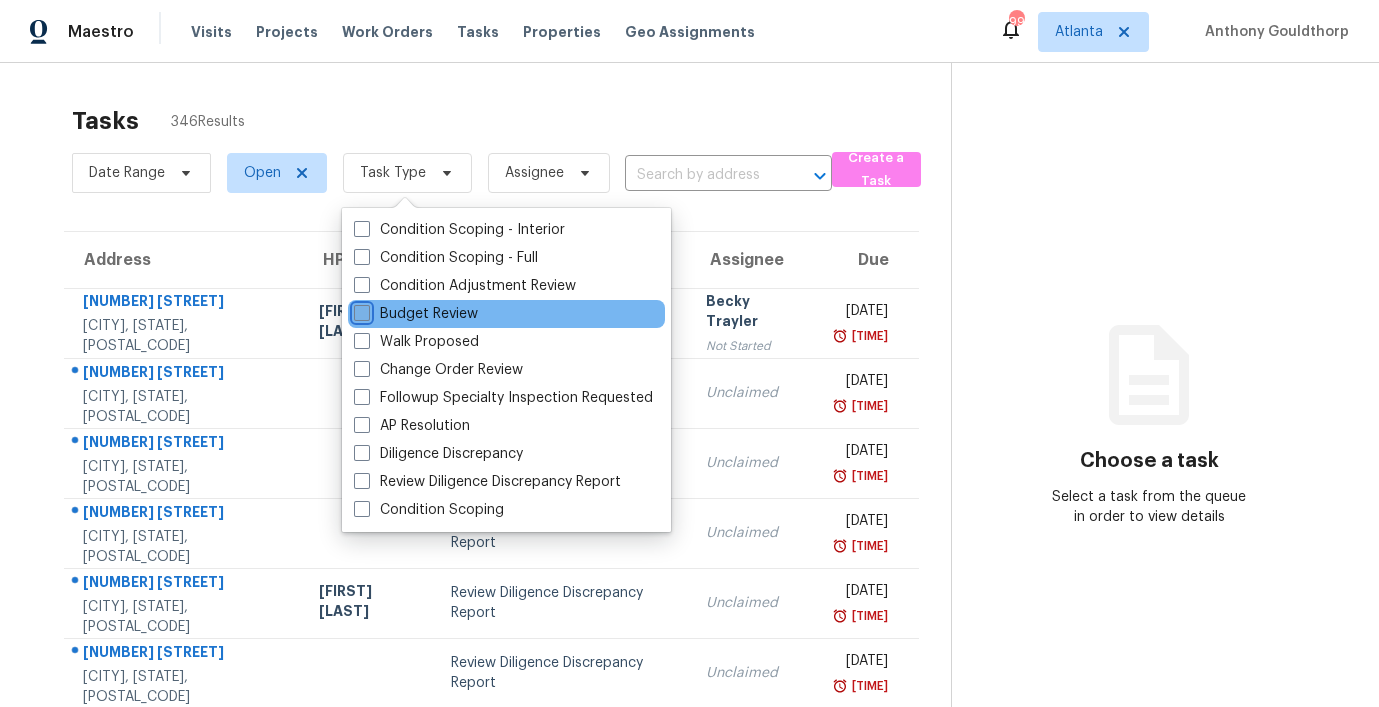 click on "Budget Review" at bounding box center [360, 310] 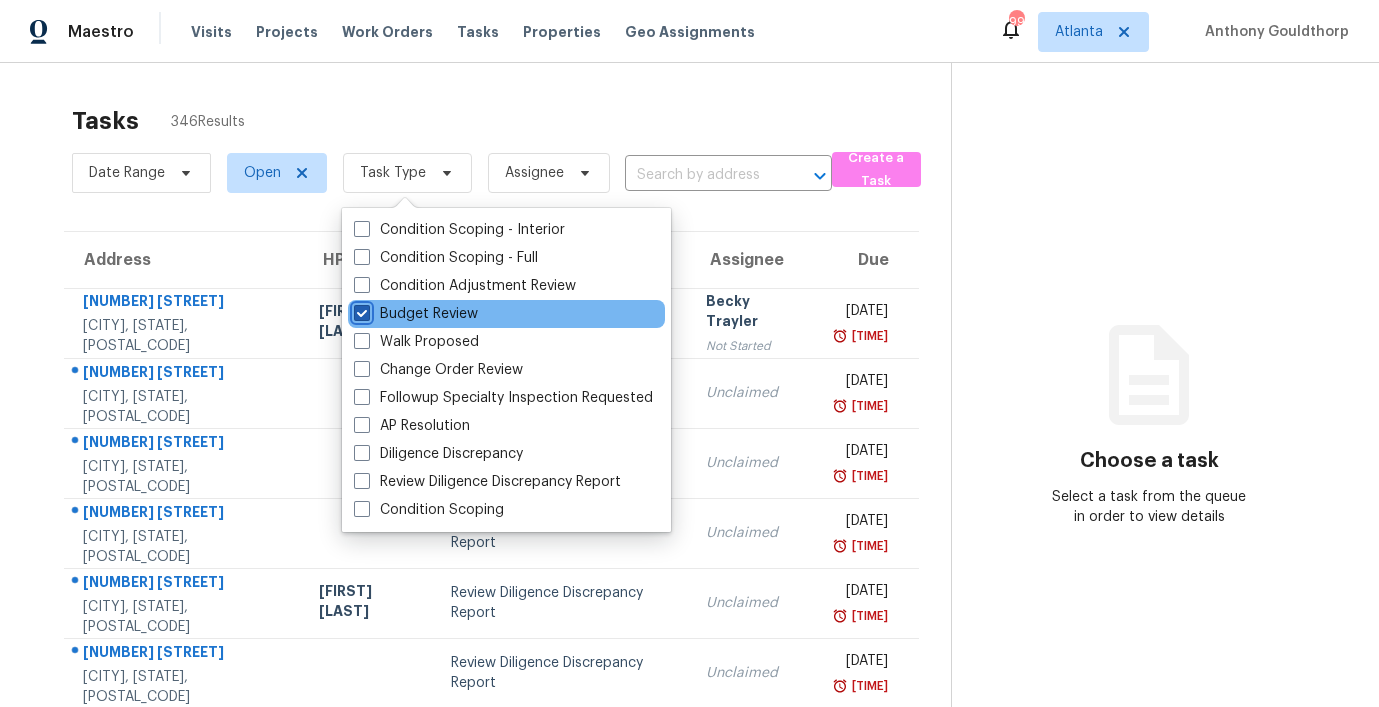 checkbox on "true" 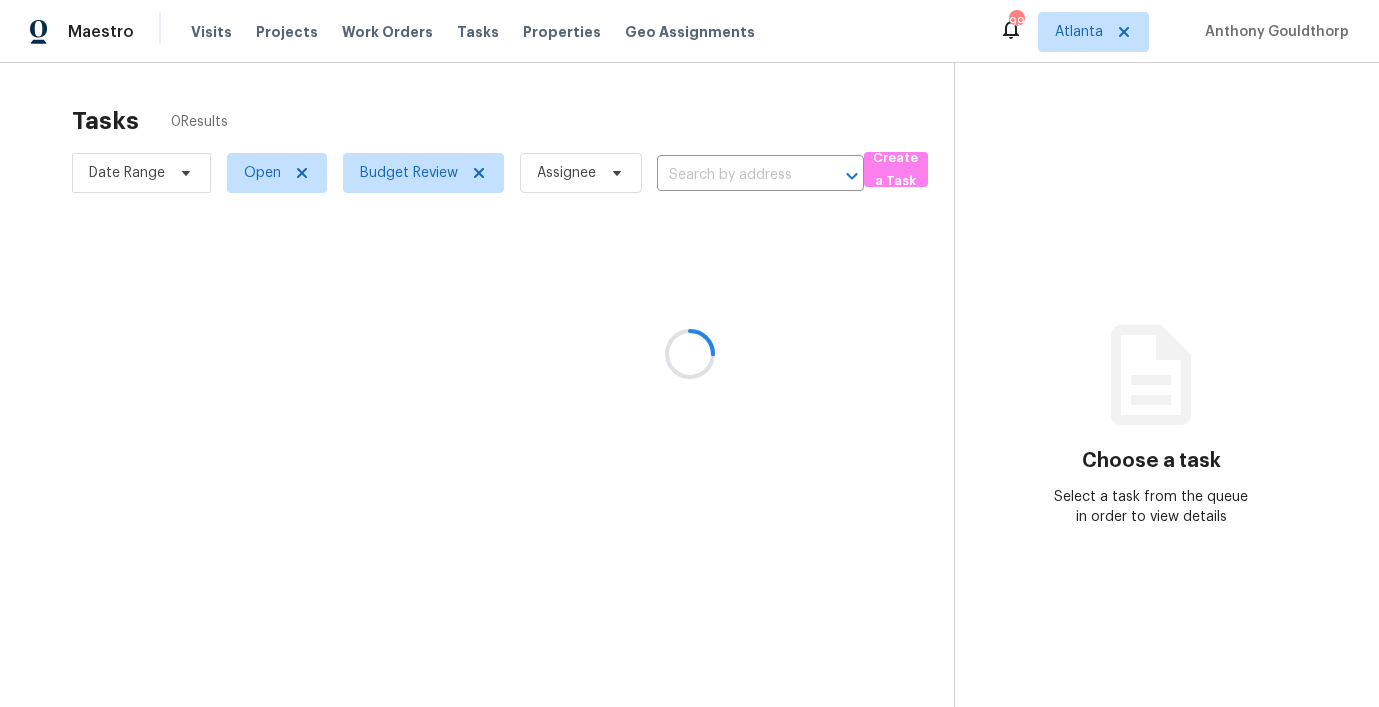 click at bounding box center (689, 353) 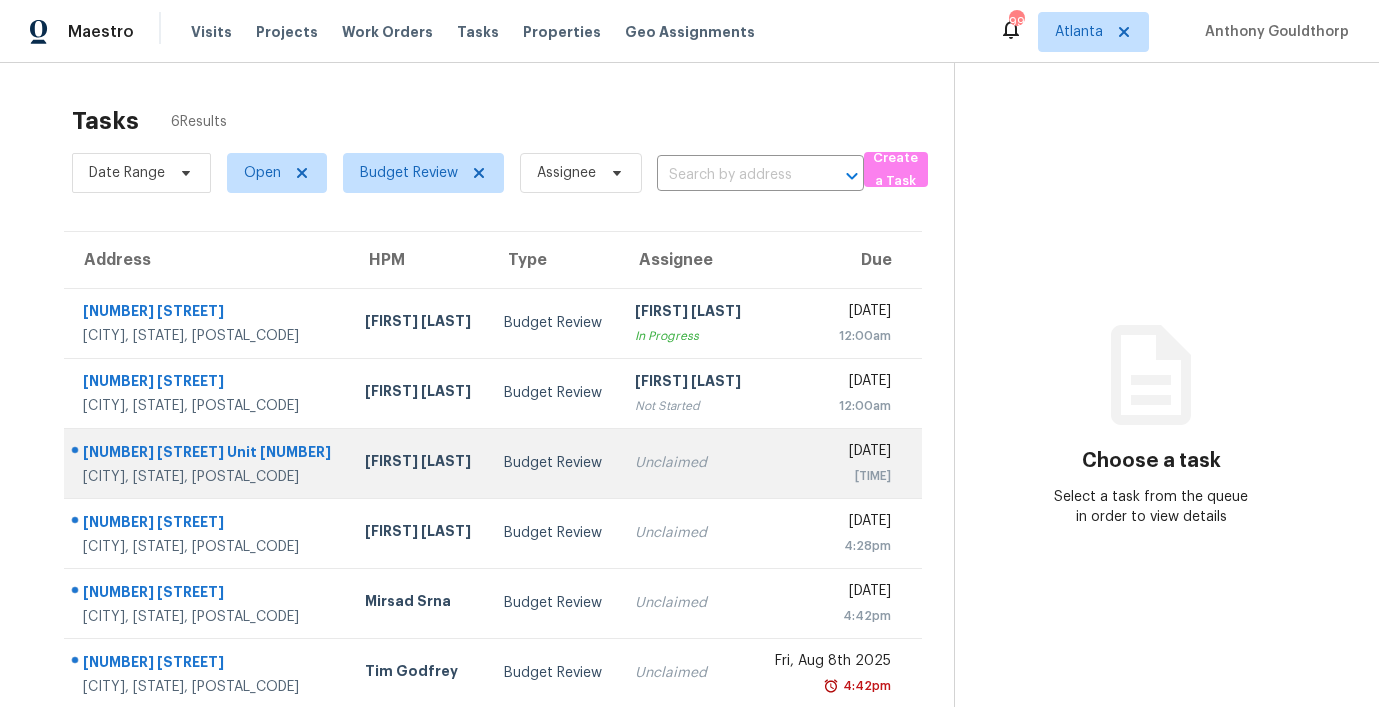 scroll, scrollTop: 63, scrollLeft: 0, axis: vertical 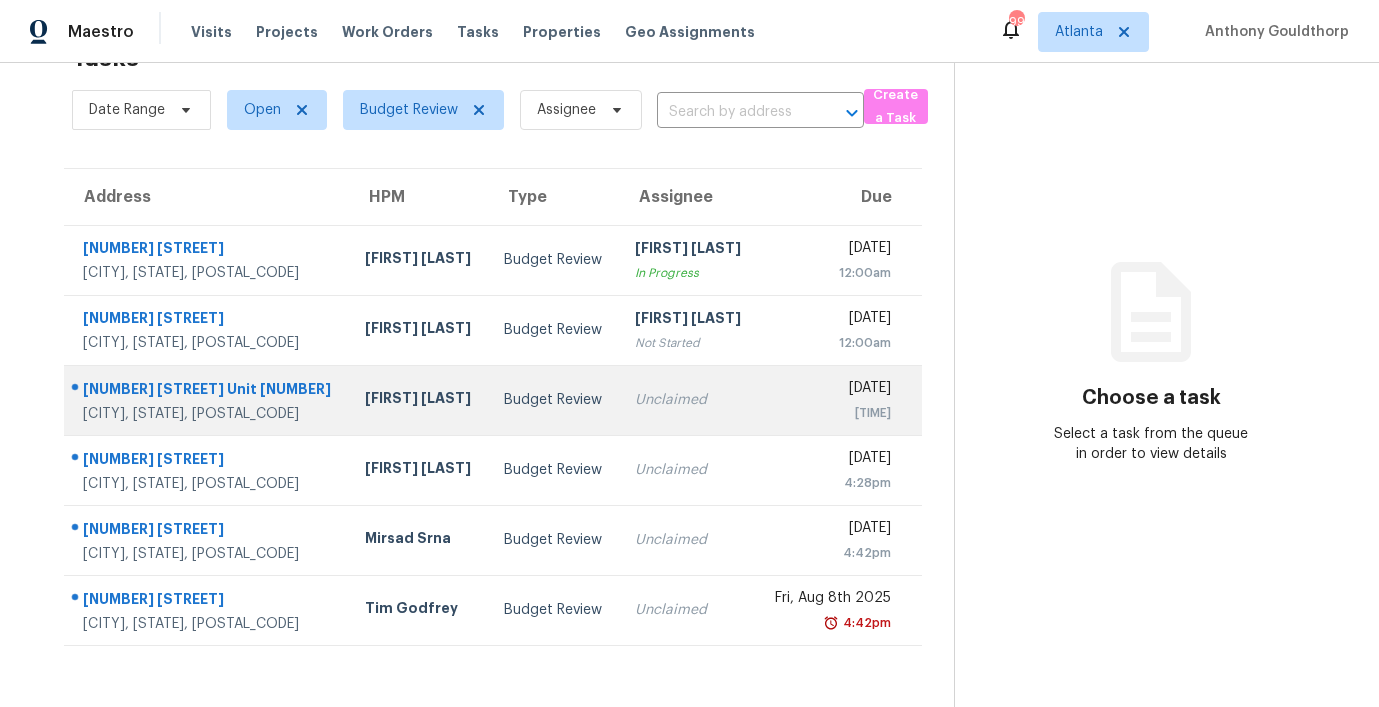 click on "Budget Review" at bounding box center (553, 400) 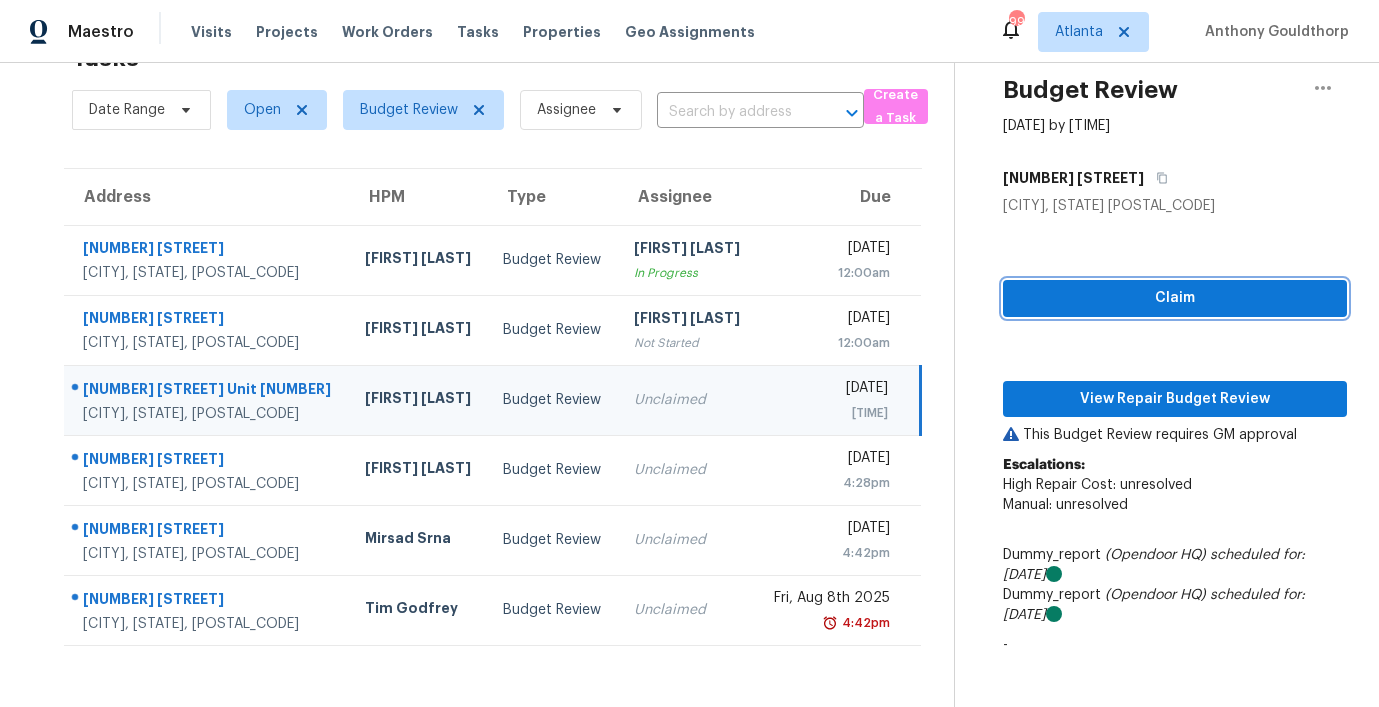 click on "Claim" at bounding box center [1175, 298] 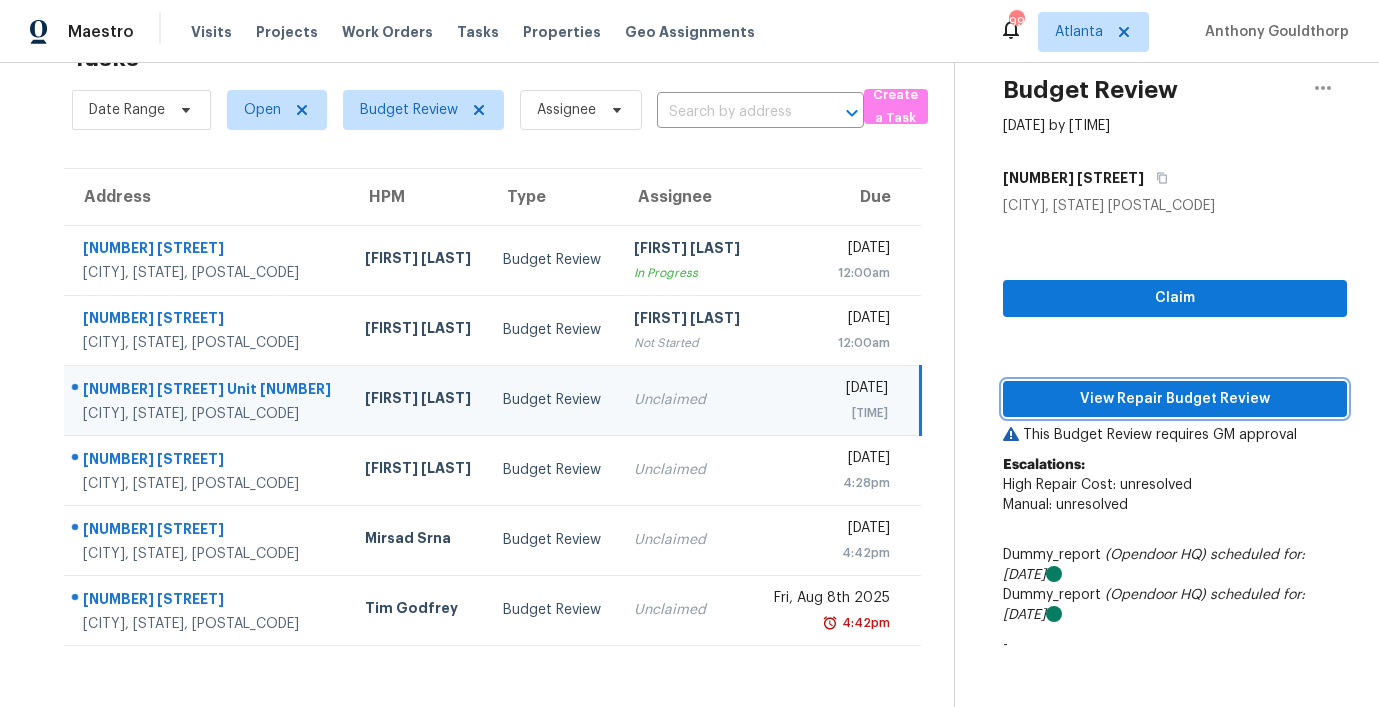 click on "View Repair Budget Review" at bounding box center (1175, 399) 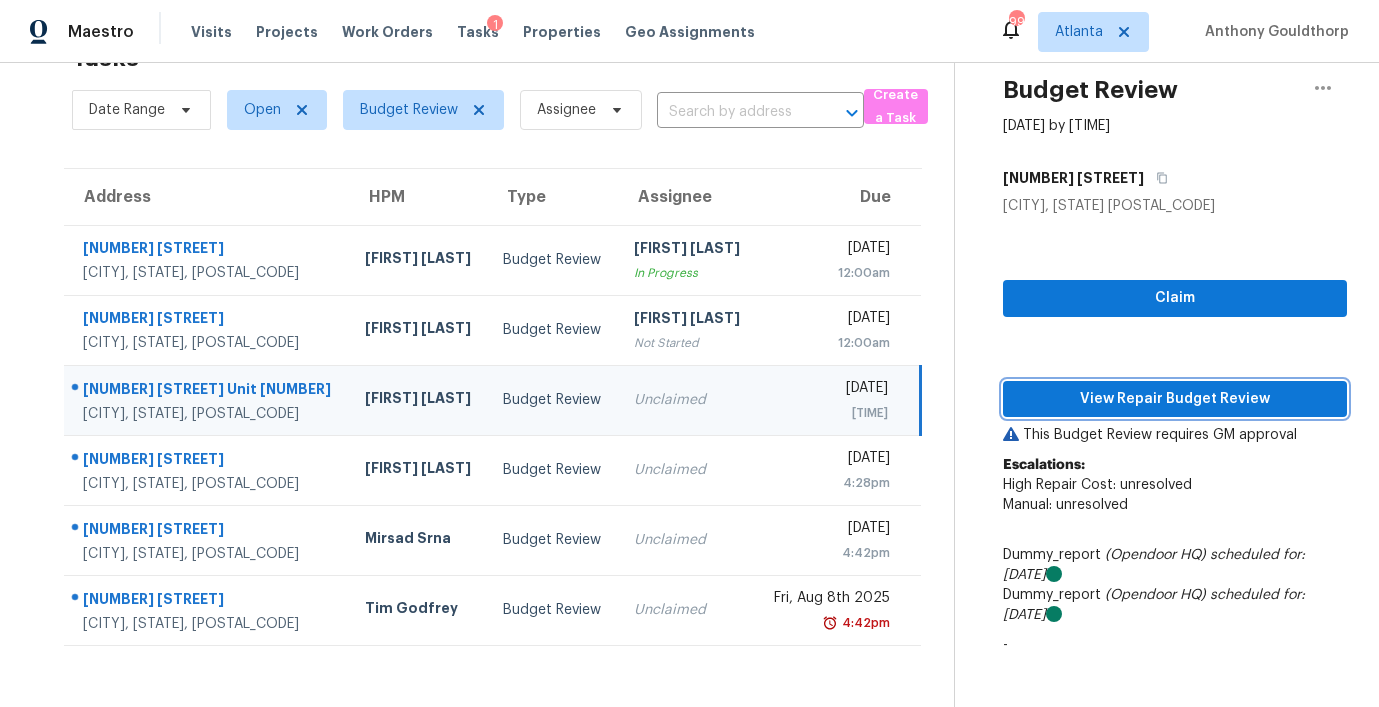 type 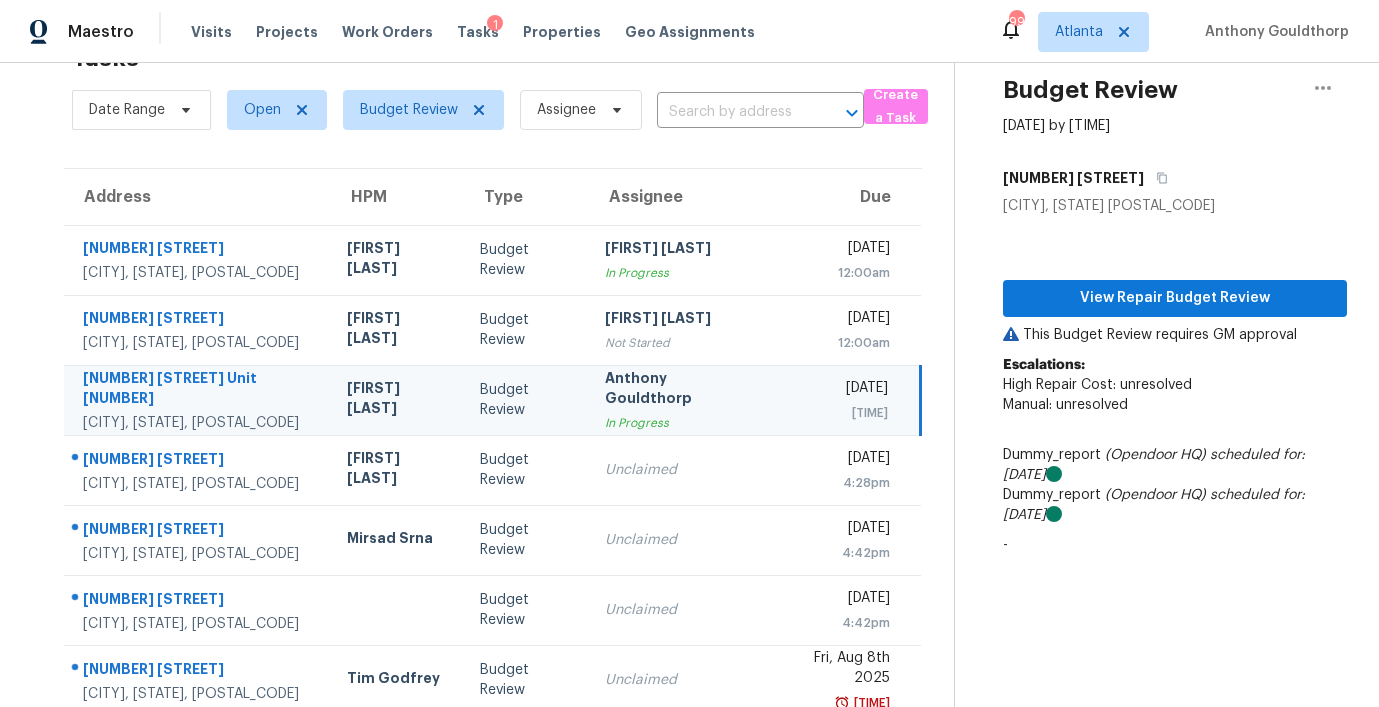 click on "Anthony Gouldthorp" at bounding box center (677, 390) 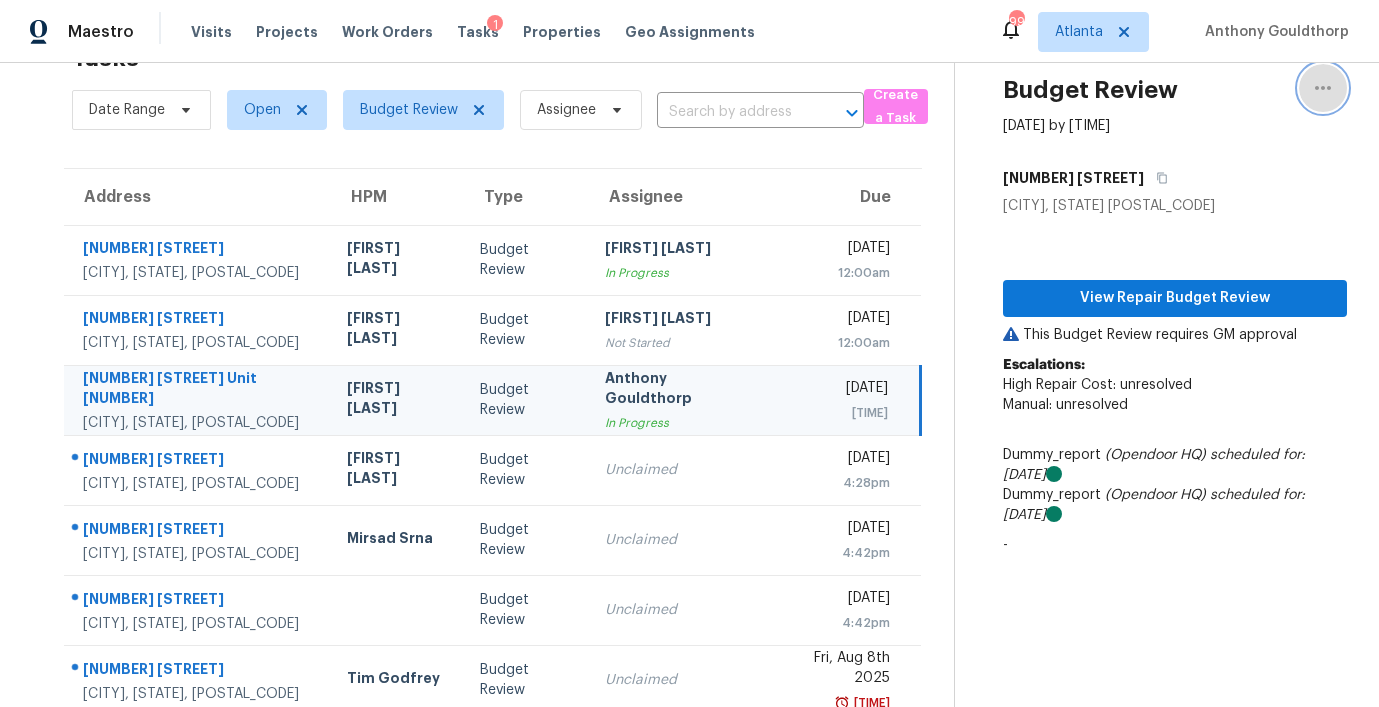 click 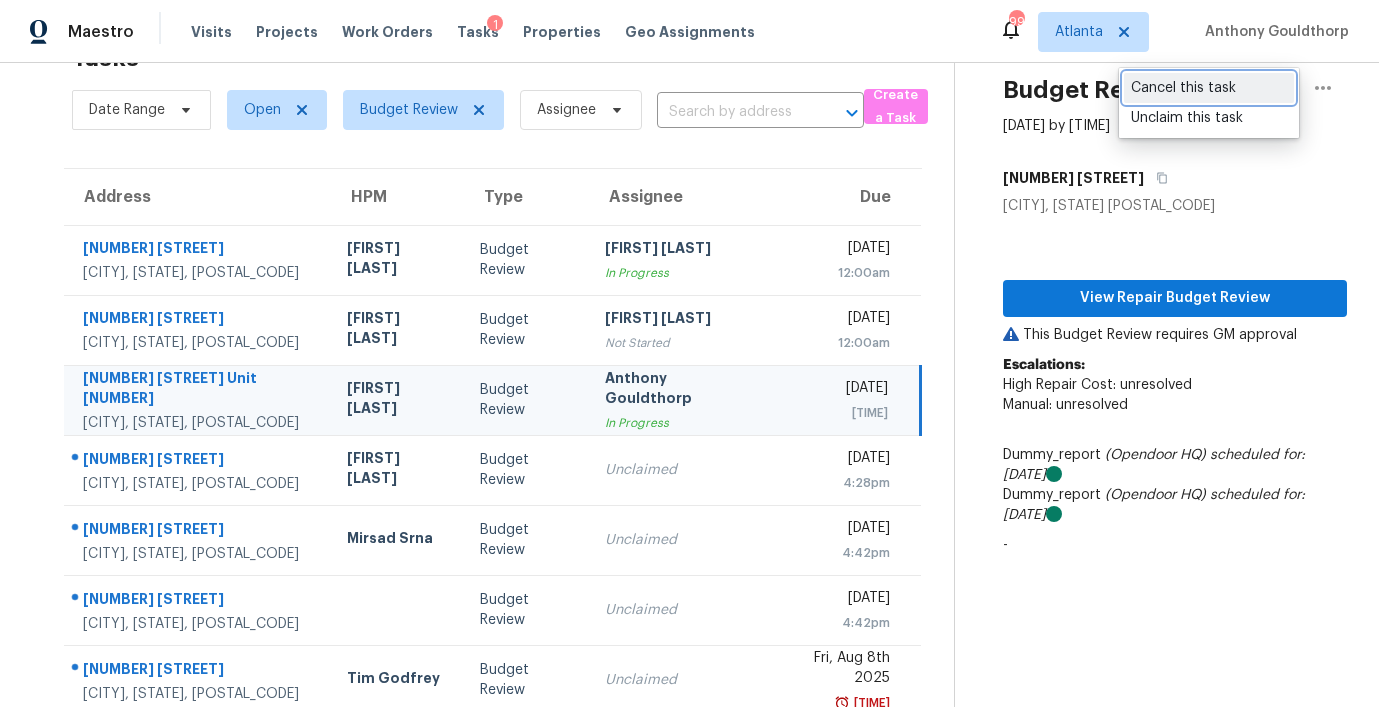 click on "Cancel this task" at bounding box center [1209, 88] 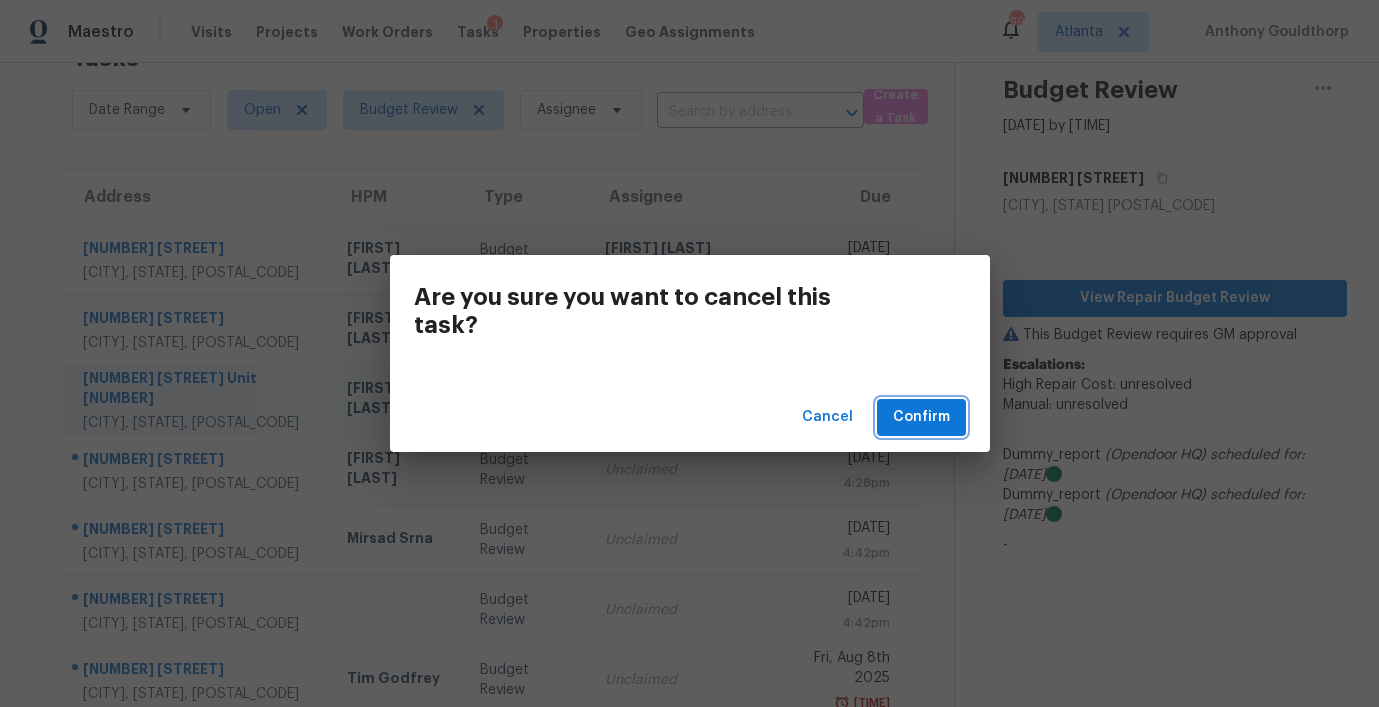 drag, startPoint x: 938, startPoint y: 415, endPoint x: 949, endPoint y: 417, distance: 11.18034 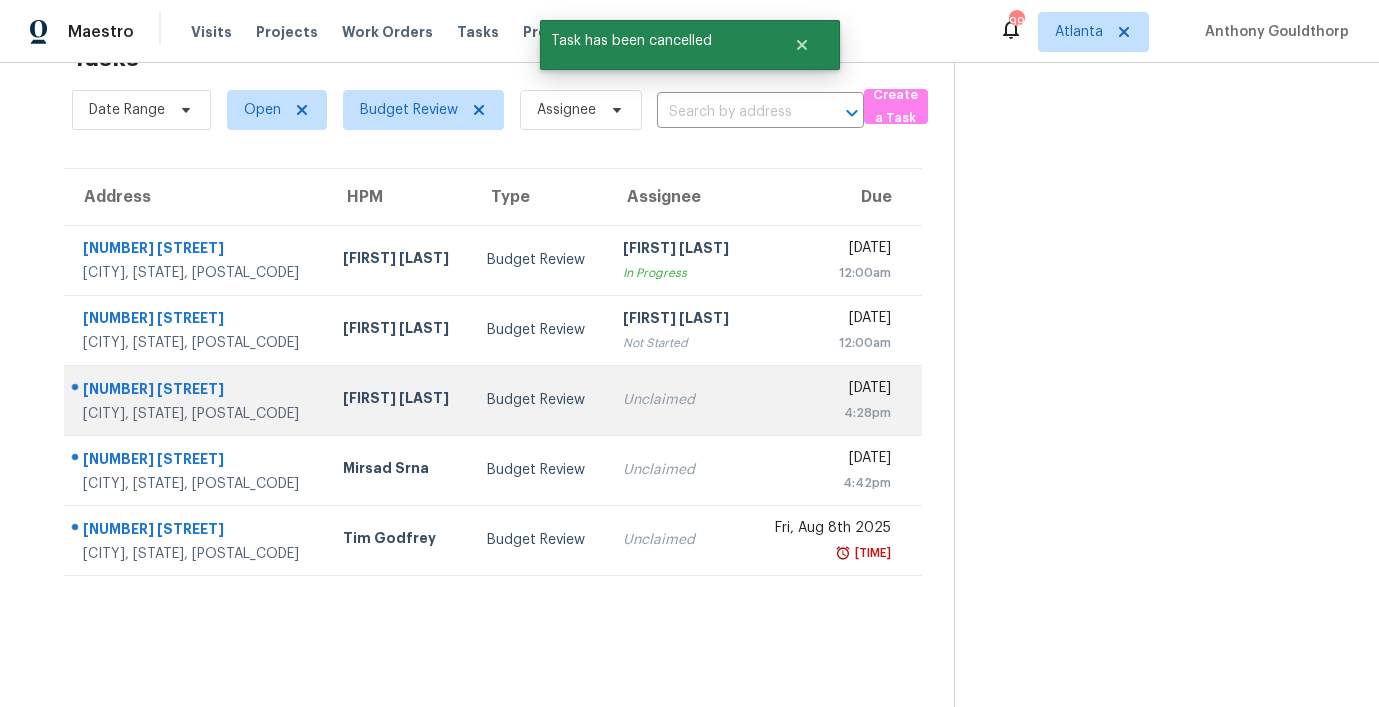 click on "Budget Review" at bounding box center (539, 400) 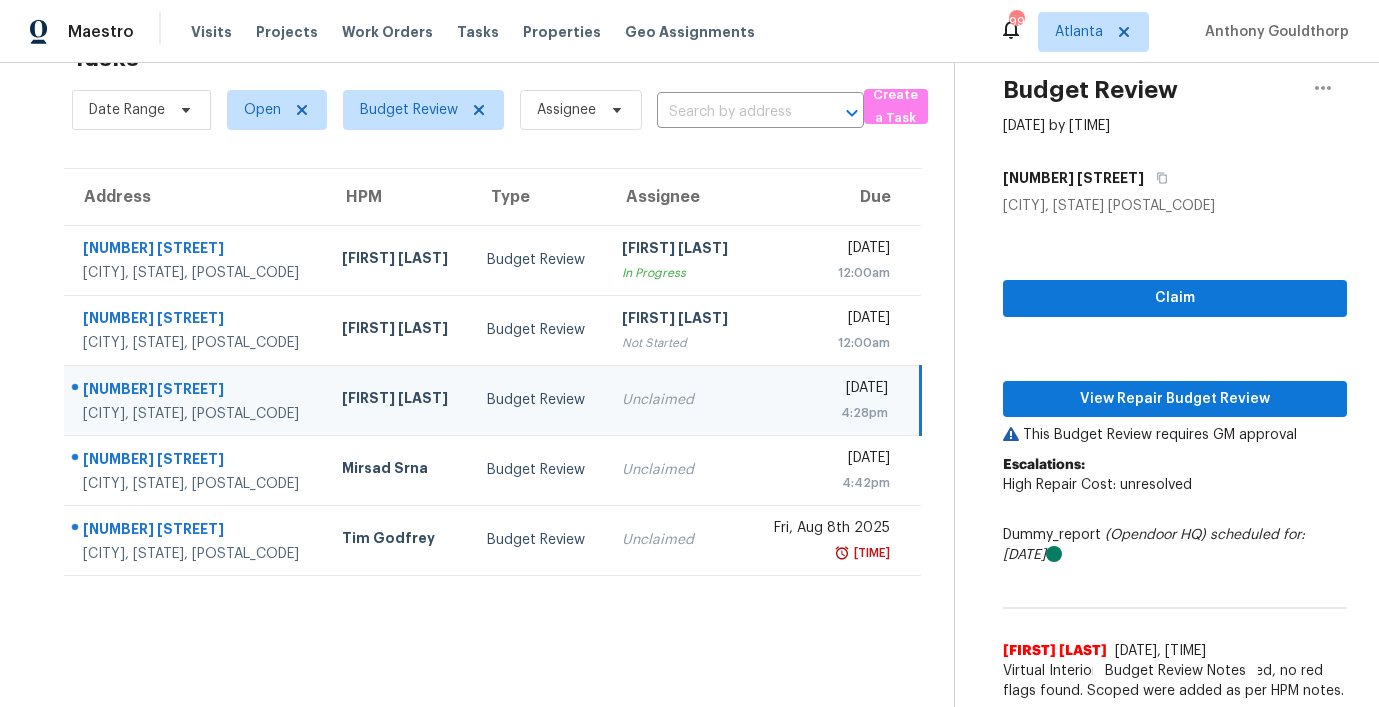 click on "Budget Review" at bounding box center [539, 400] 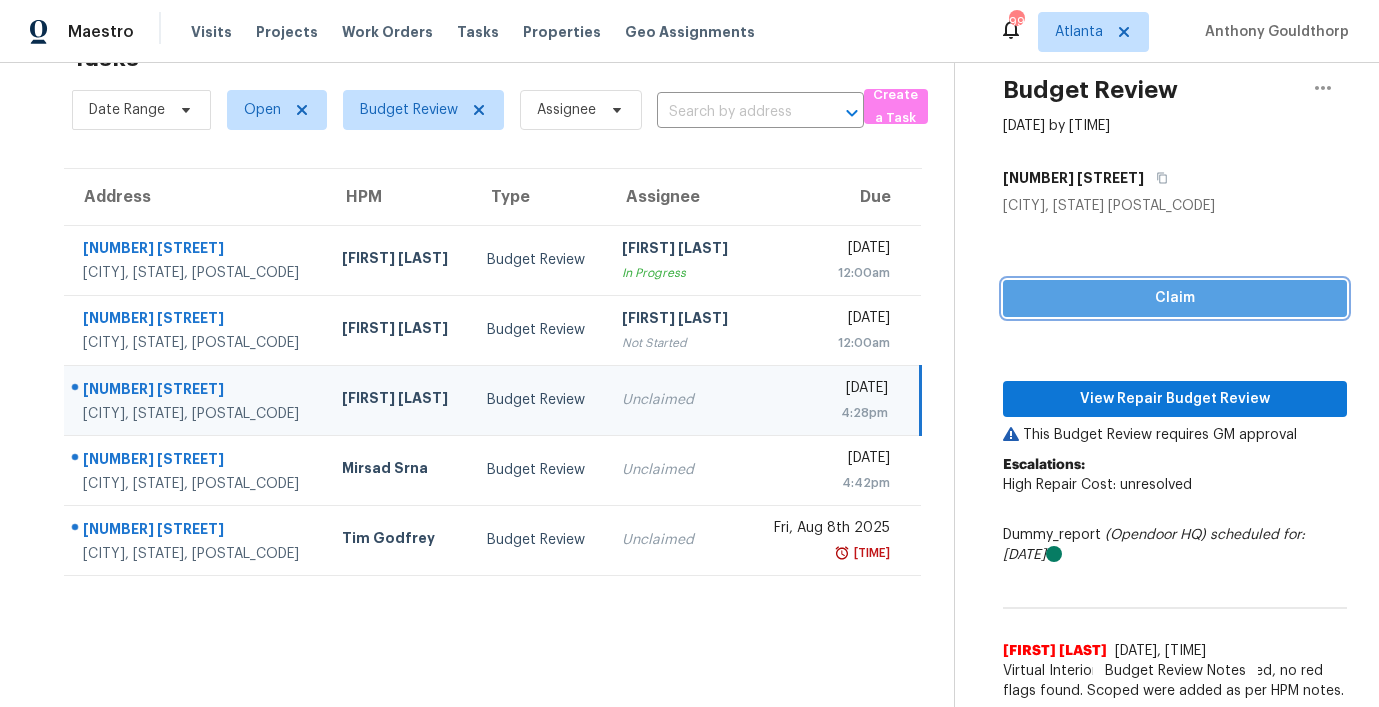 click on "Claim" at bounding box center [1175, 298] 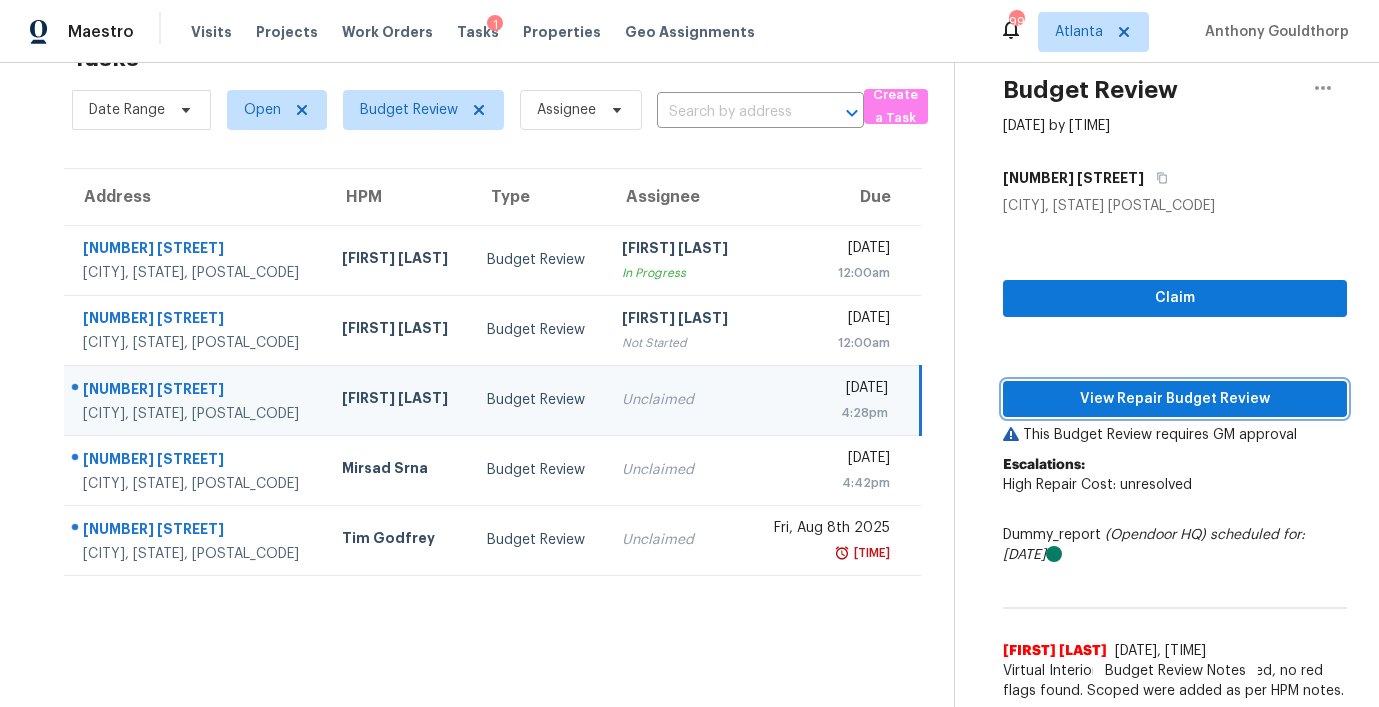 click on "View Repair Budget Review" at bounding box center [1175, 399] 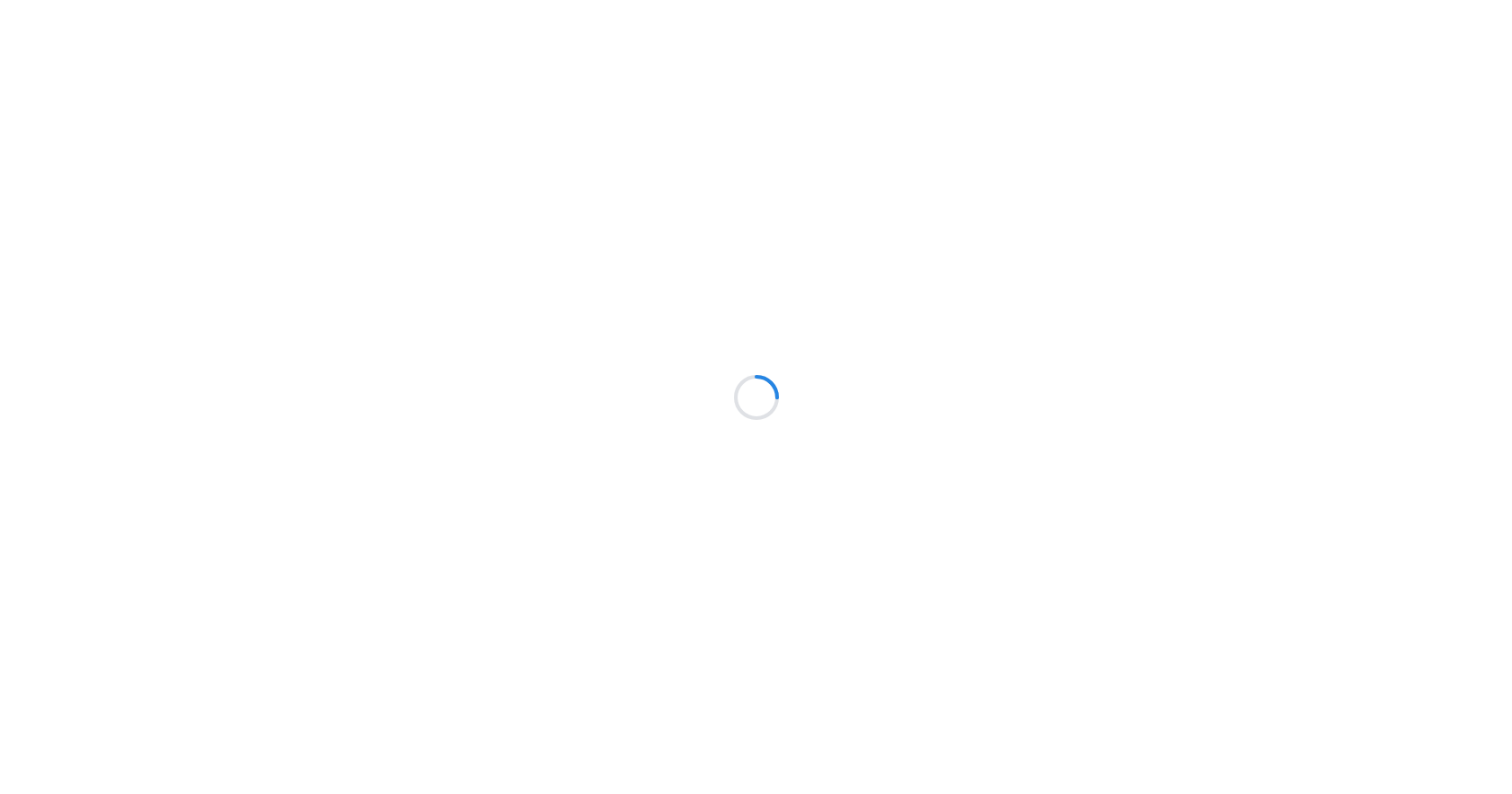 scroll, scrollTop: 0, scrollLeft: 0, axis: both 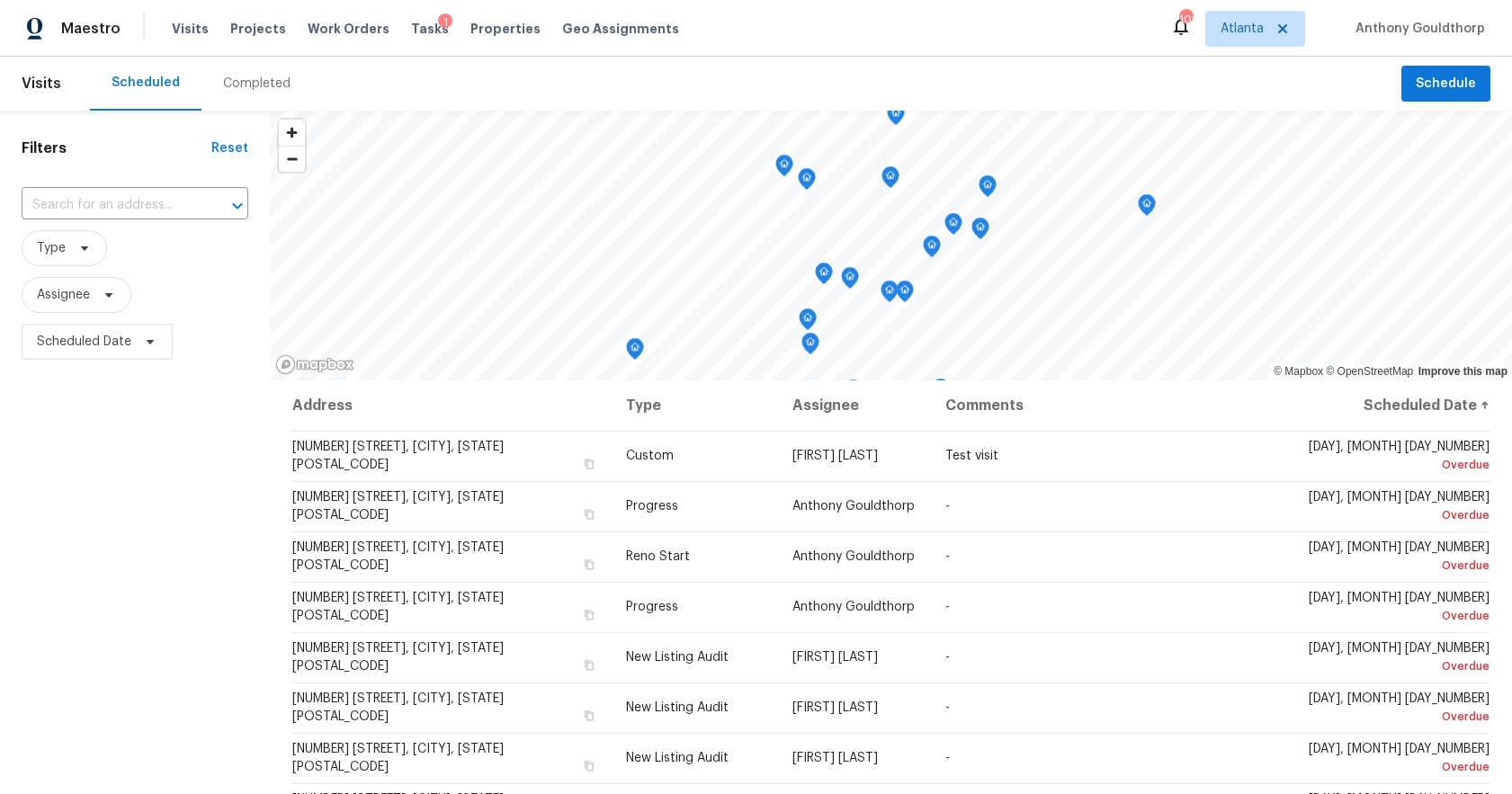 click on "Completed" at bounding box center [256, 84] 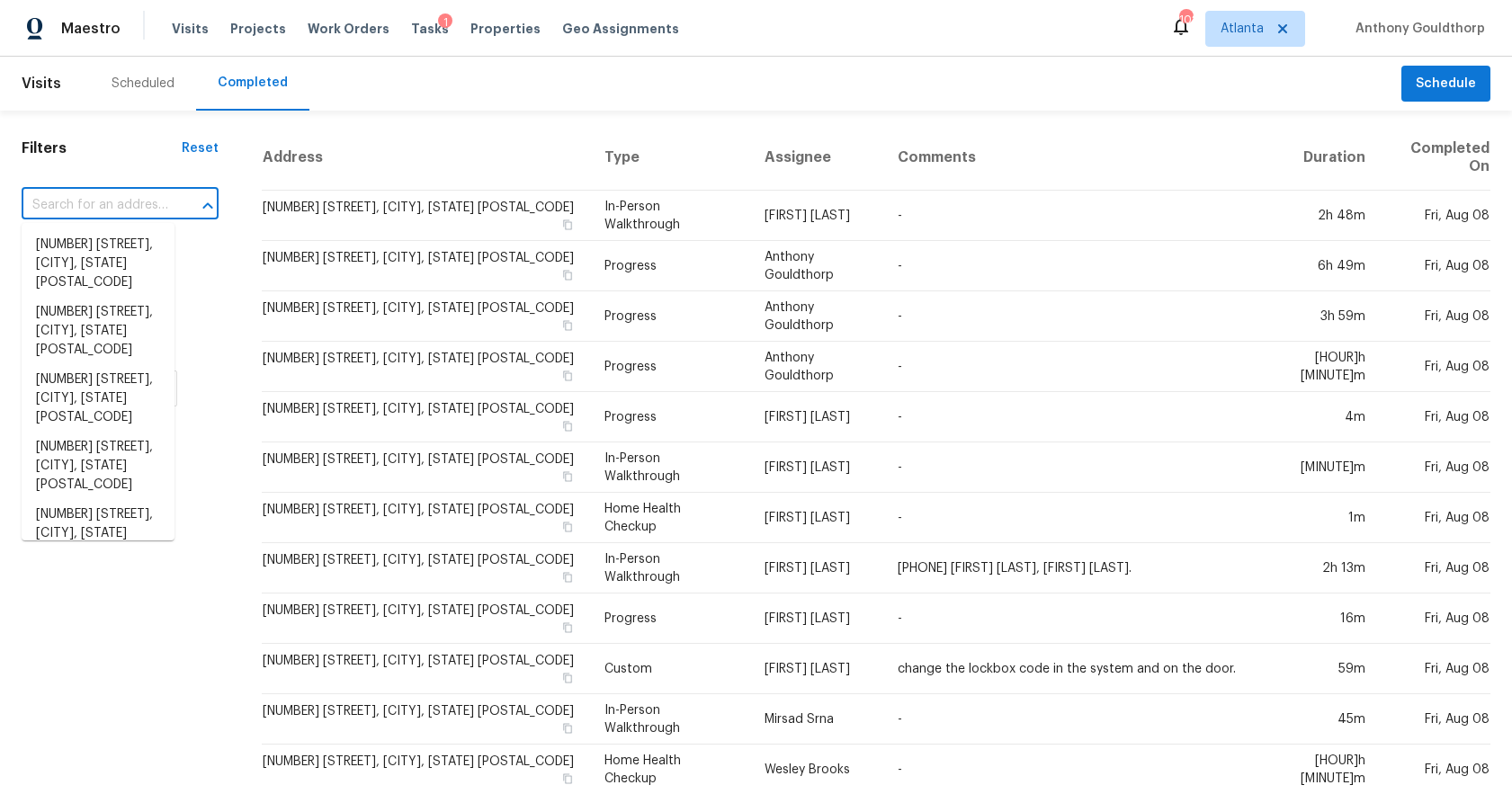 click at bounding box center (94, 205) 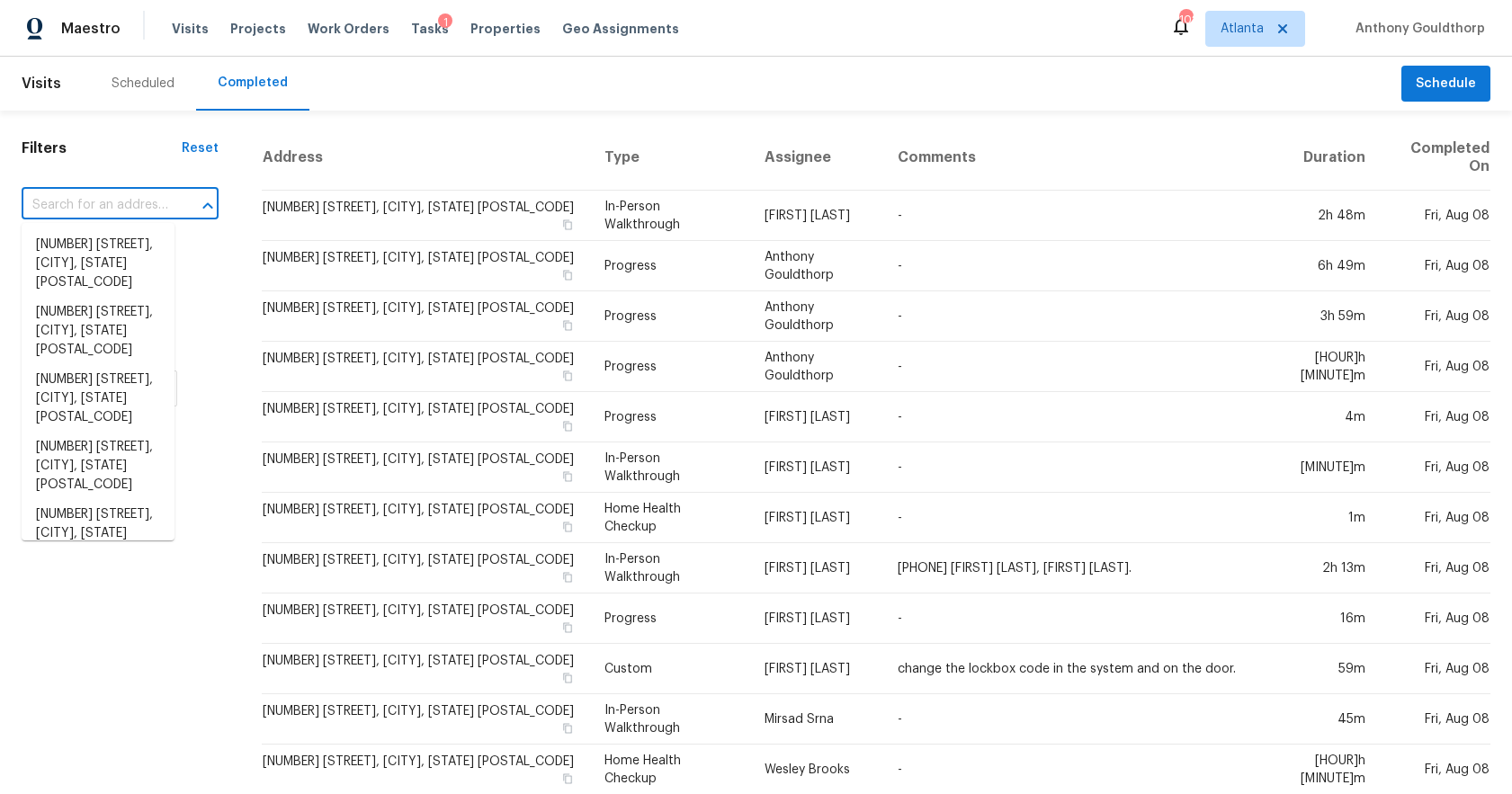 paste on "[NUMBER] [STREET] [UNIT], [CITY], [STATE] [POSTAL_CODE]" 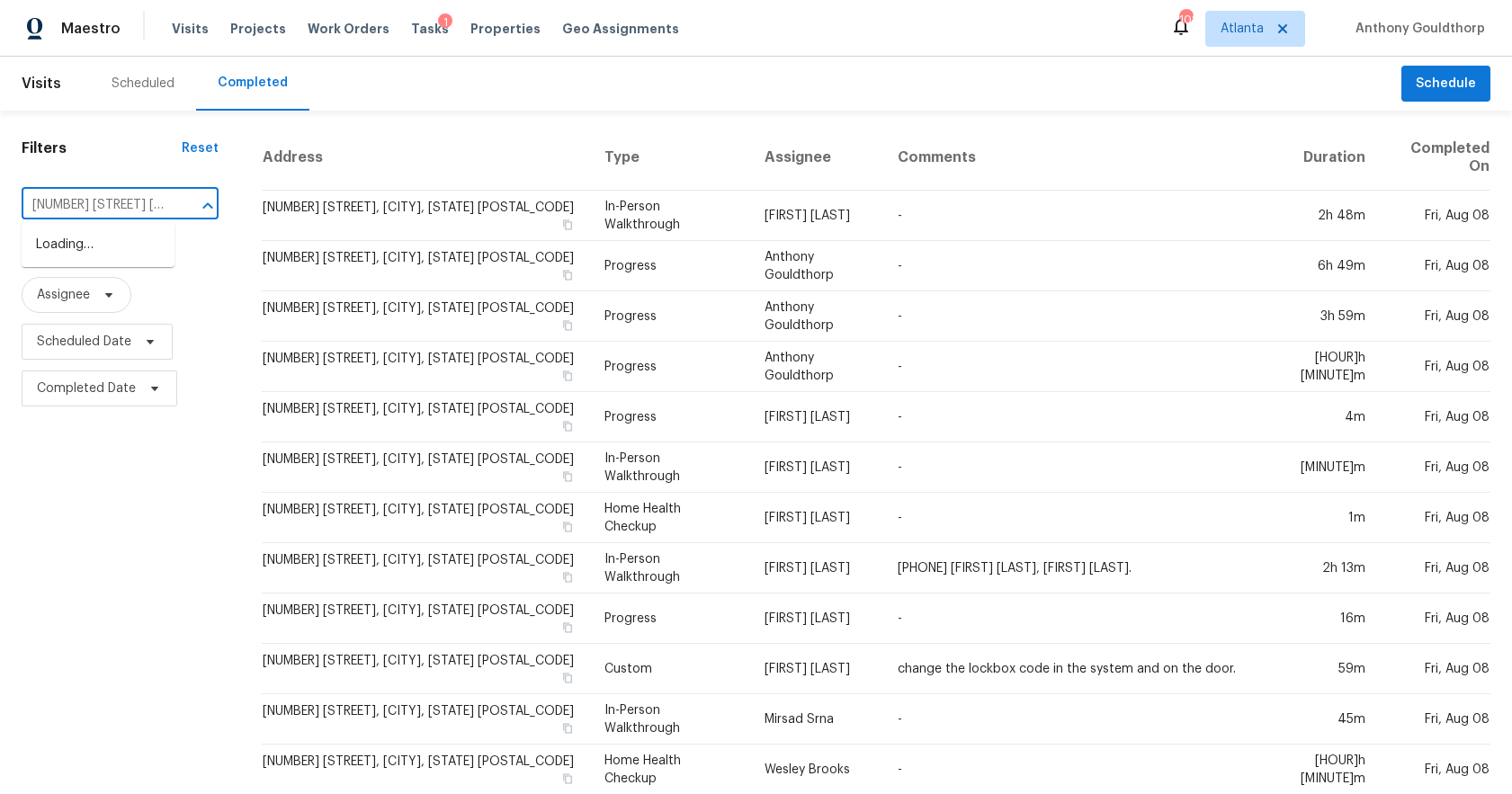 scroll, scrollTop: 0, scrollLeft: 260, axis: horizontal 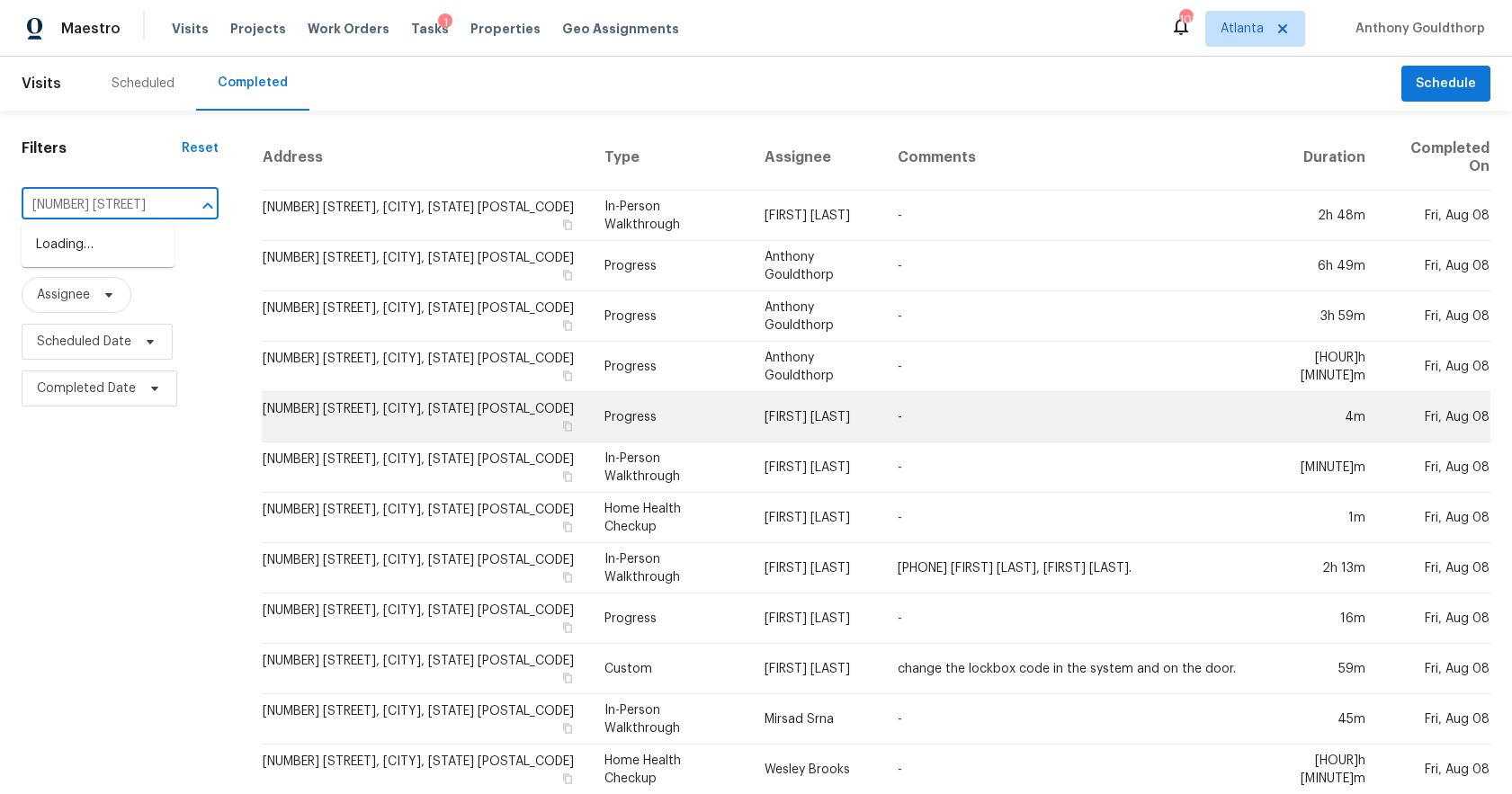 type on "[NUMBER] [STREET]" 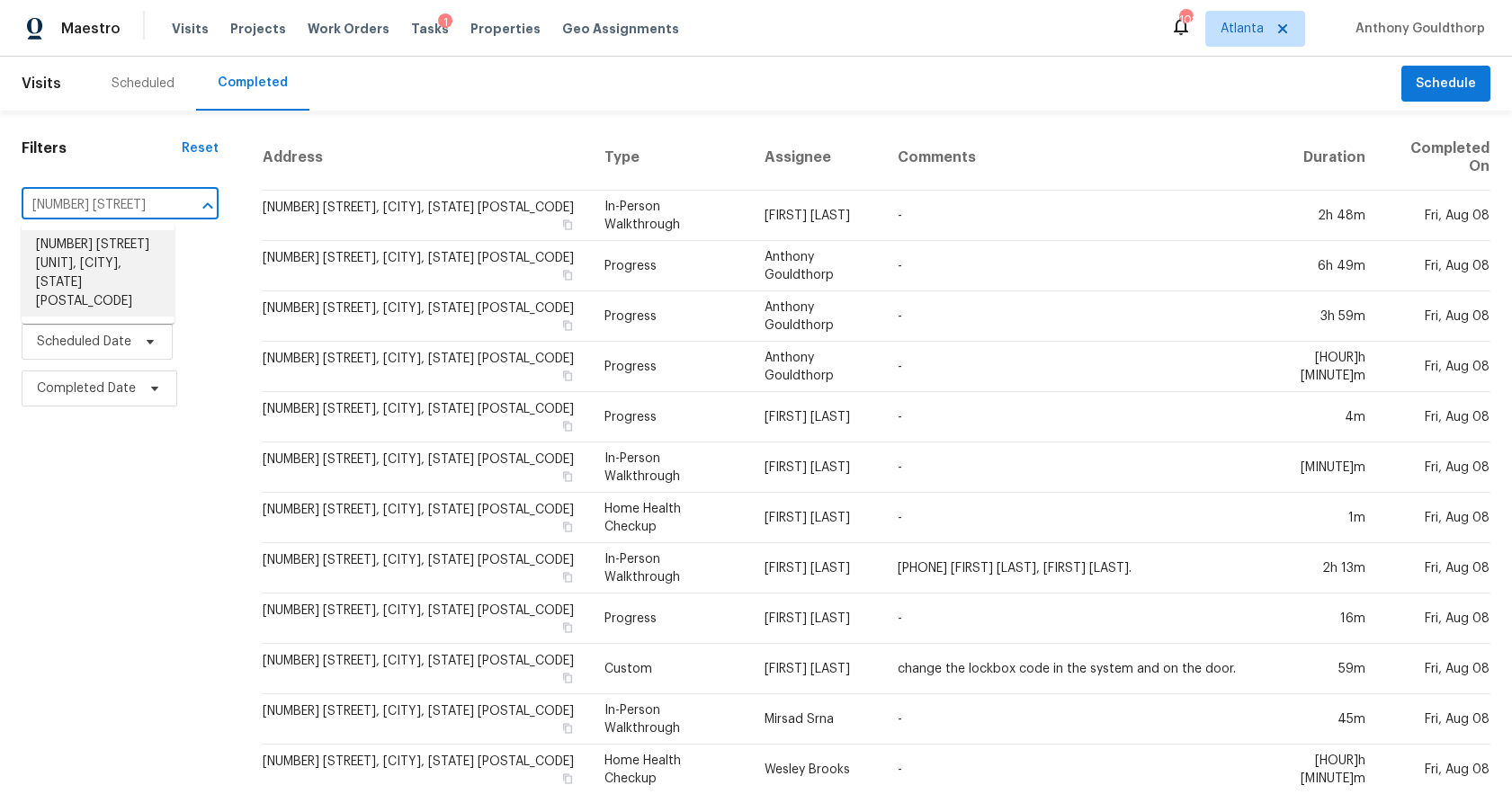 click on "[NUMBER] [STREET] [UNIT], [CITY], [STATE] [POSTAL_CODE]" at bounding box center [98, 273] 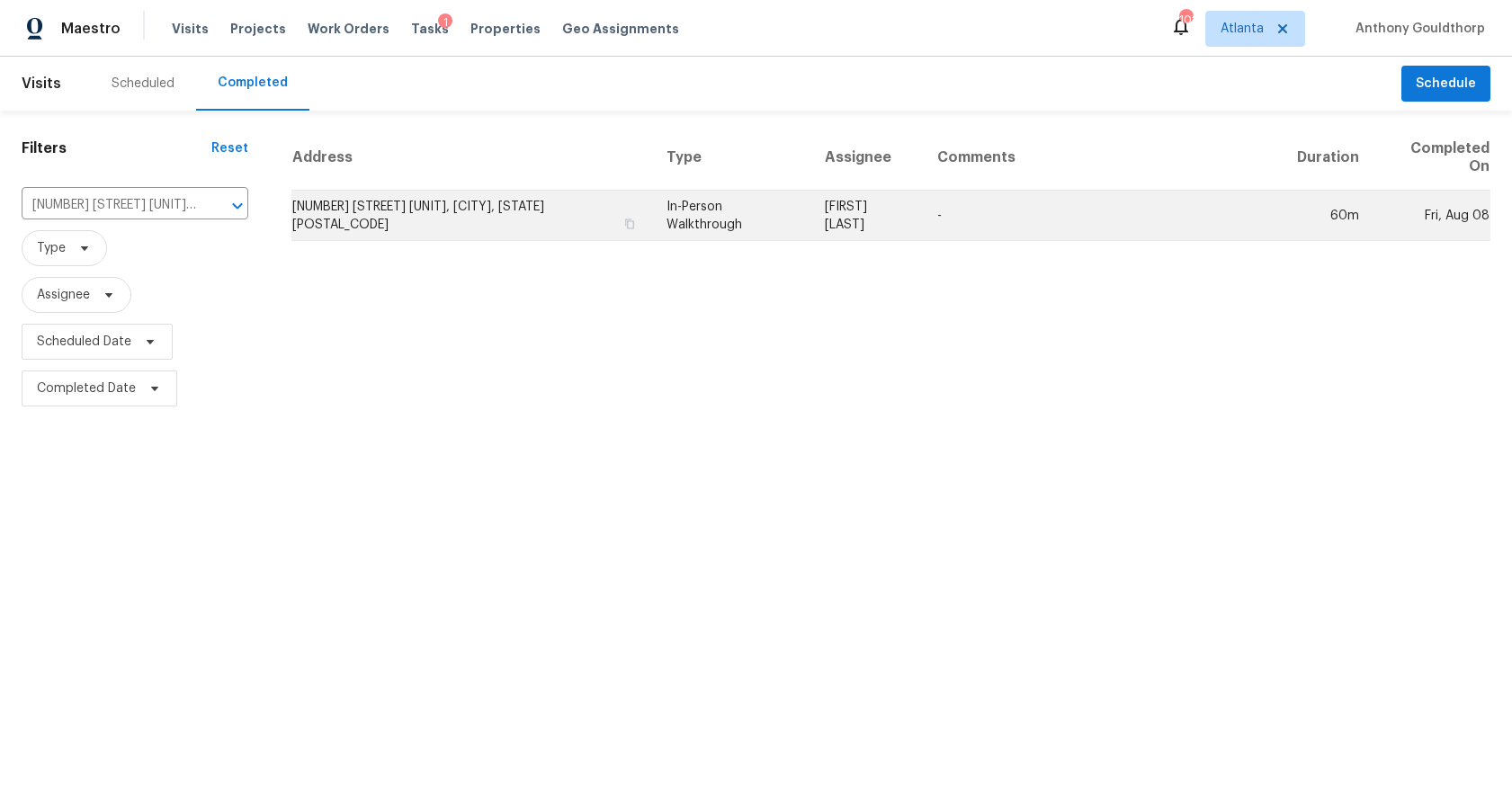 click on "[NUMBER] [STREET] [UNIT], [CITY], [STATE] [POSTAL_CODE]" at bounding box center [471, 216] 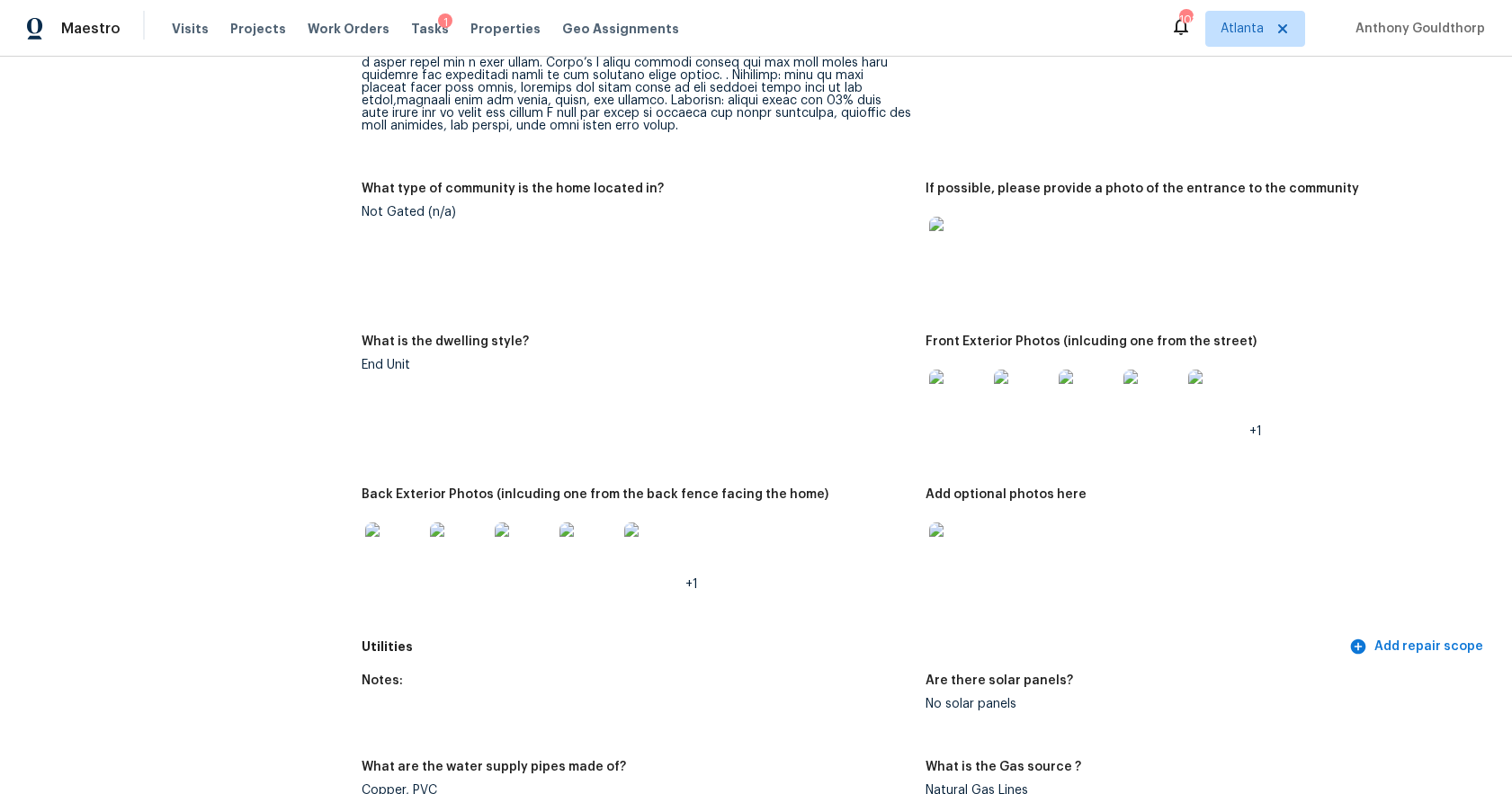 scroll, scrollTop: 868, scrollLeft: 0, axis: vertical 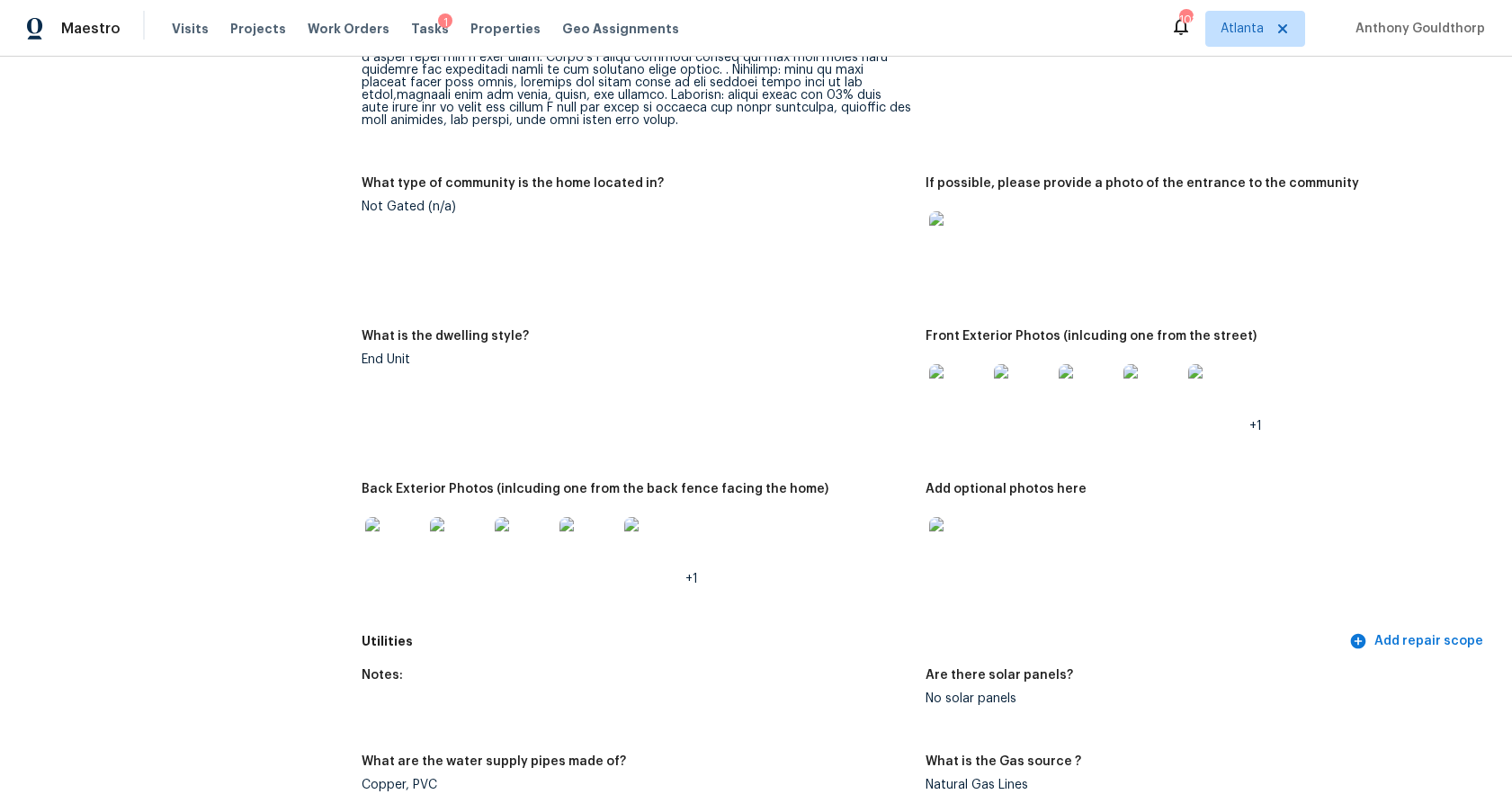 click at bounding box center (958, 393) 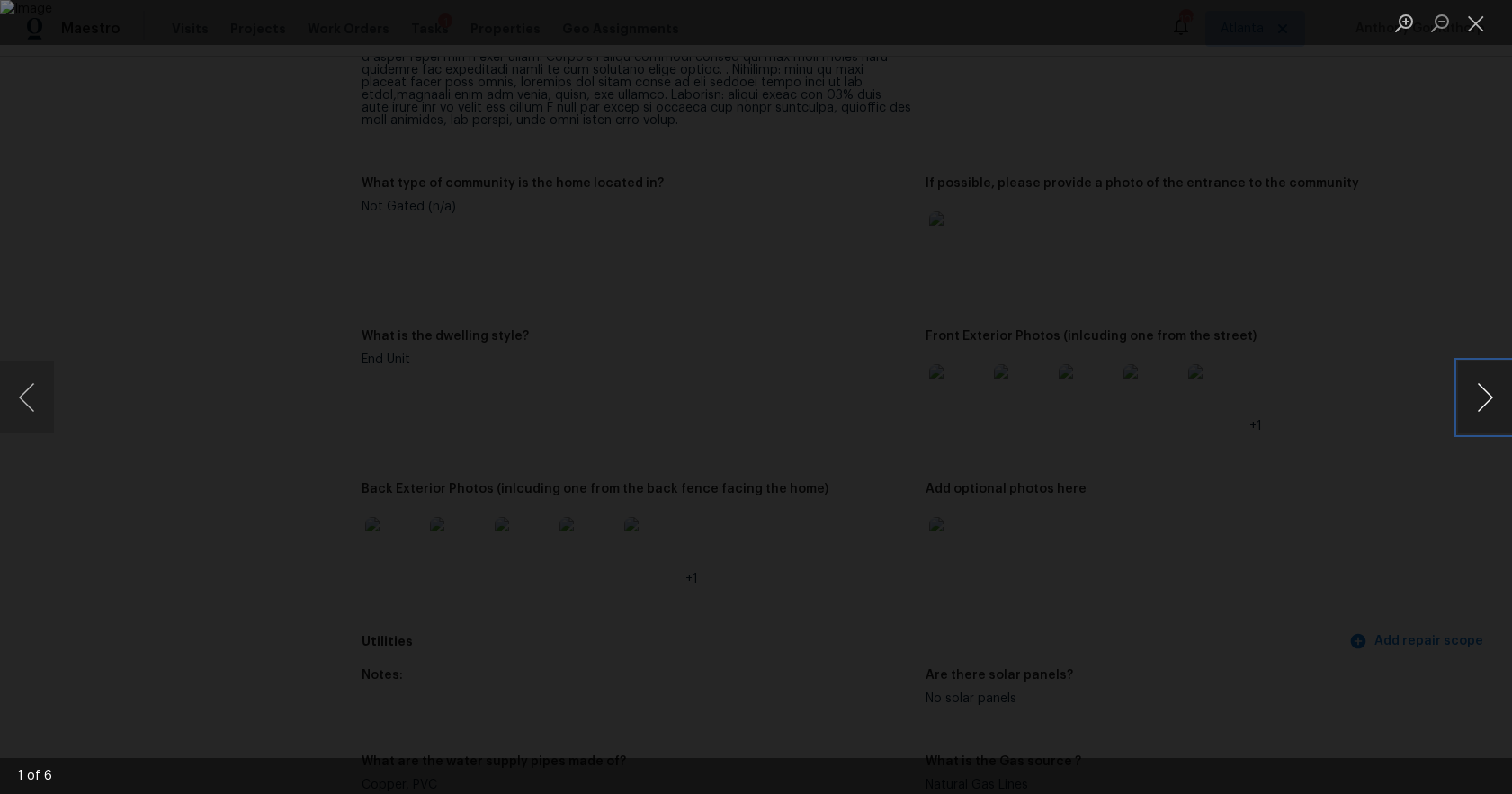 click at bounding box center (1485, 397) 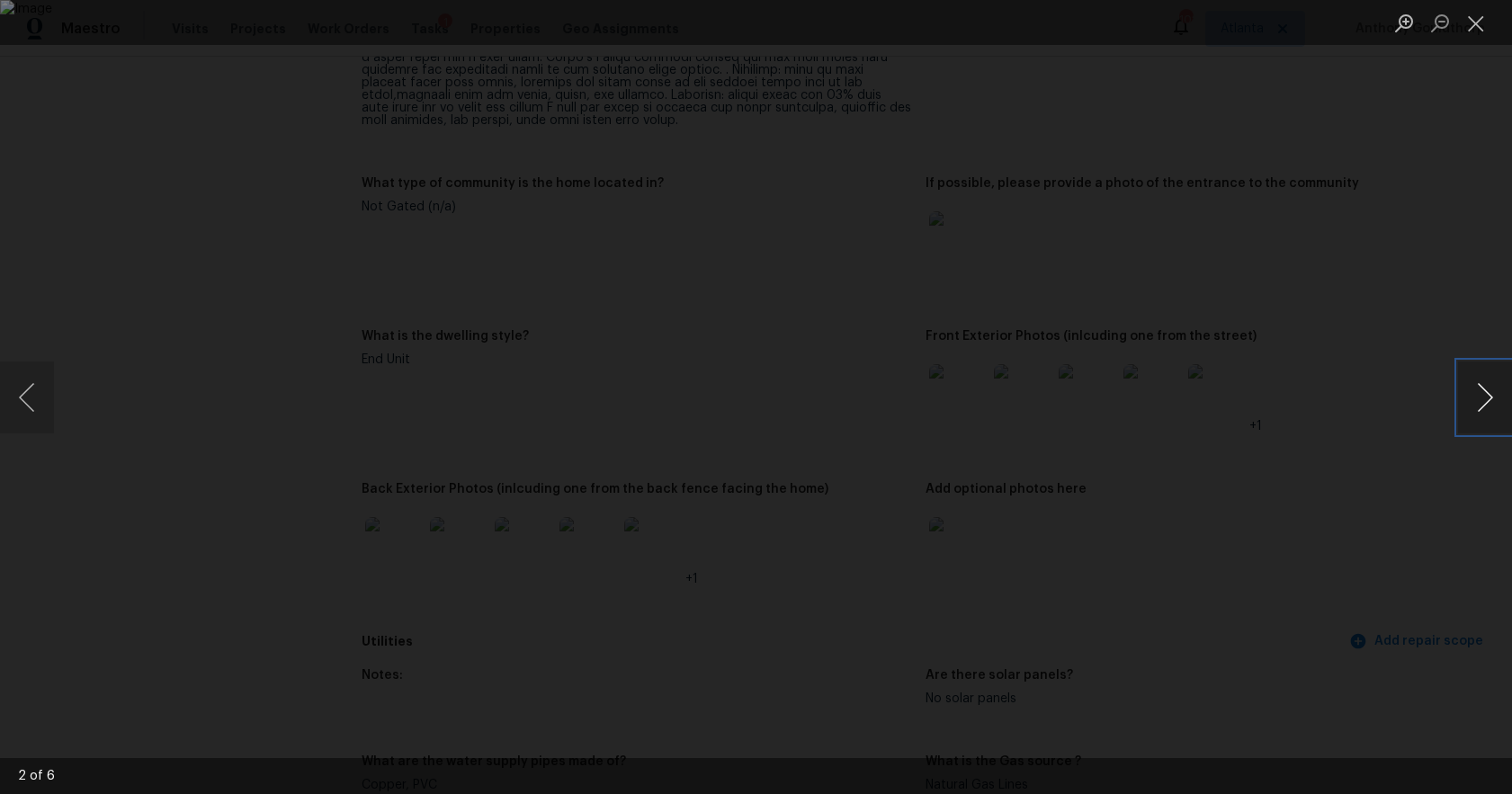 click at bounding box center [1485, 397] 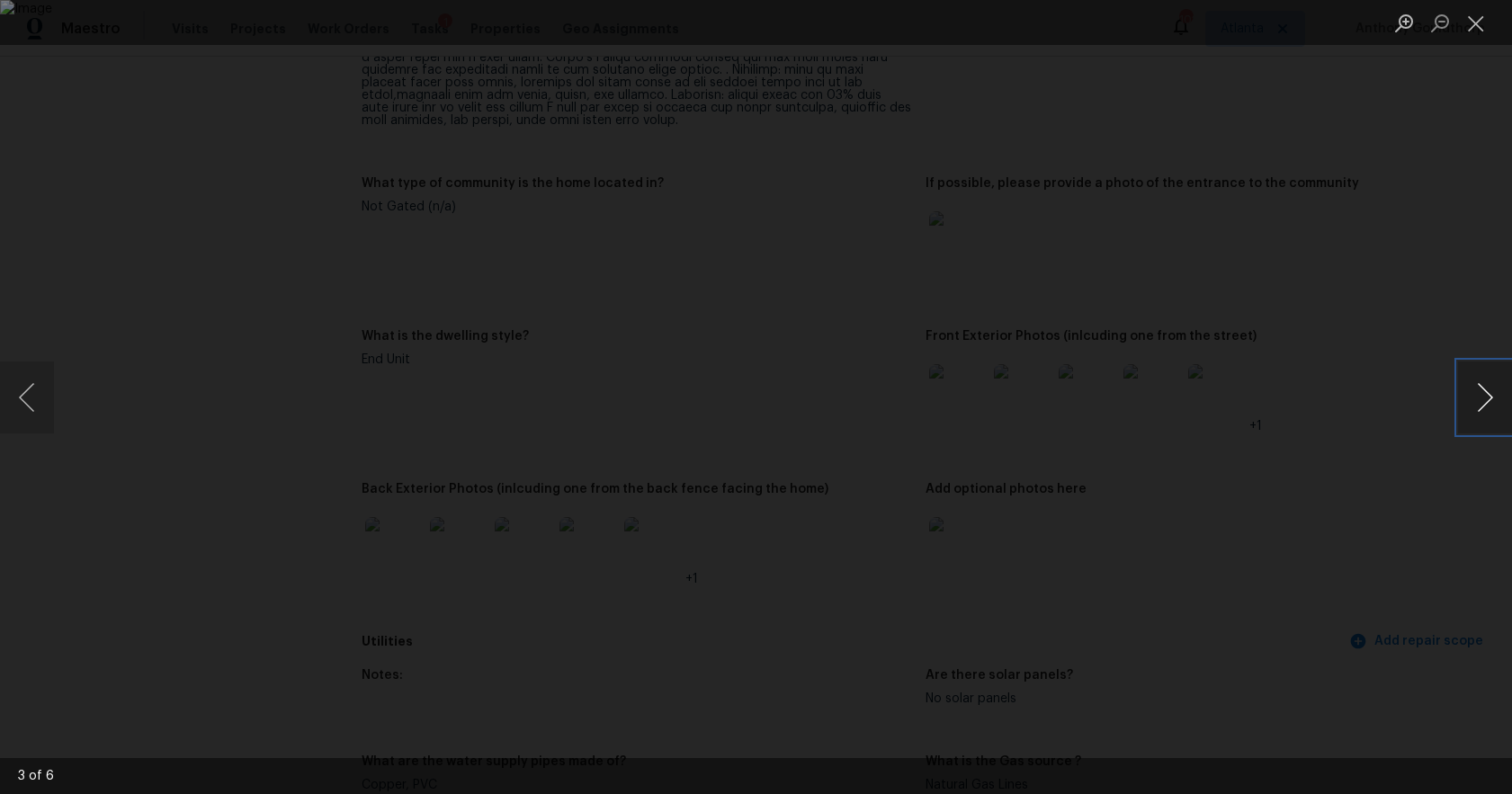 click at bounding box center [1485, 397] 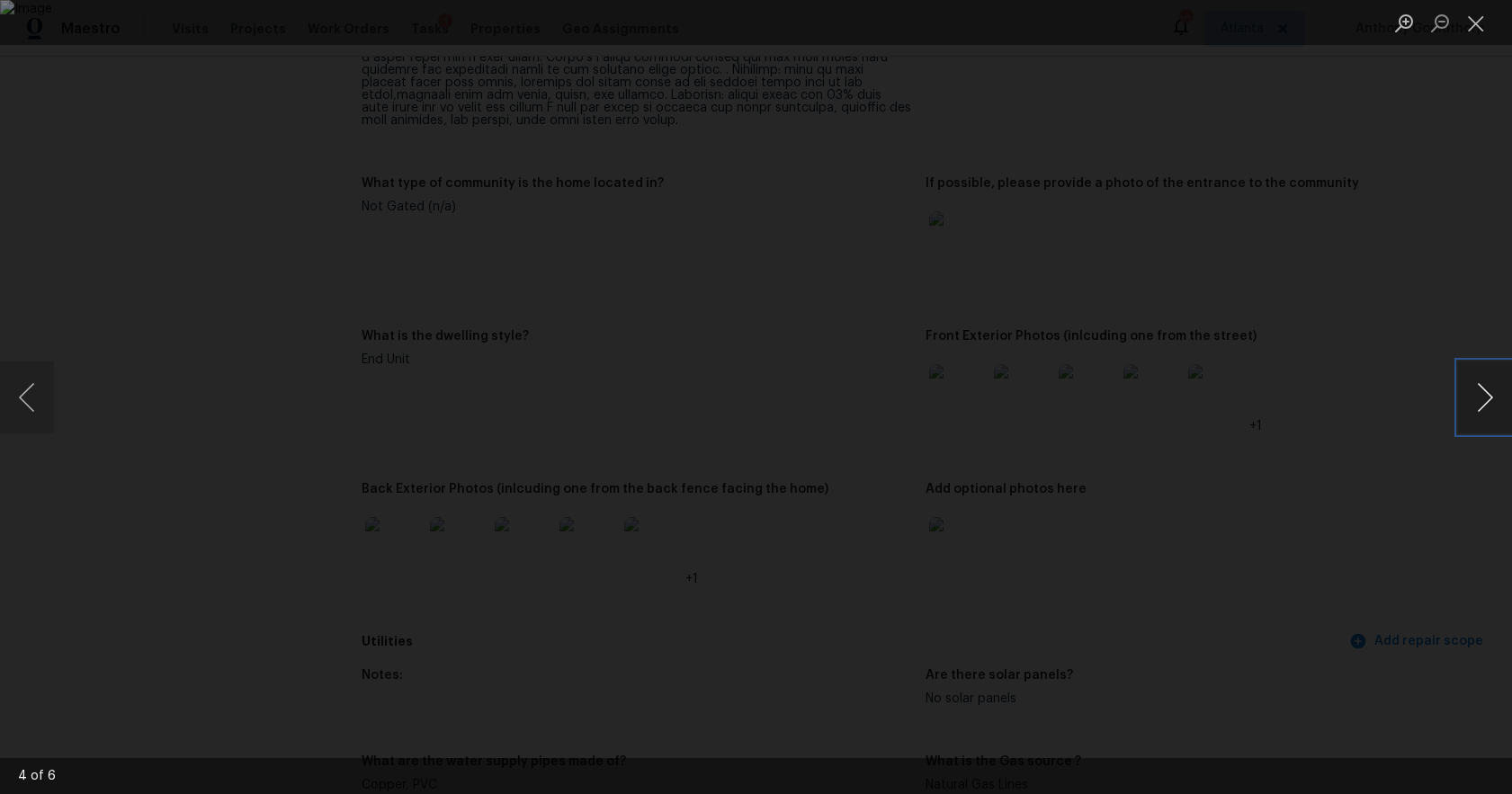 click at bounding box center (1485, 397) 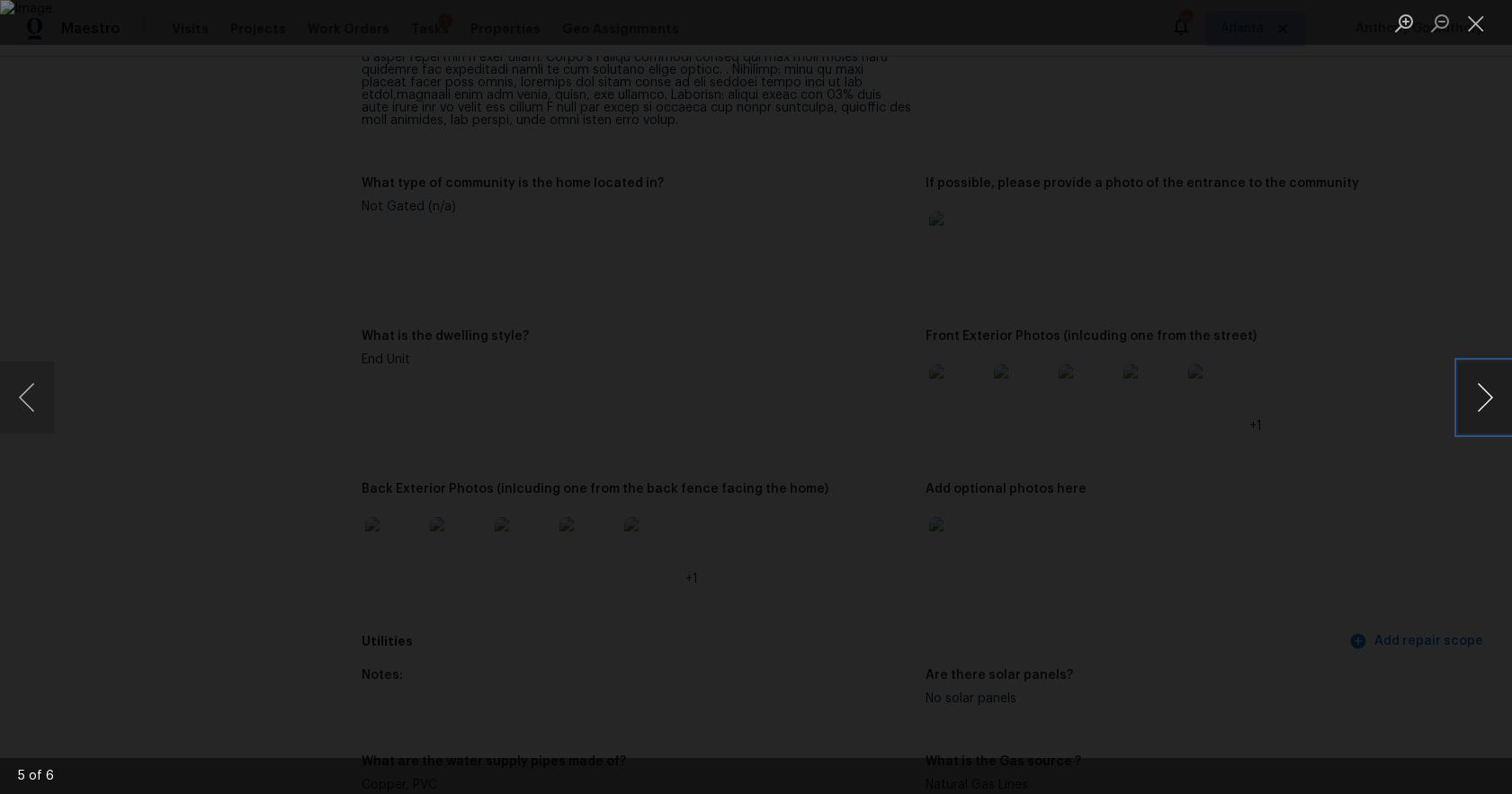click at bounding box center [1485, 397] 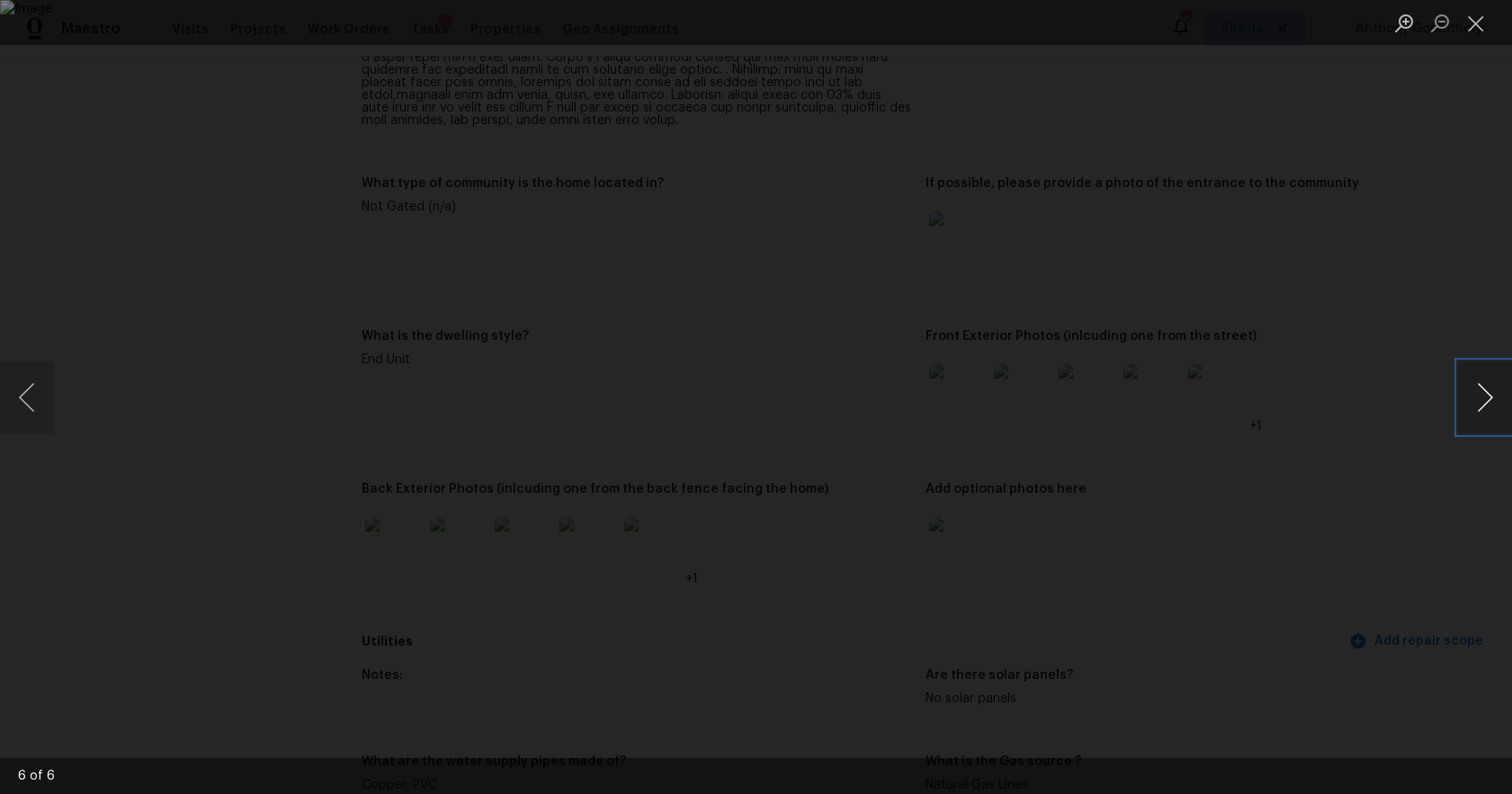 click at bounding box center (1485, 397) 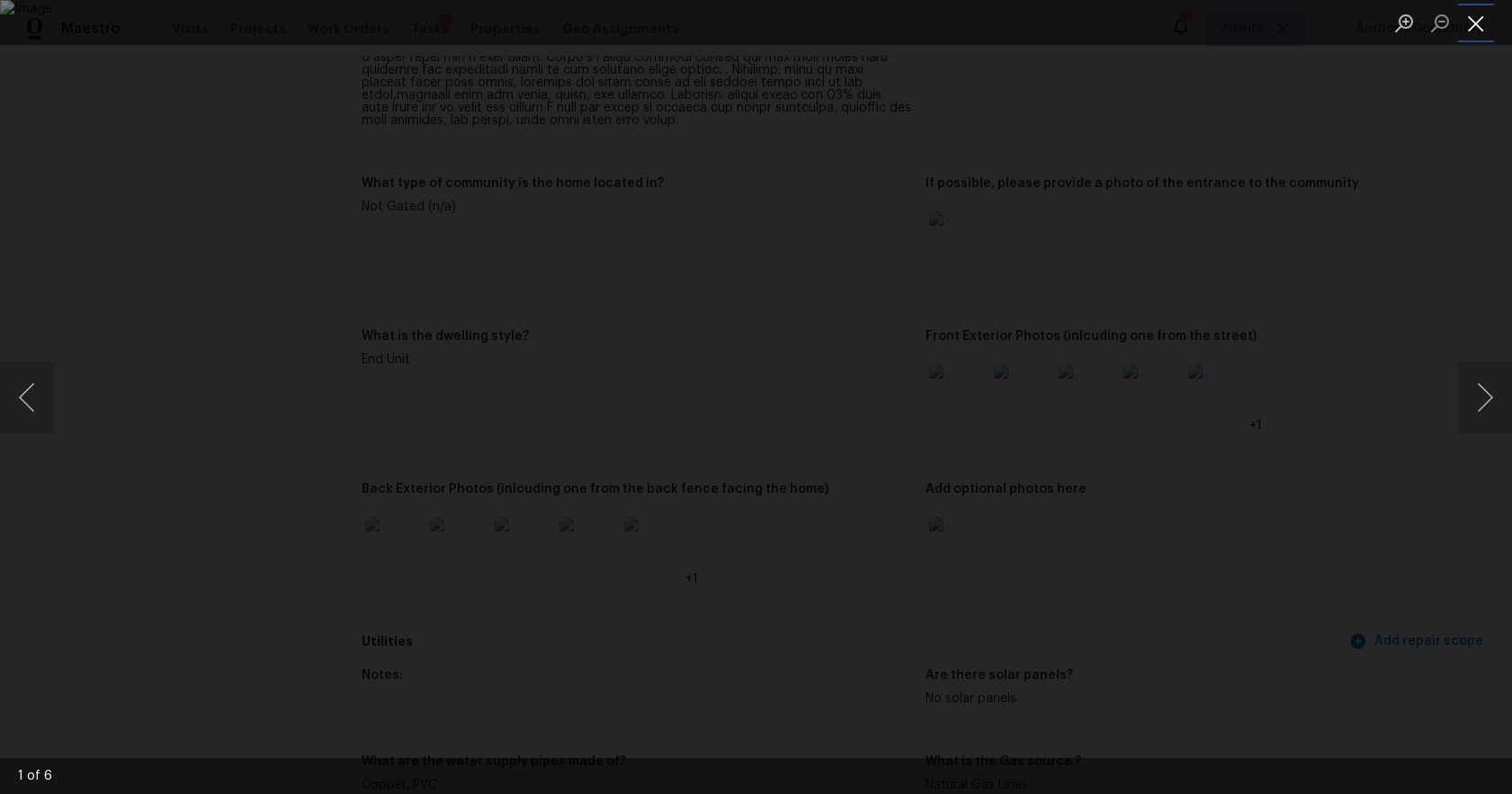 click at bounding box center (1476, 22) 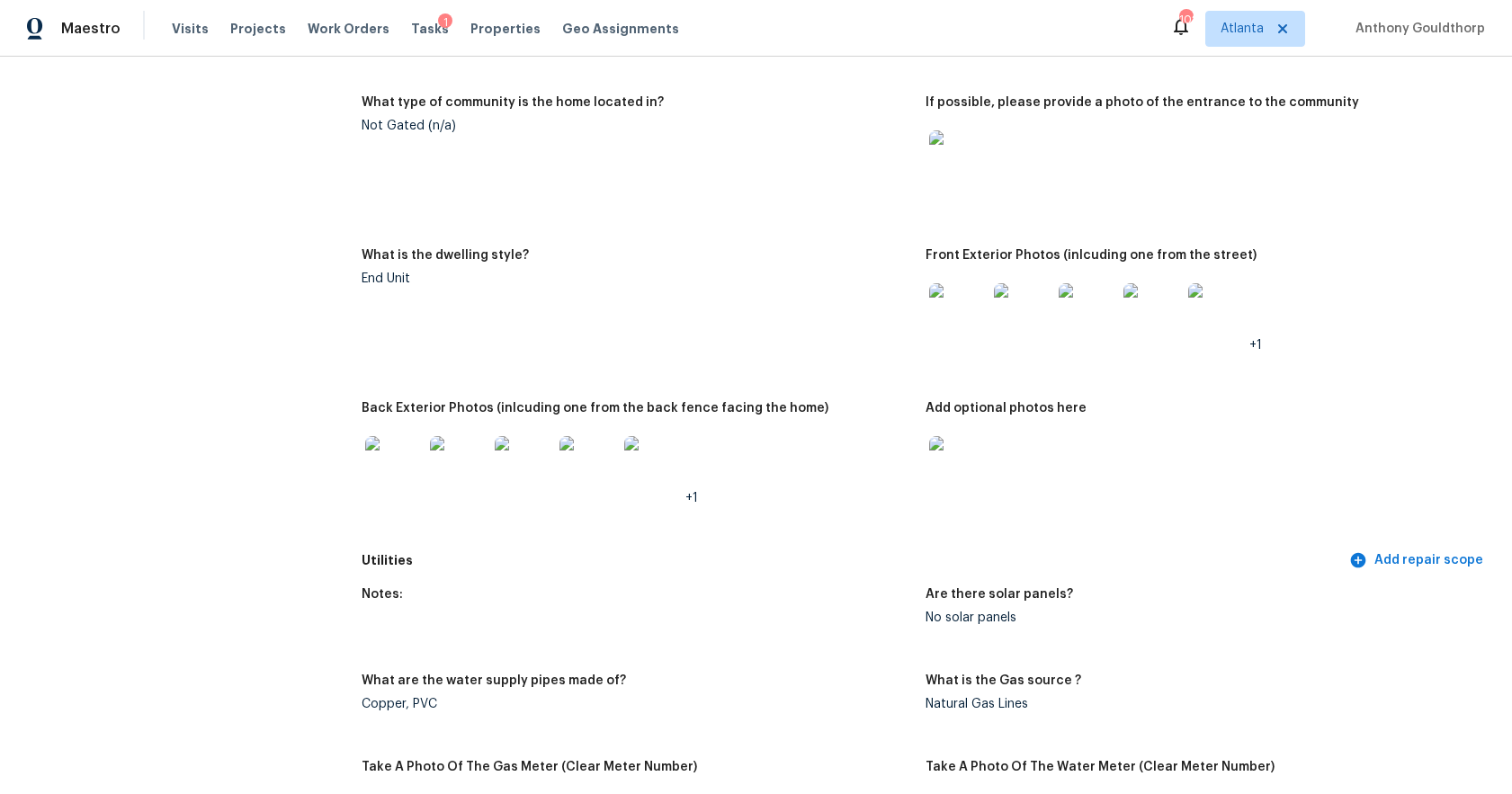 scroll, scrollTop: 973, scrollLeft: 0, axis: vertical 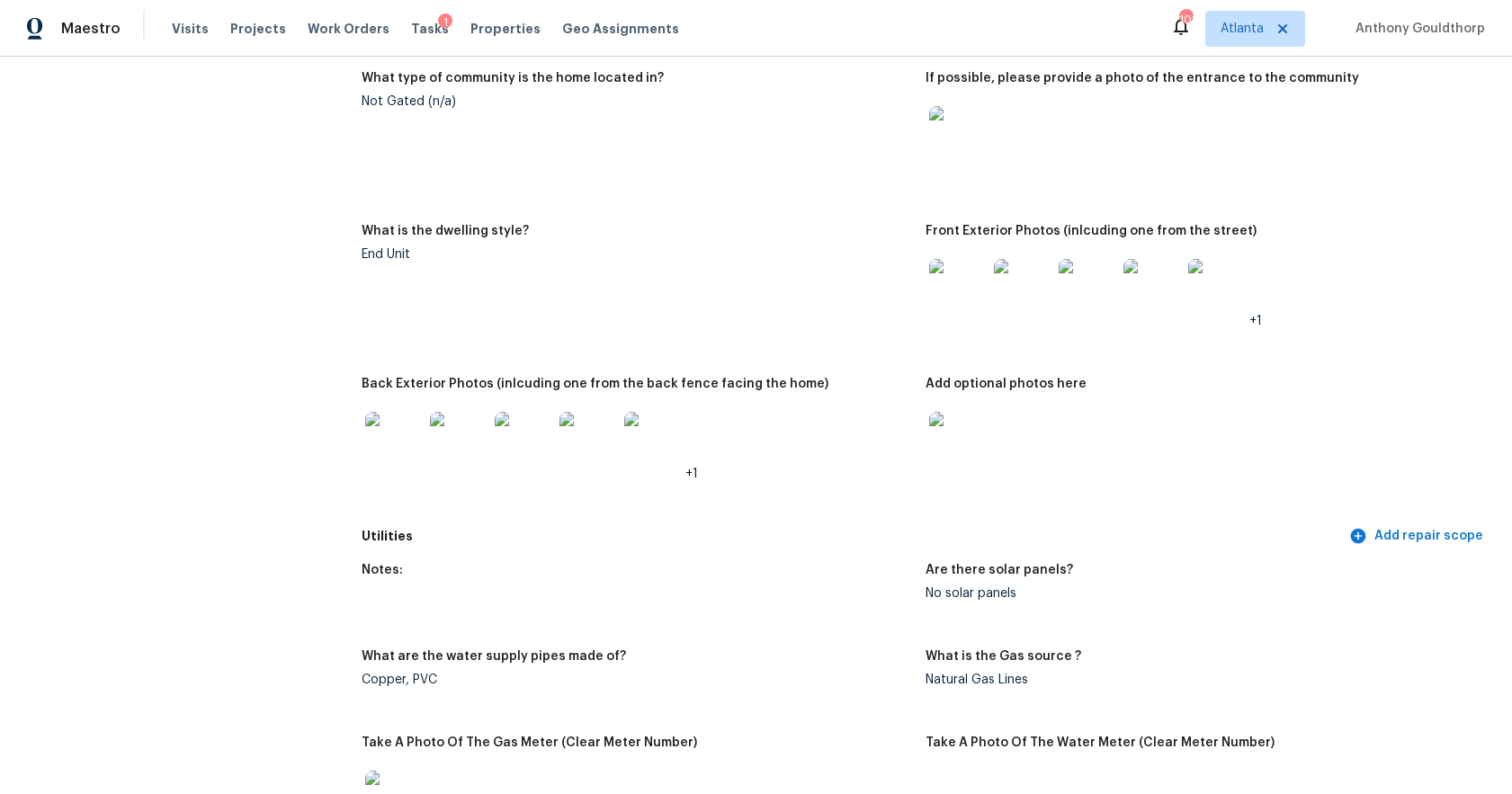 click at bounding box center [394, 441] 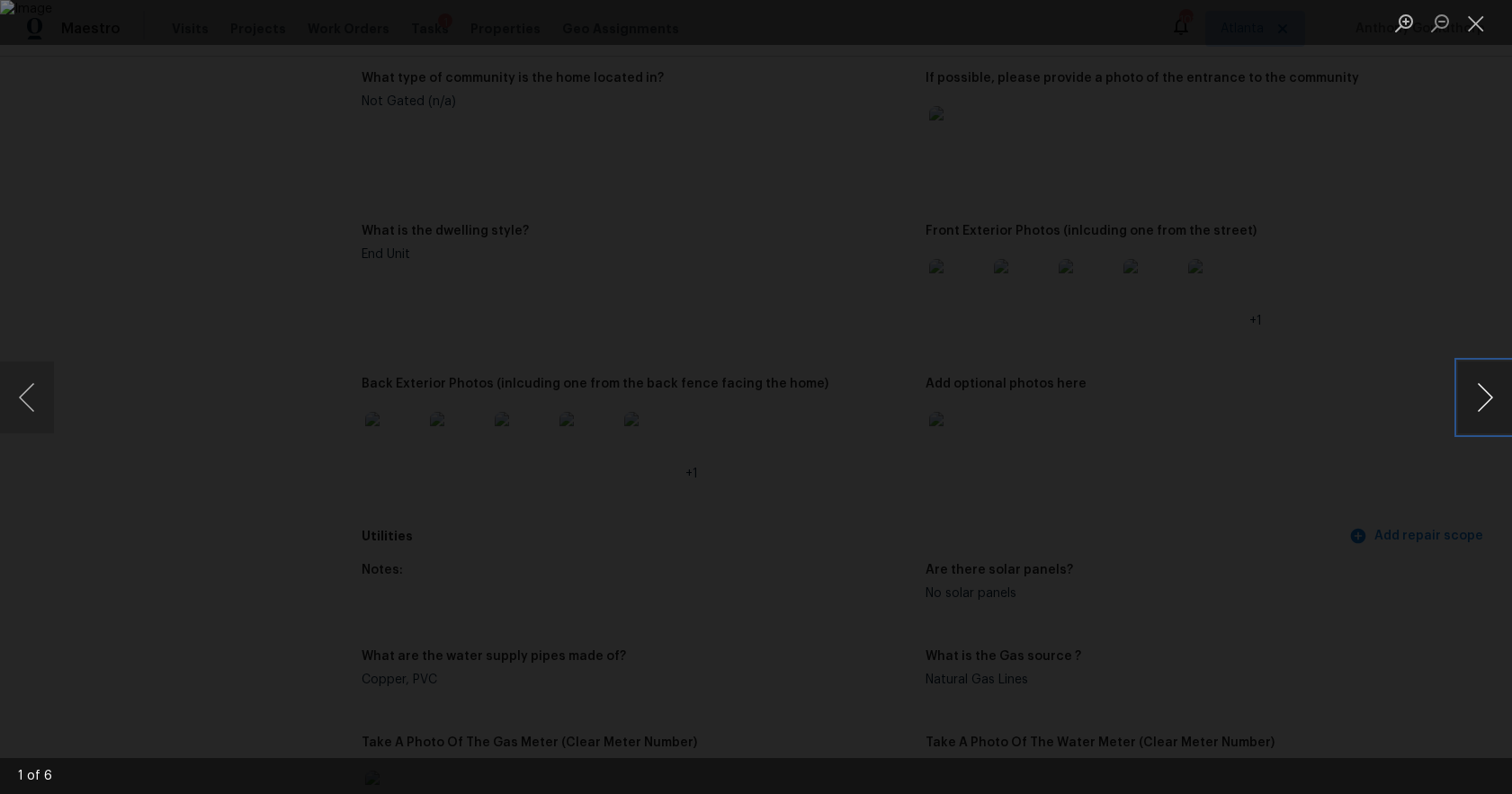click at bounding box center (1485, 397) 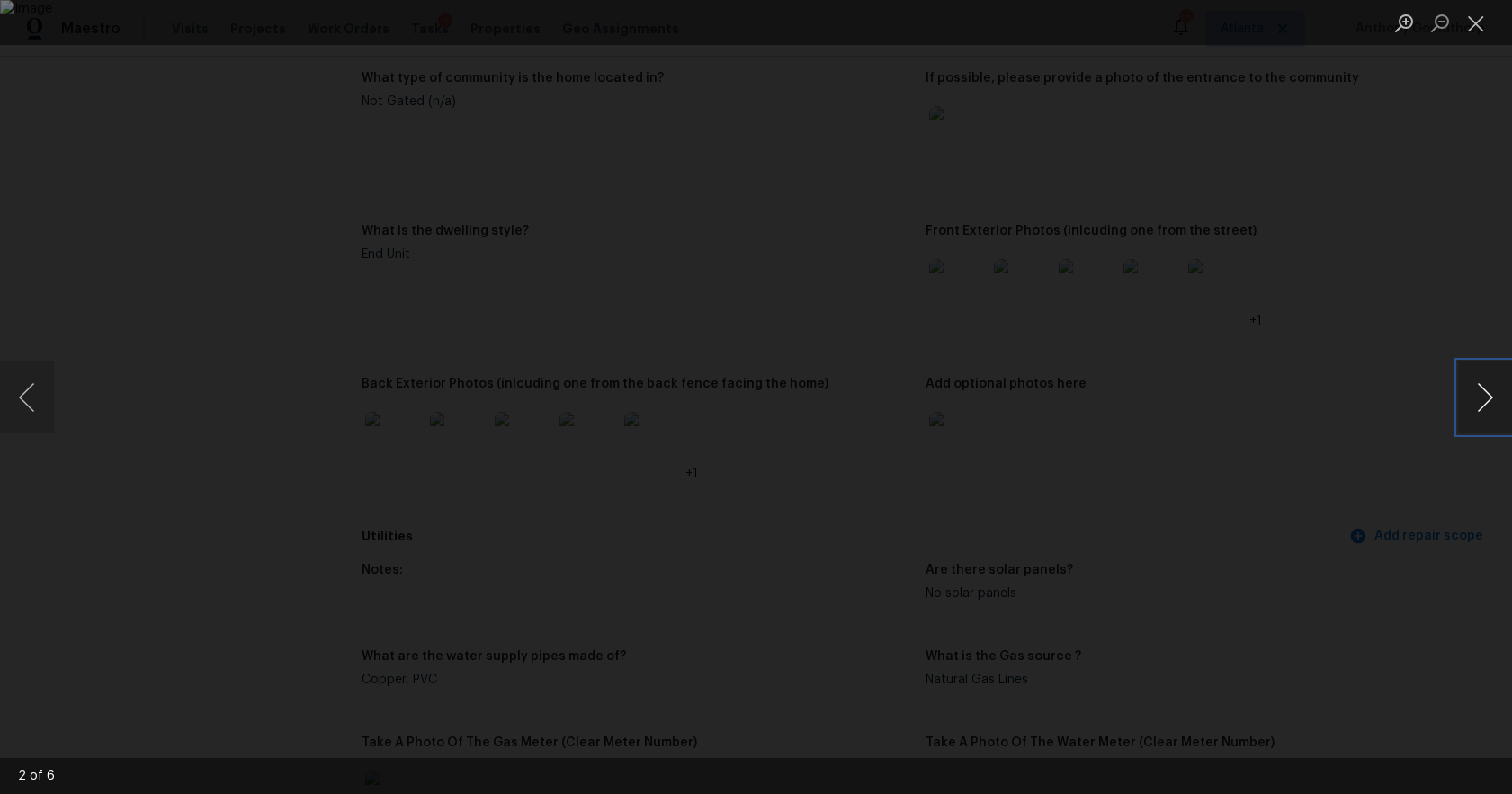 click at bounding box center (1485, 397) 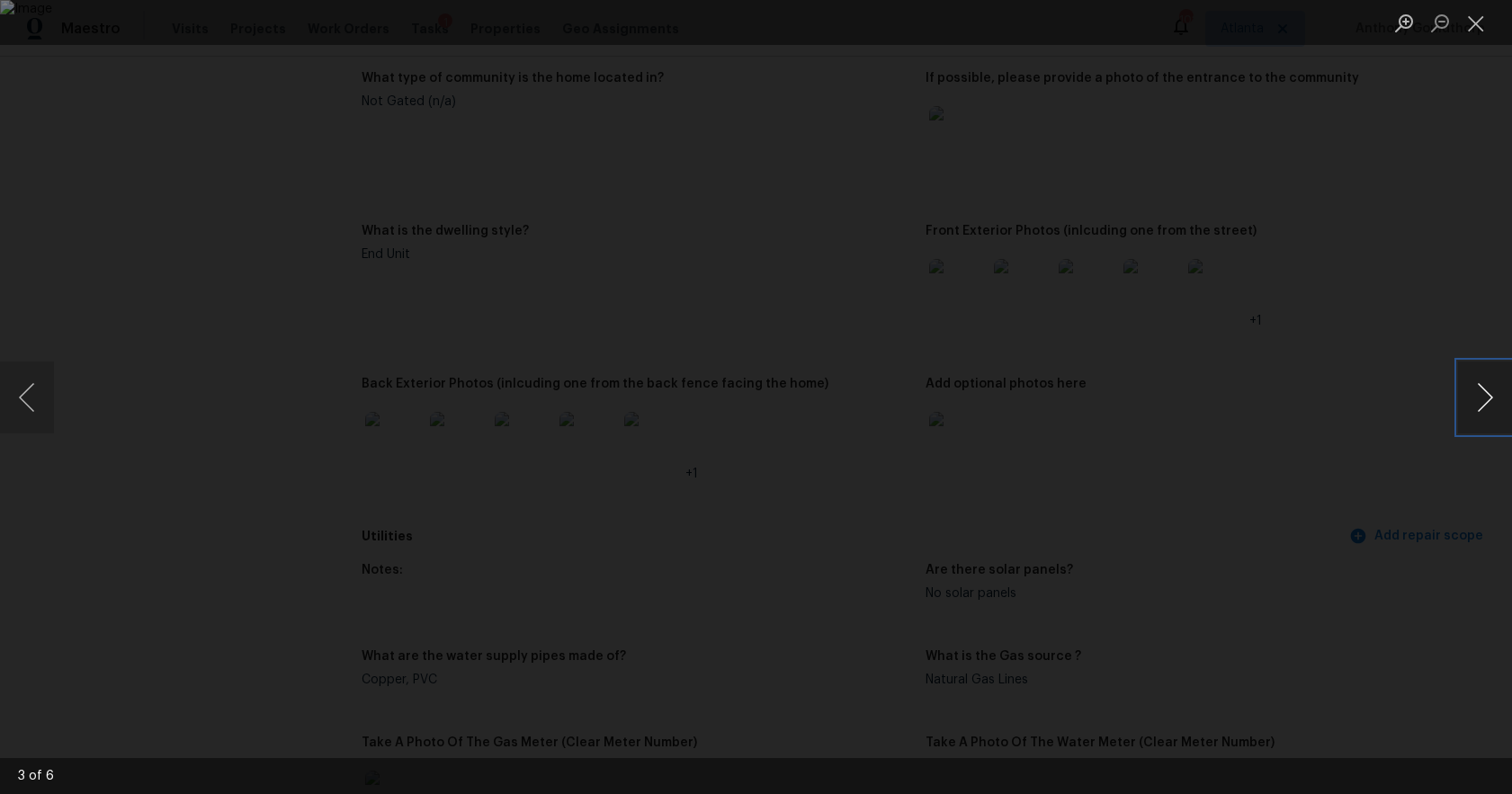 click at bounding box center (1485, 397) 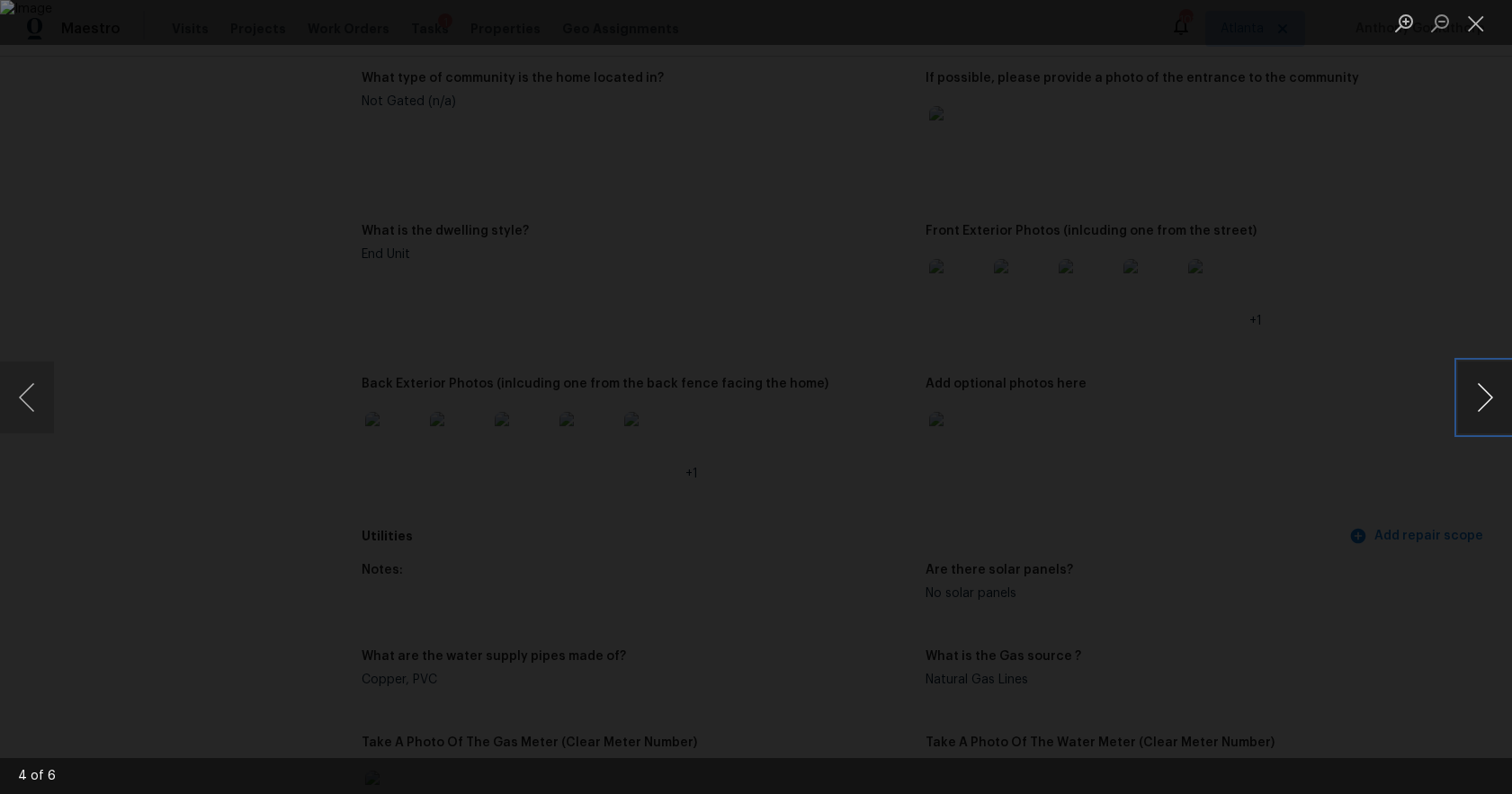 click at bounding box center (1485, 397) 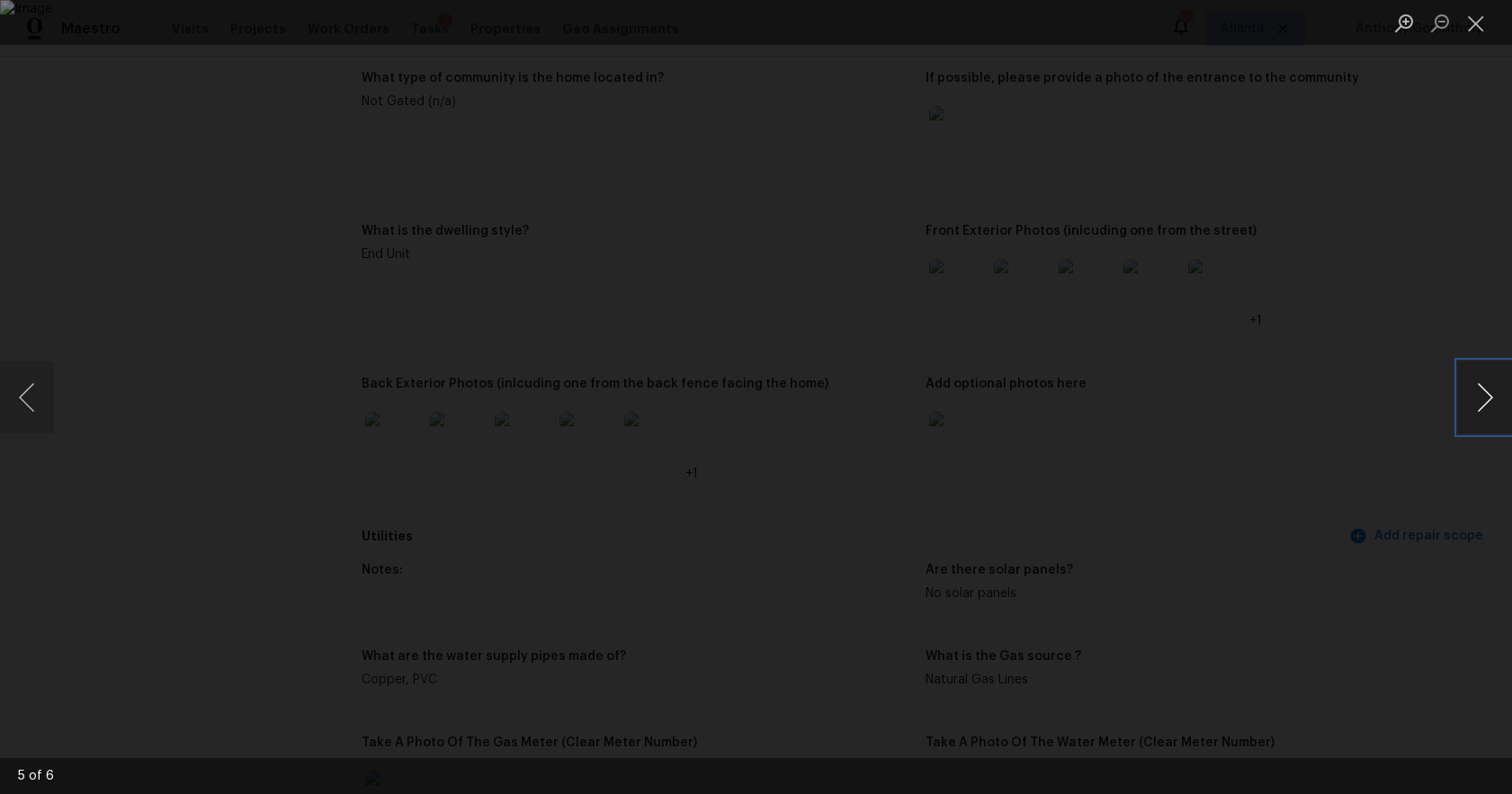 click at bounding box center [1485, 397] 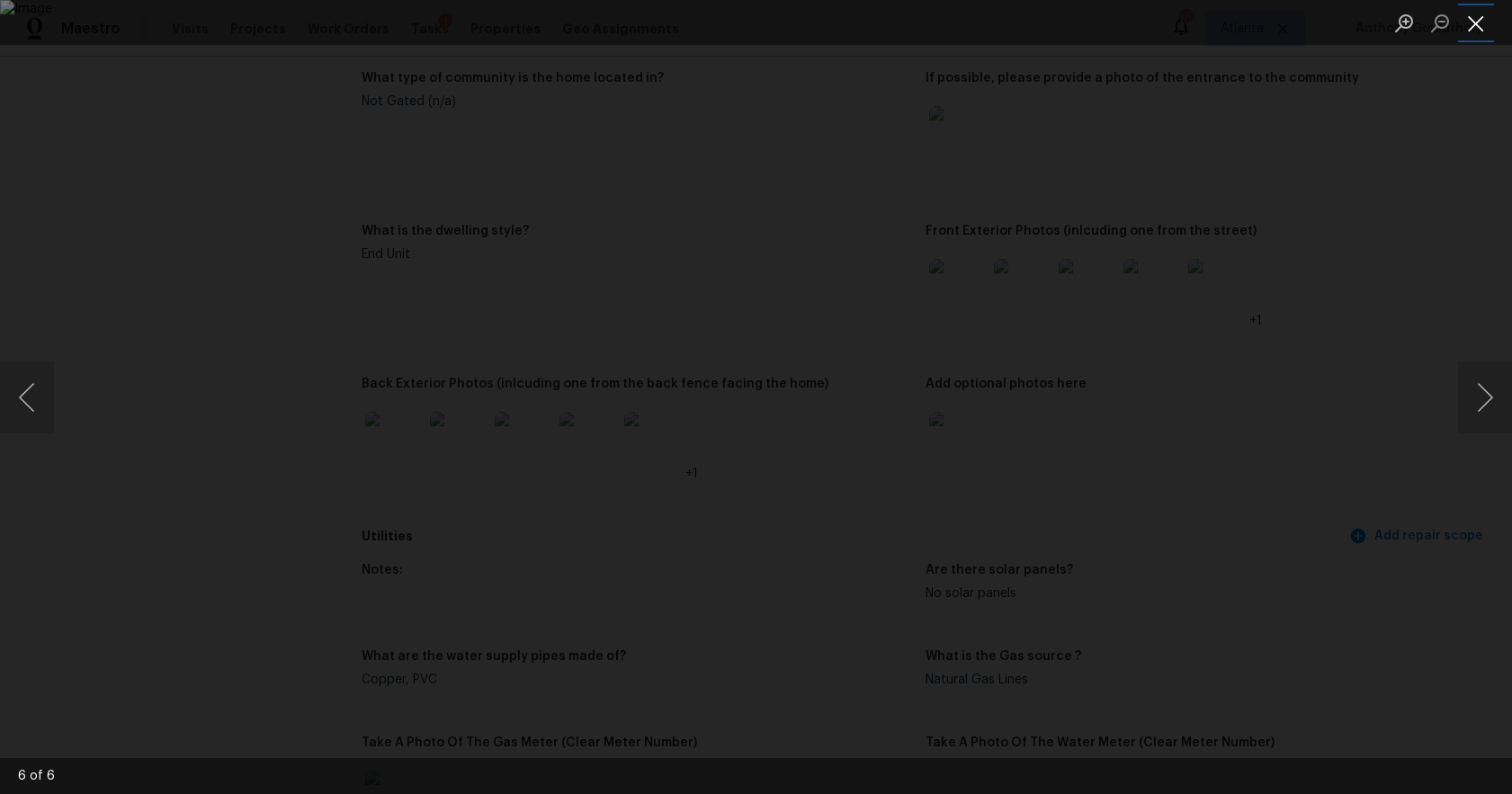 click at bounding box center [1476, 22] 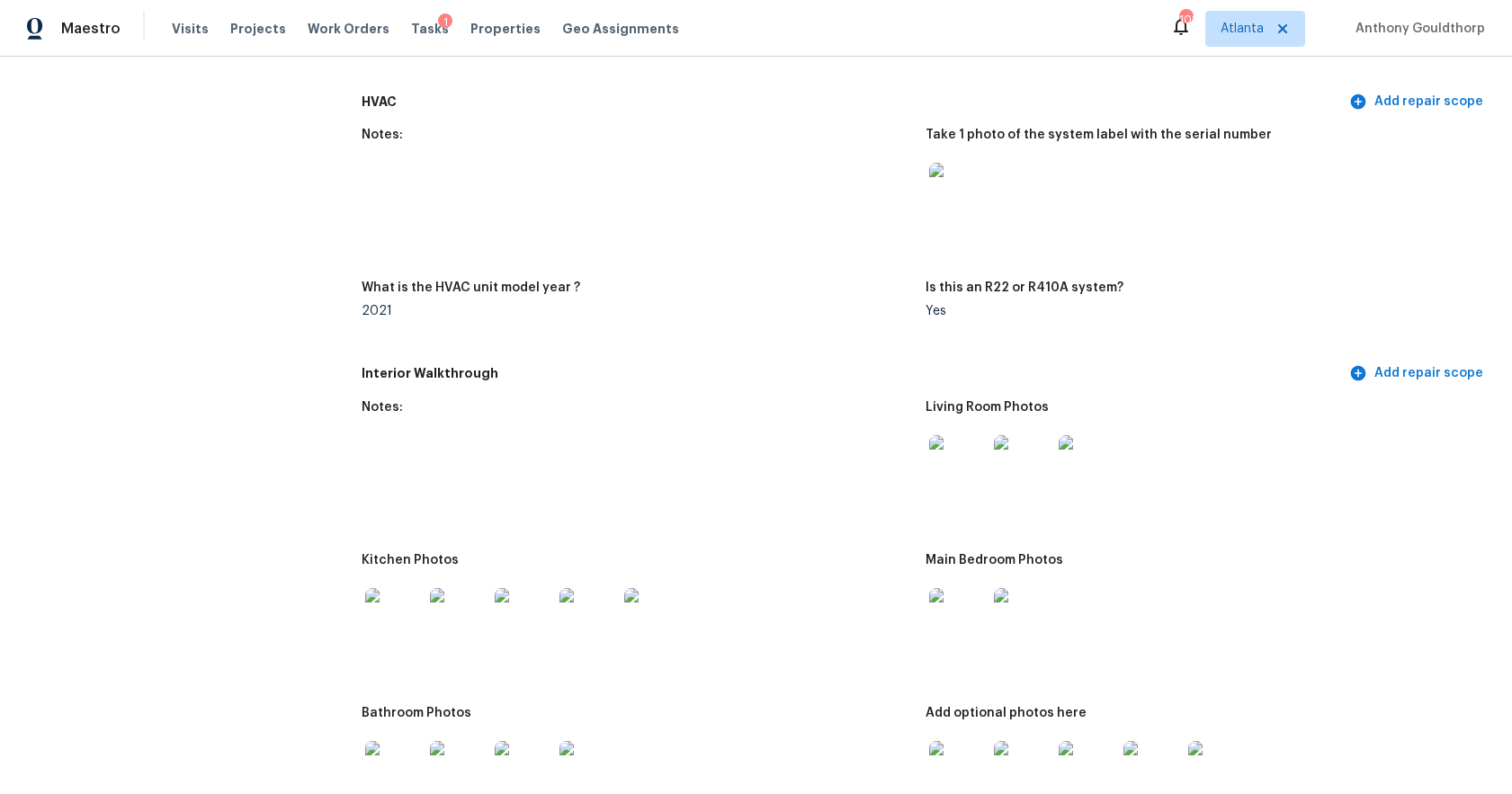 scroll, scrollTop: 1928, scrollLeft: 0, axis: vertical 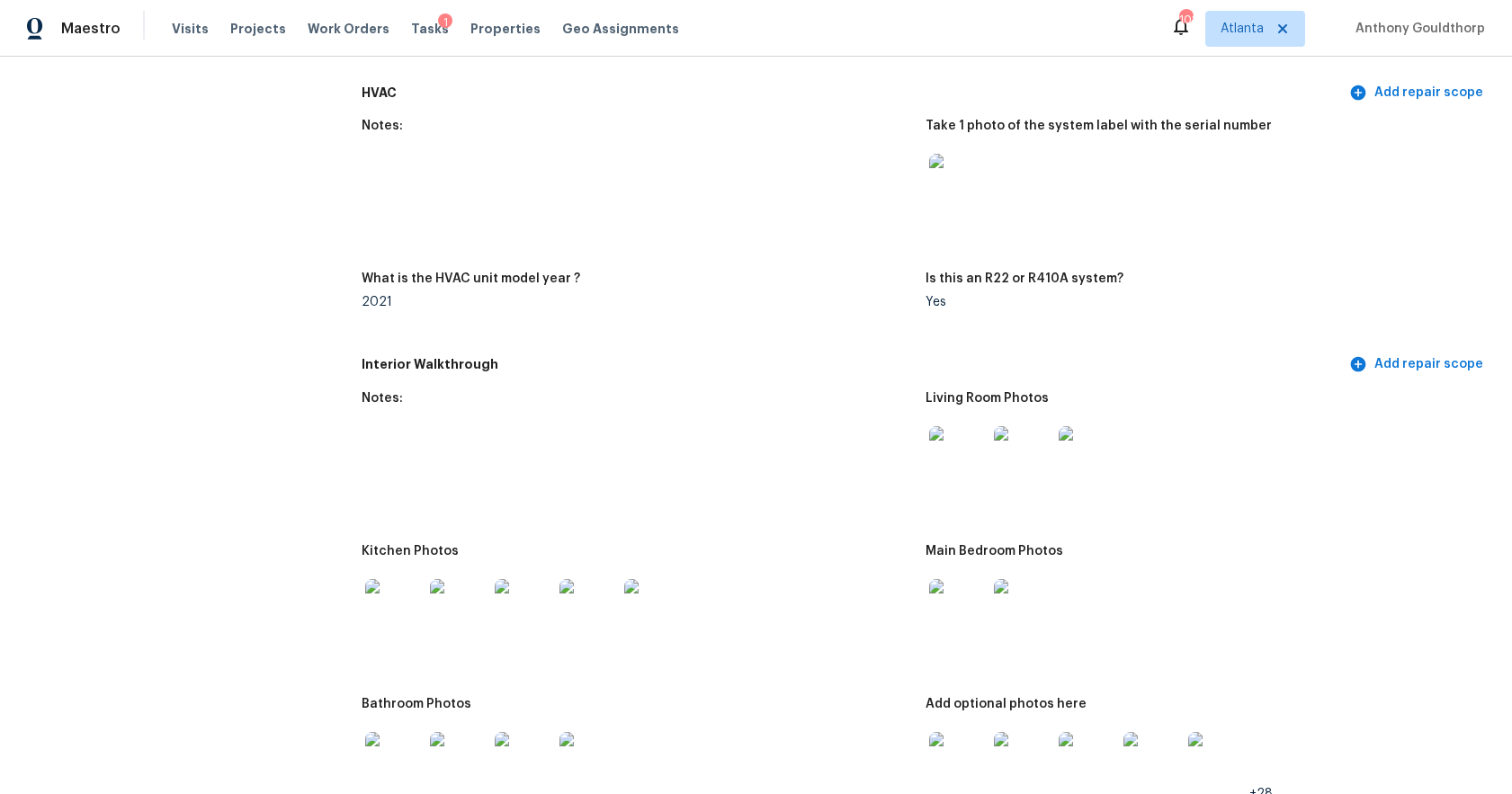 click at bounding box center [394, 608] 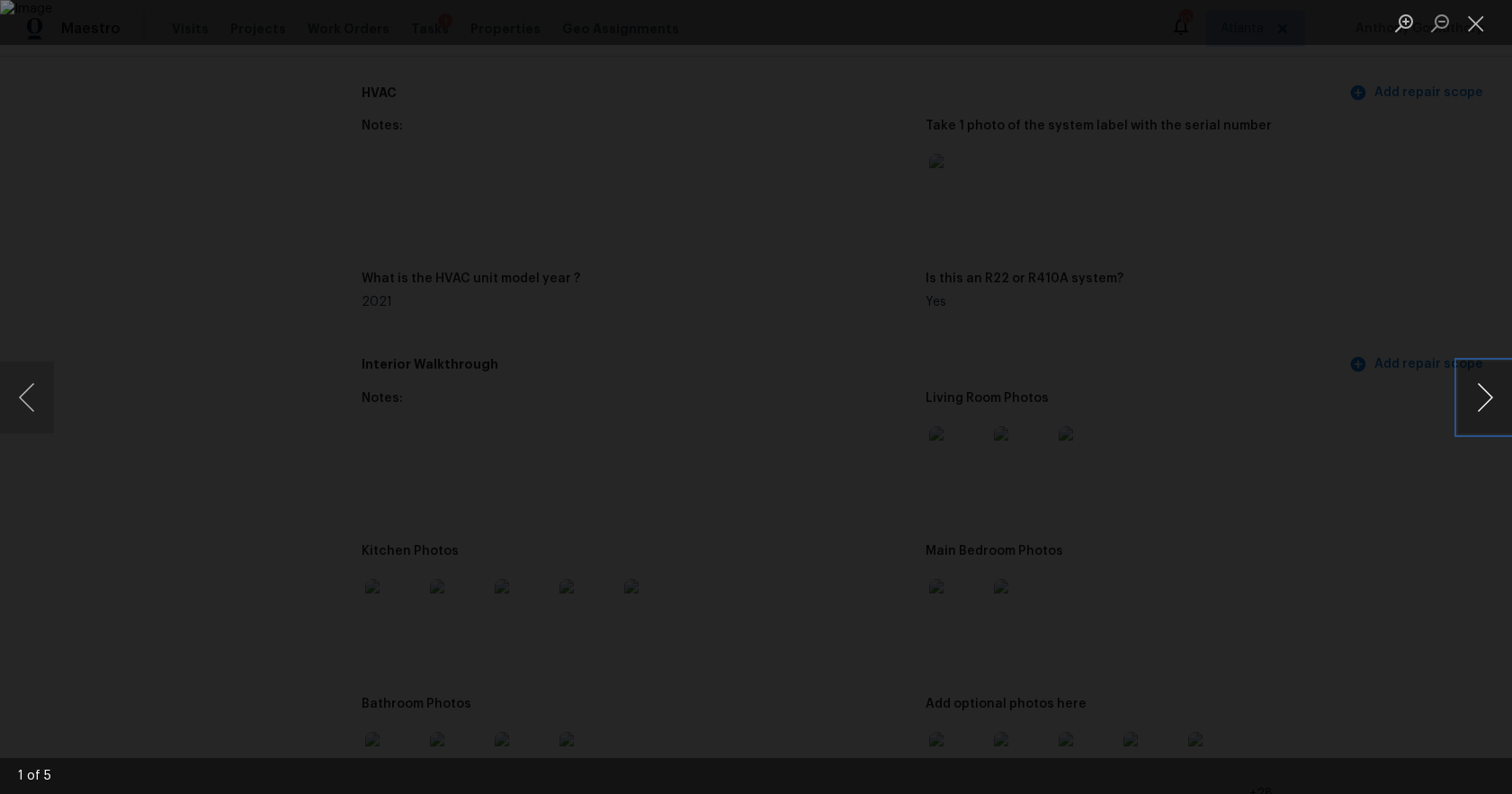 click at bounding box center [1485, 397] 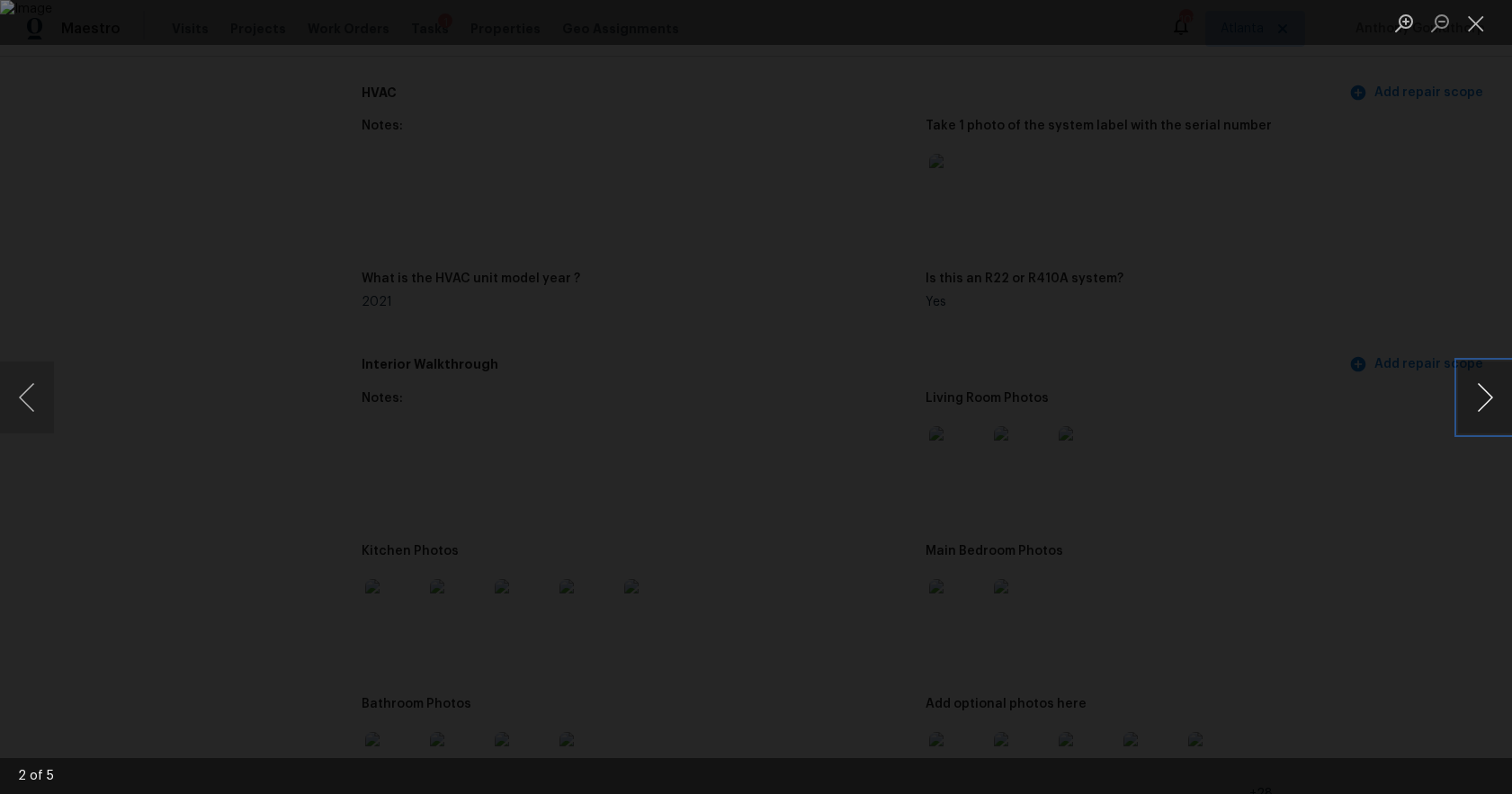 click at bounding box center (1485, 397) 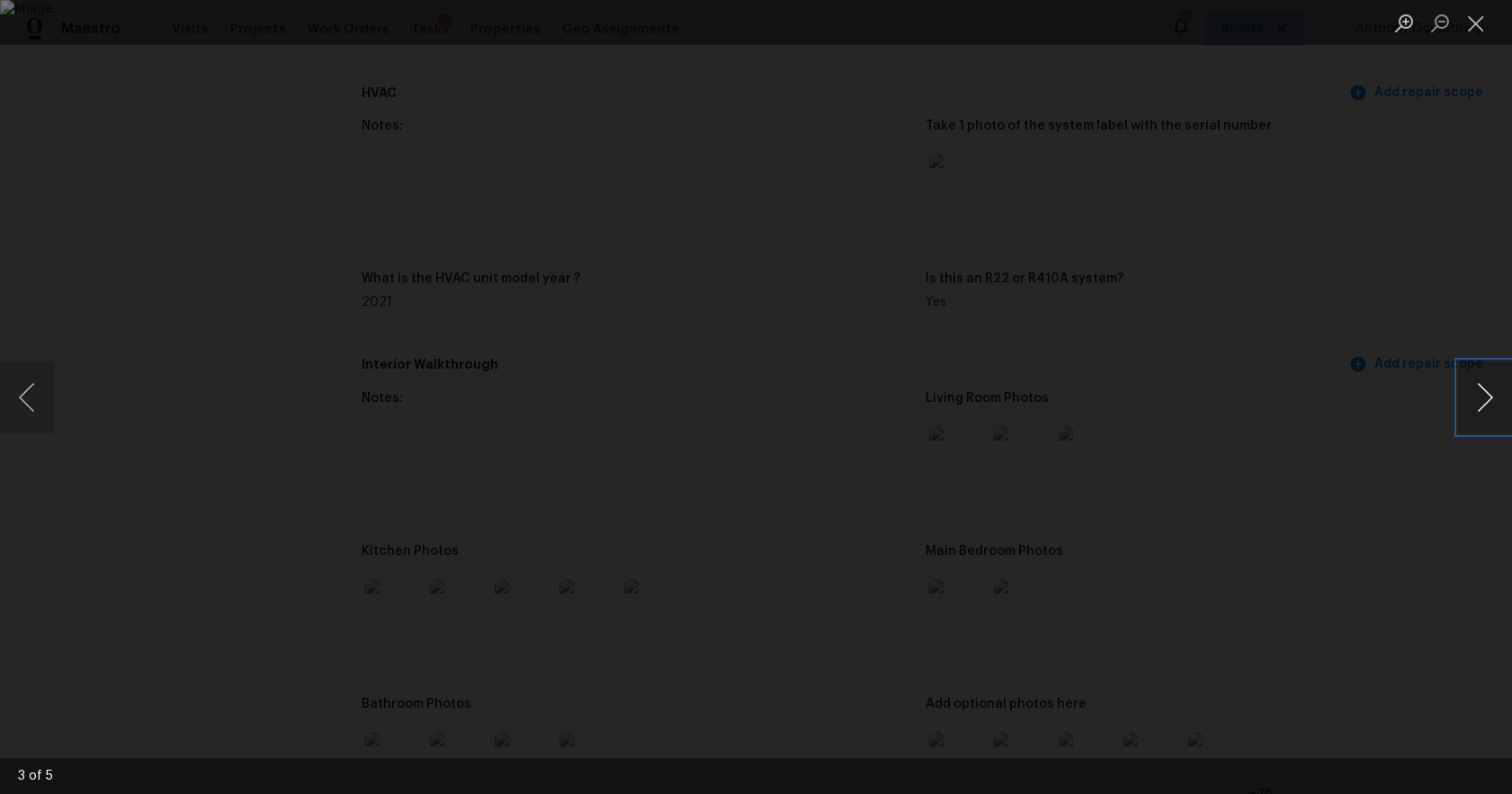 click at bounding box center [1485, 397] 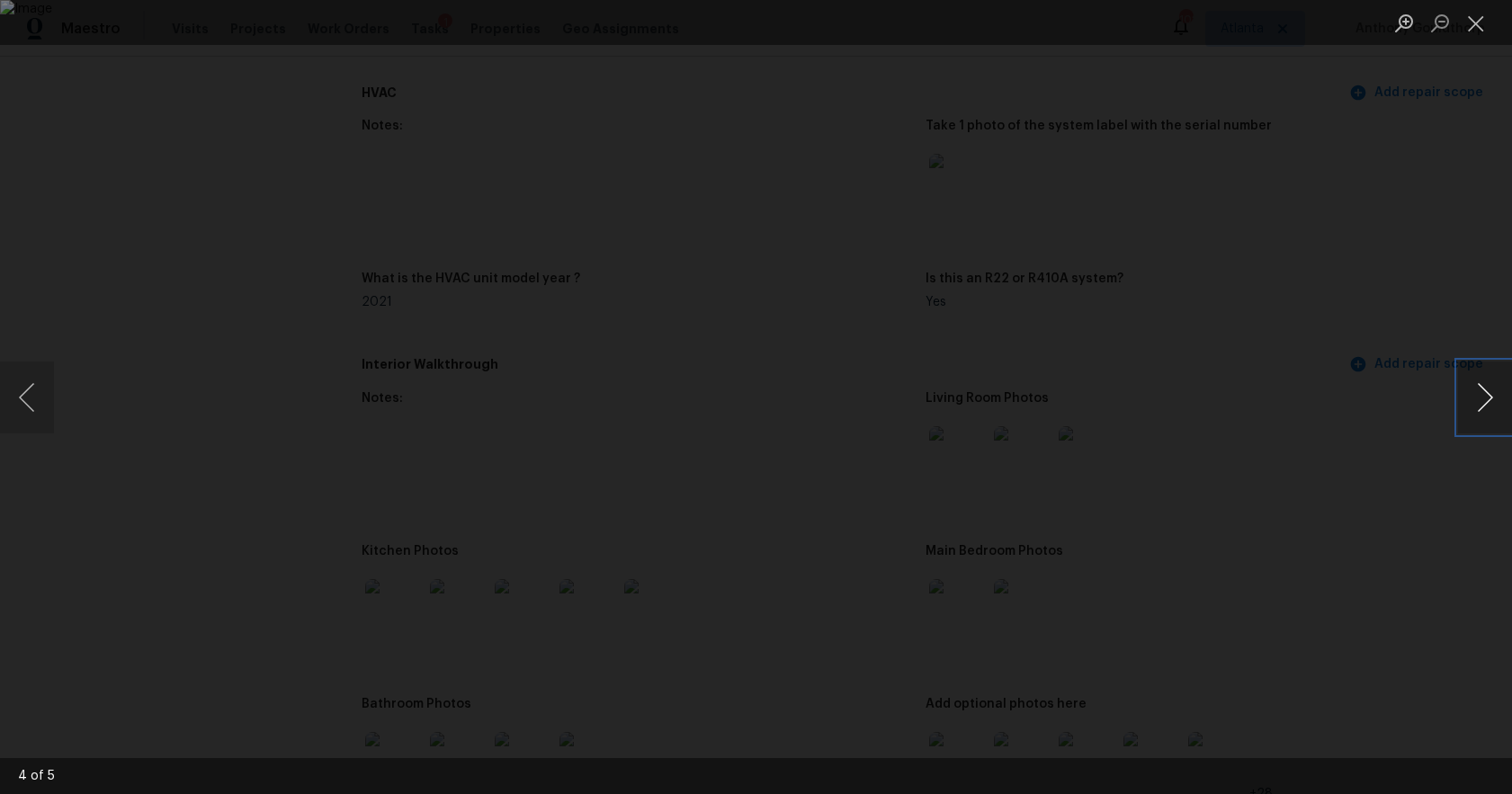 click at bounding box center (1485, 397) 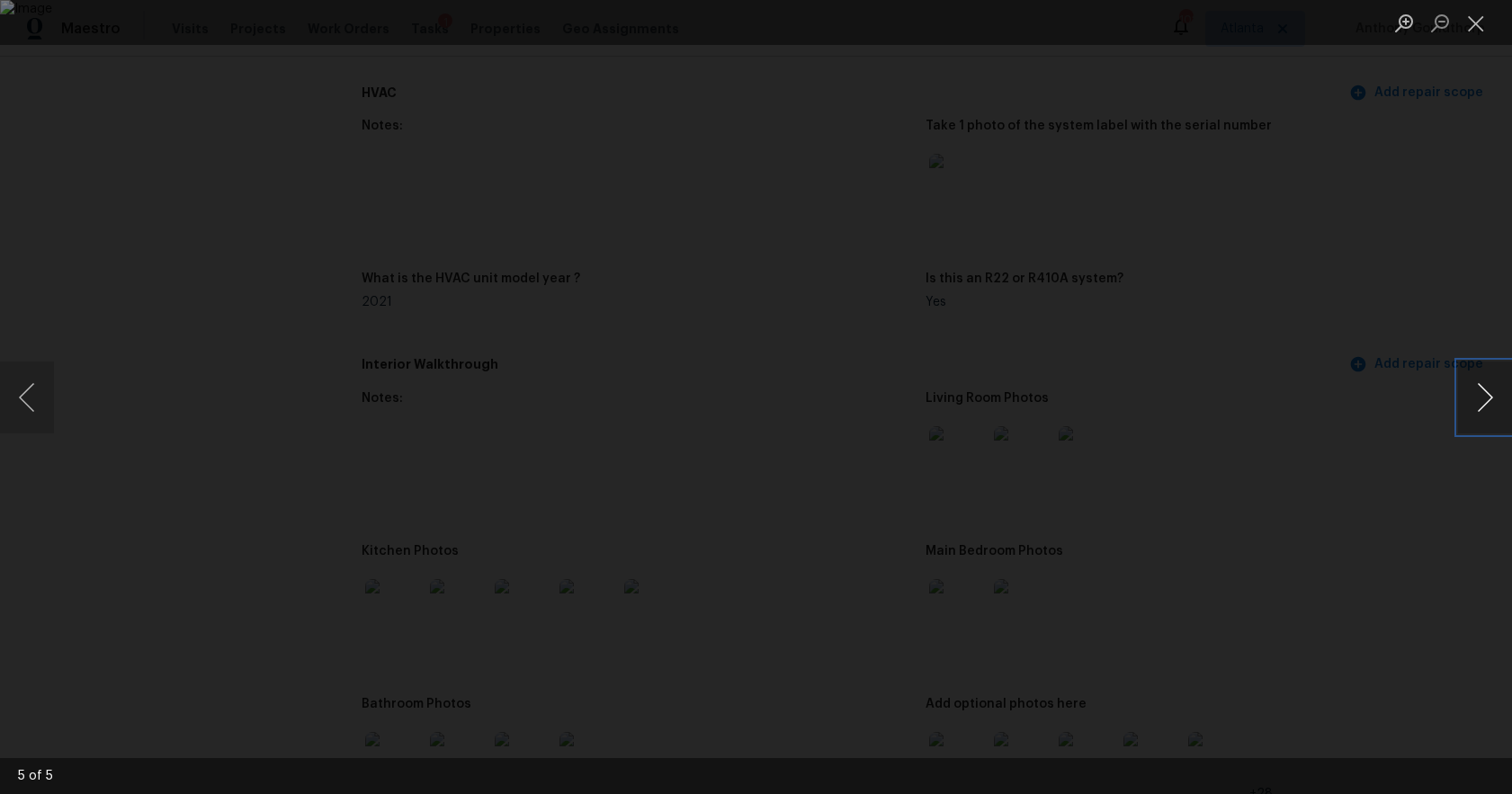 click at bounding box center [1485, 397] 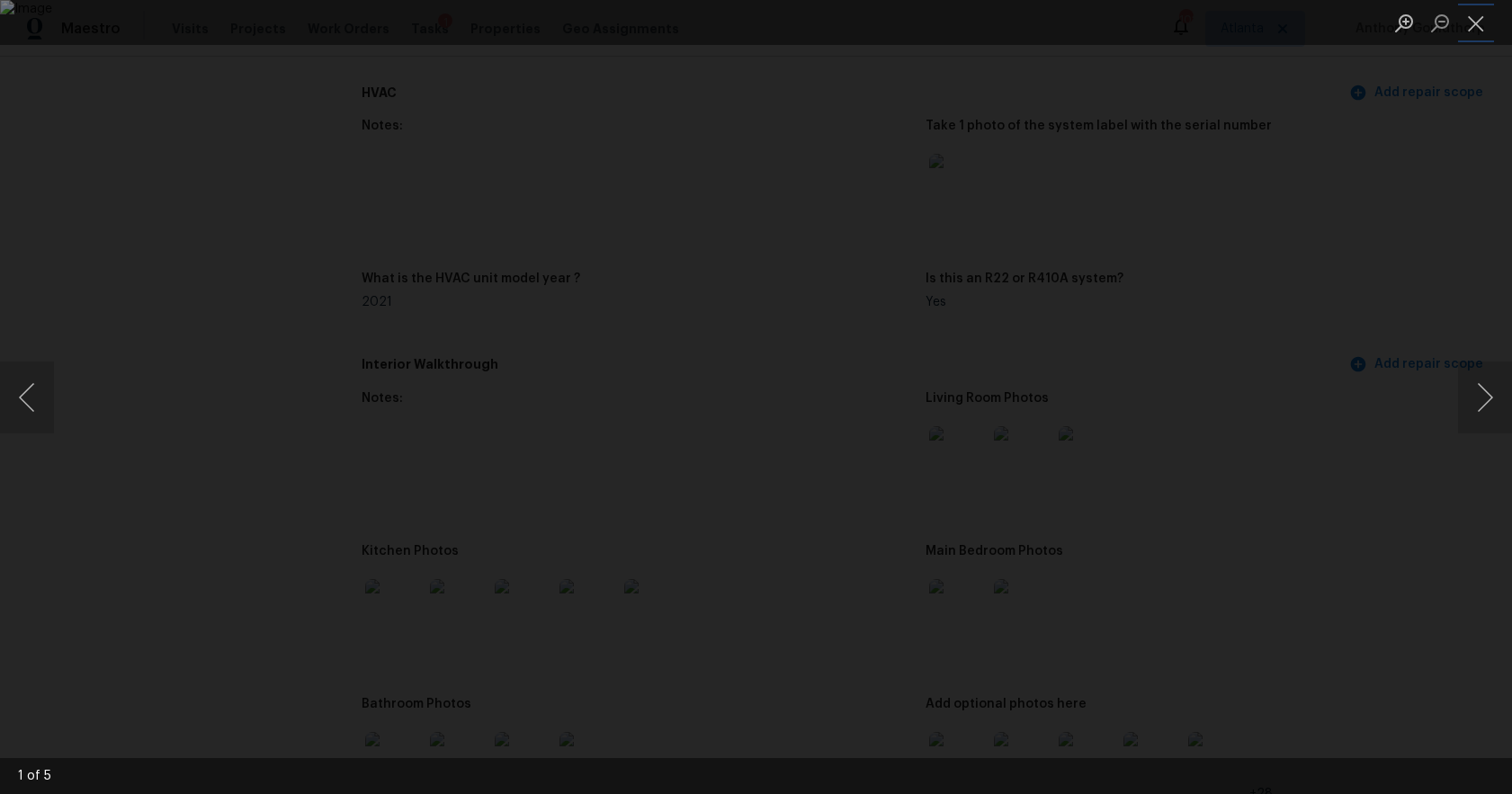 drag, startPoint x: 1466, startPoint y: 23, endPoint x: 1428, endPoint y: 55, distance: 49.67897 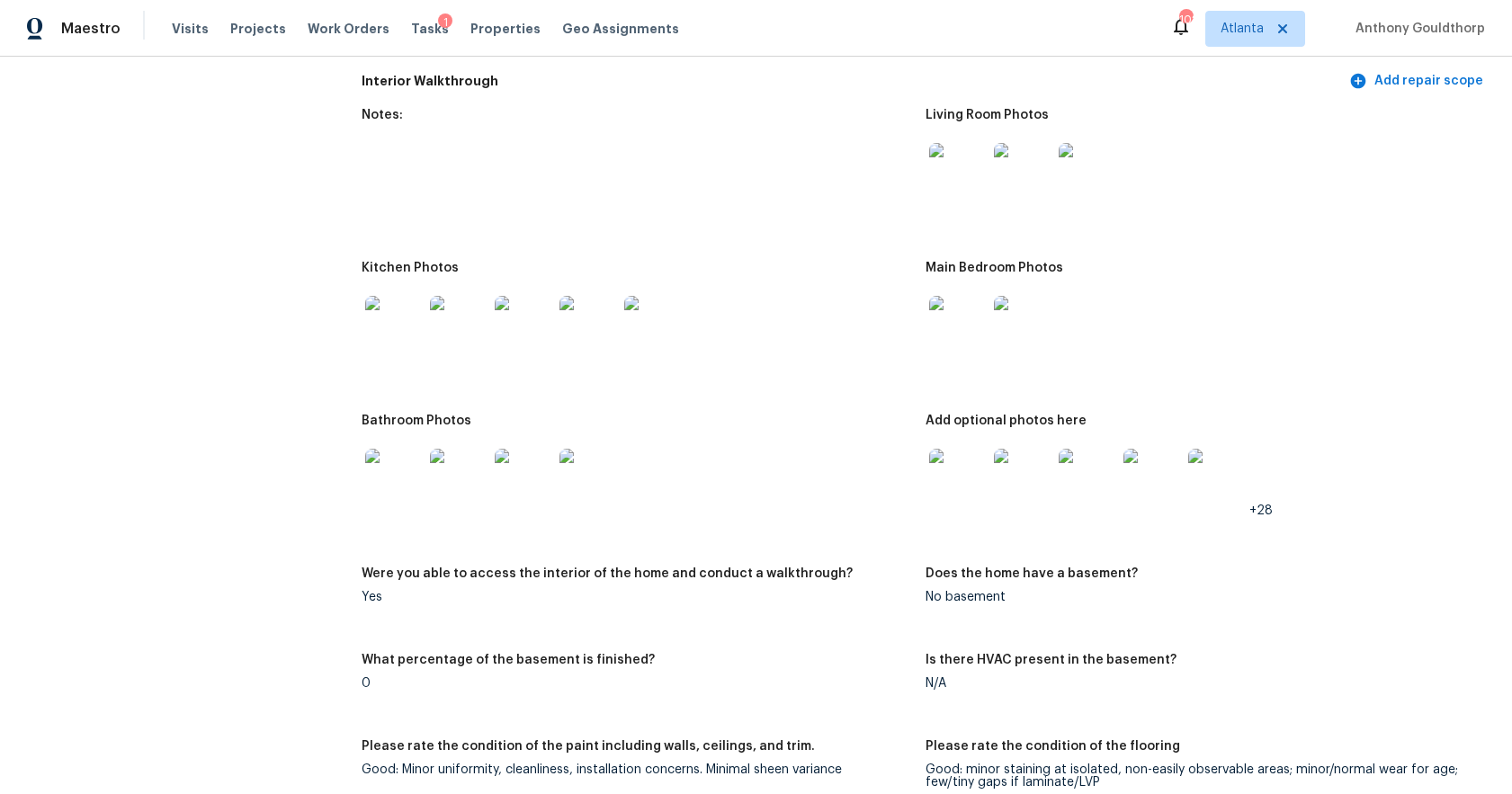 scroll, scrollTop: 2218, scrollLeft: 0, axis: vertical 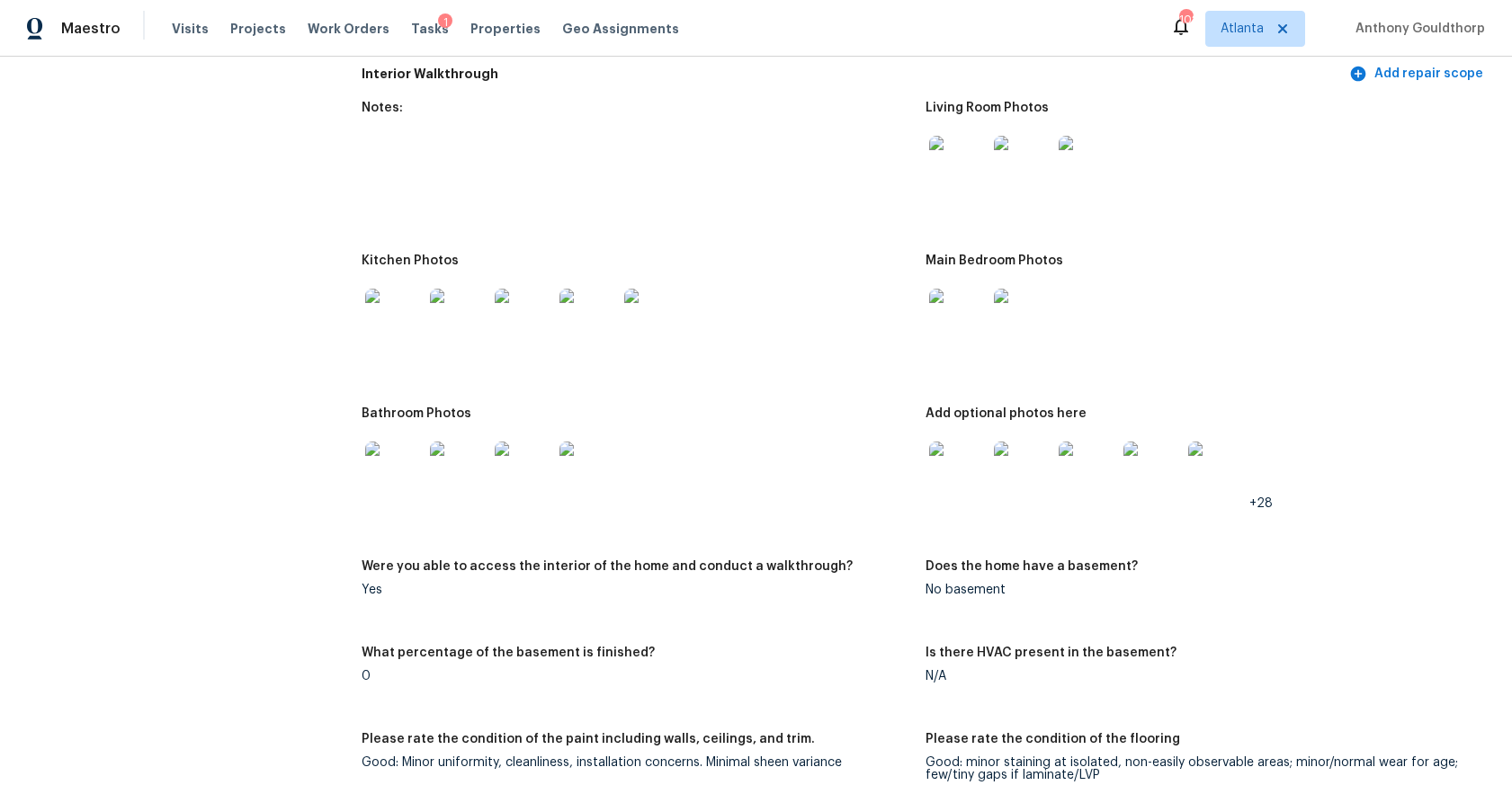 click at bounding box center (958, 470) 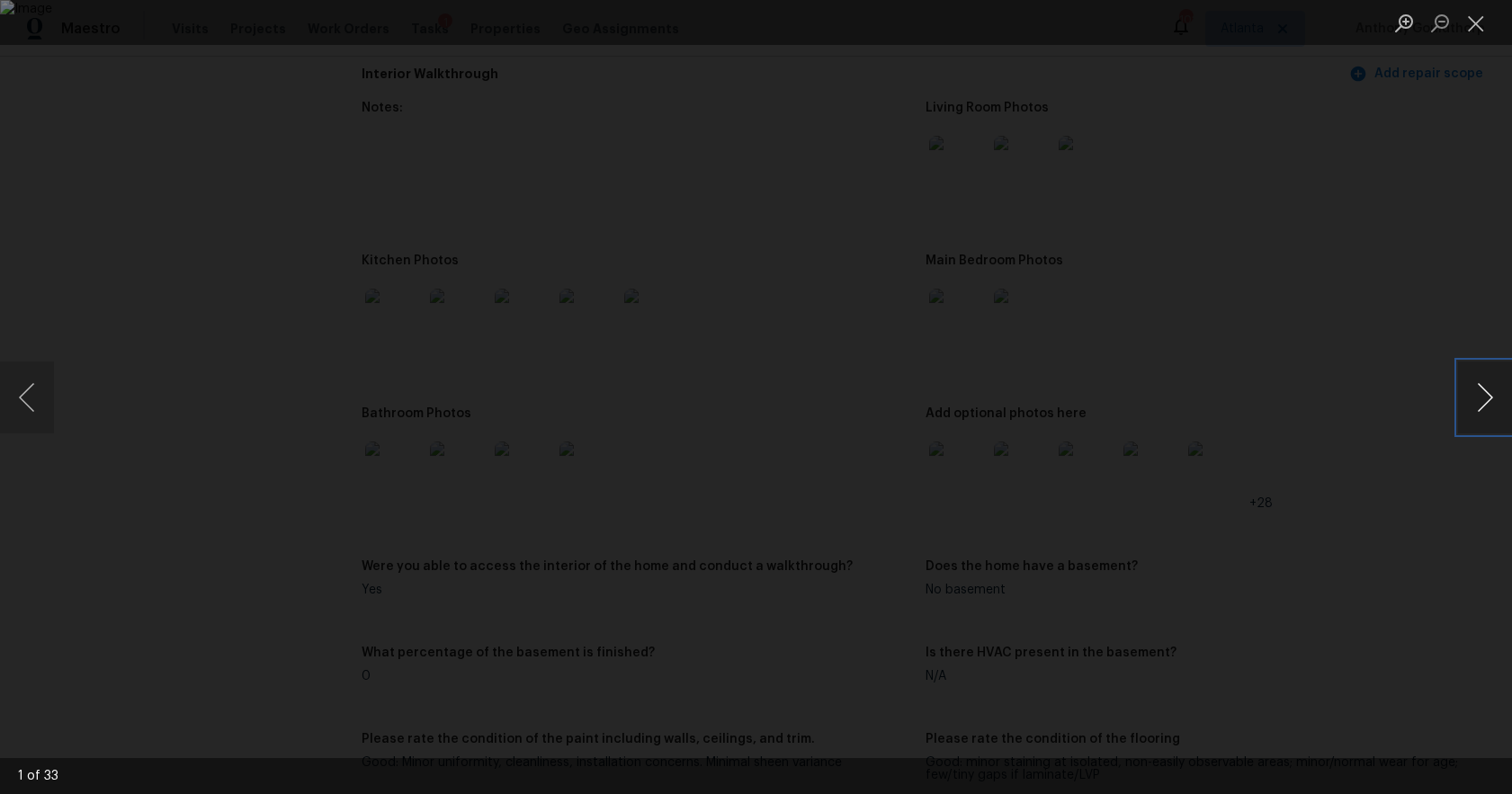 click at bounding box center [1485, 397] 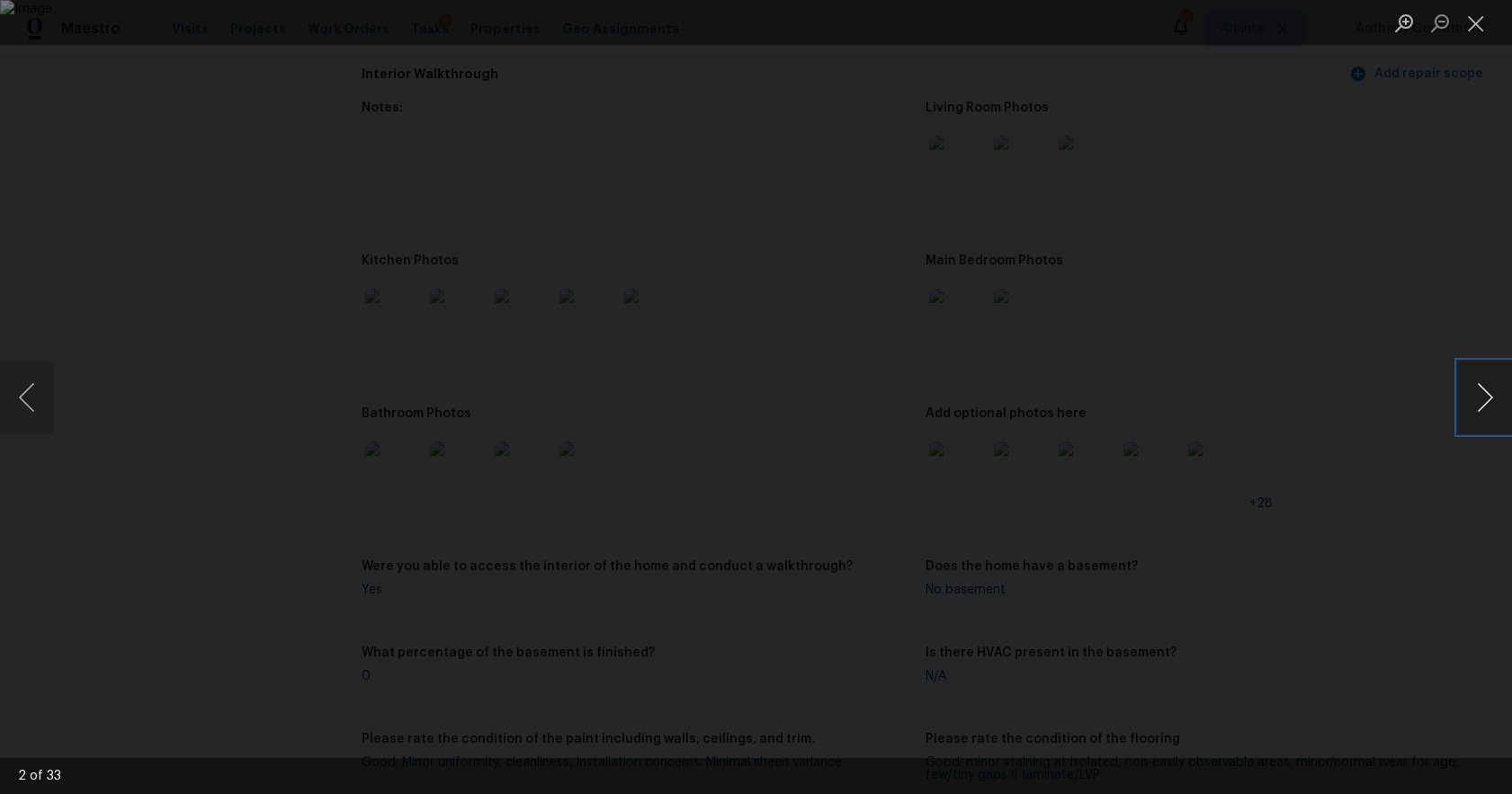 click at bounding box center (1485, 397) 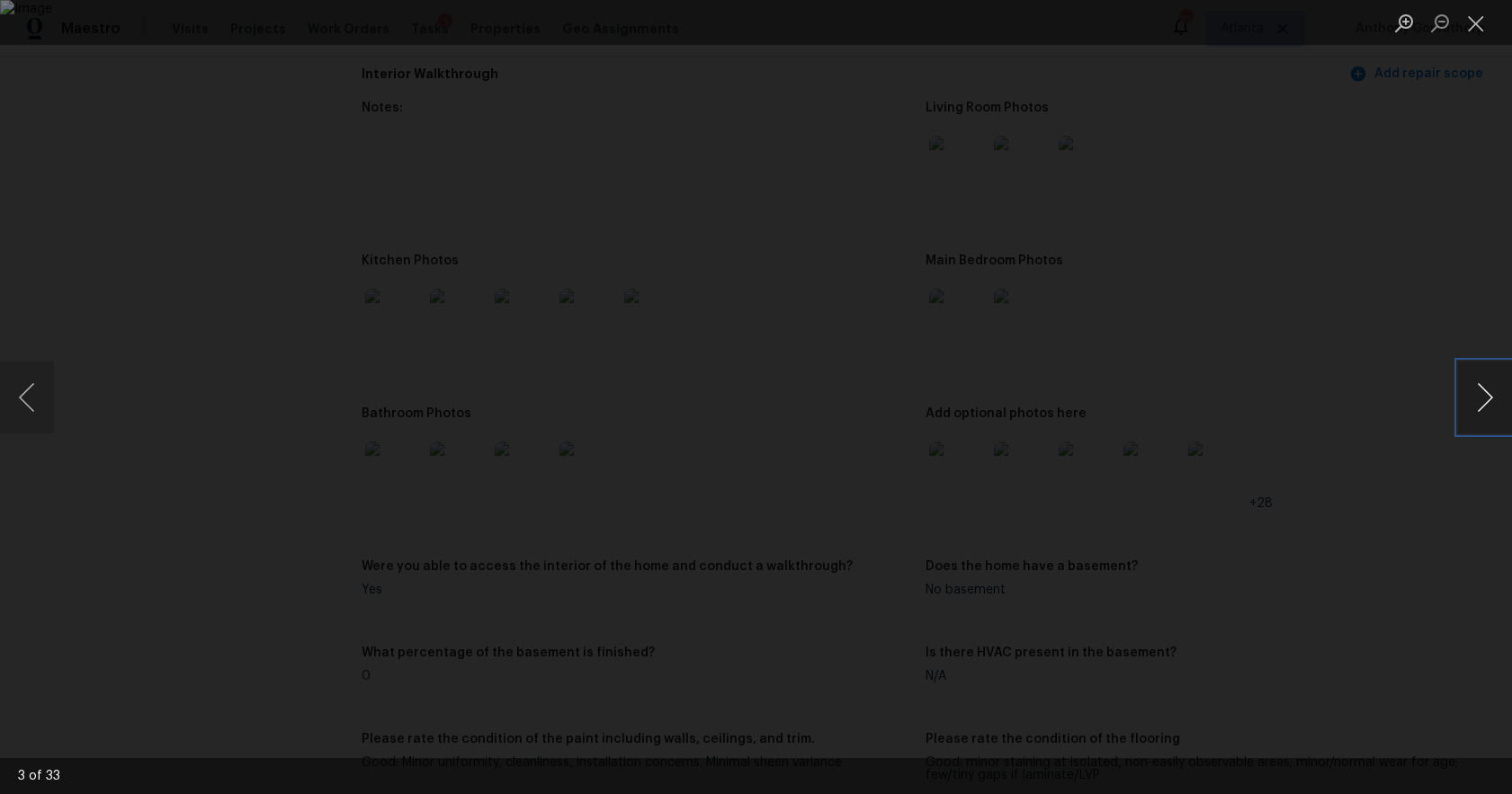 click at bounding box center (1485, 397) 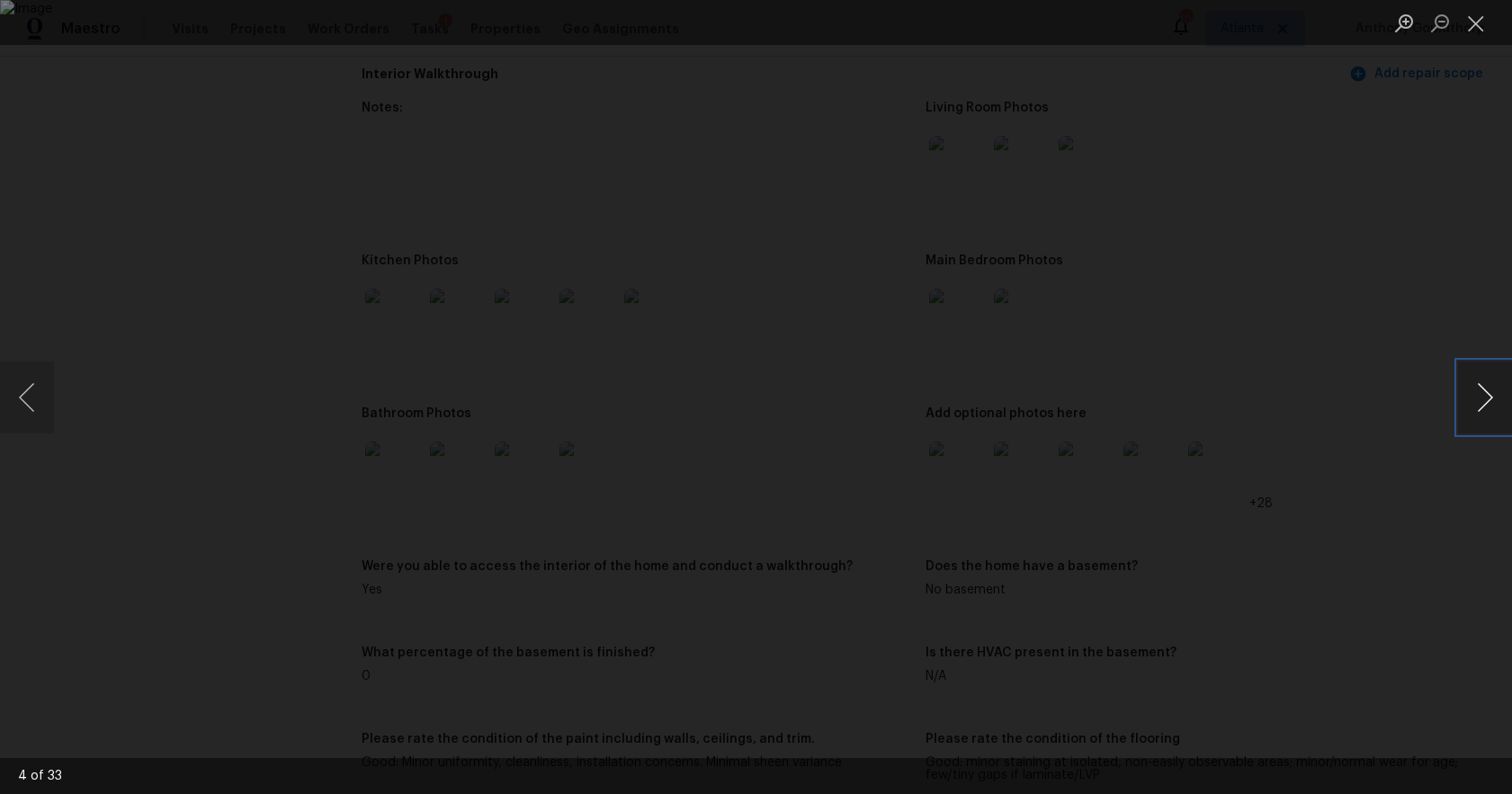 click at bounding box center [1485, 397] 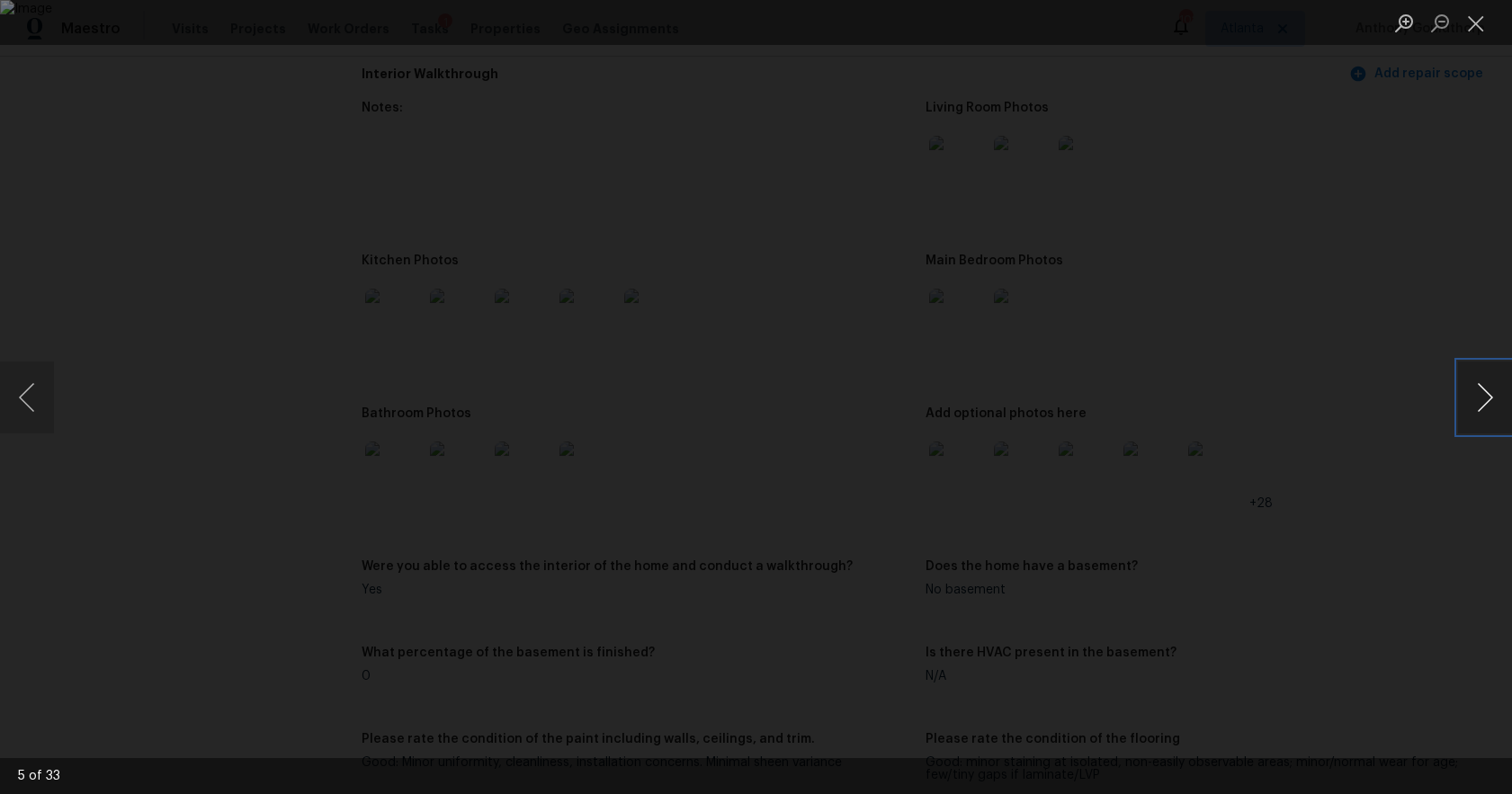 click at bounding box center (1485, 397) 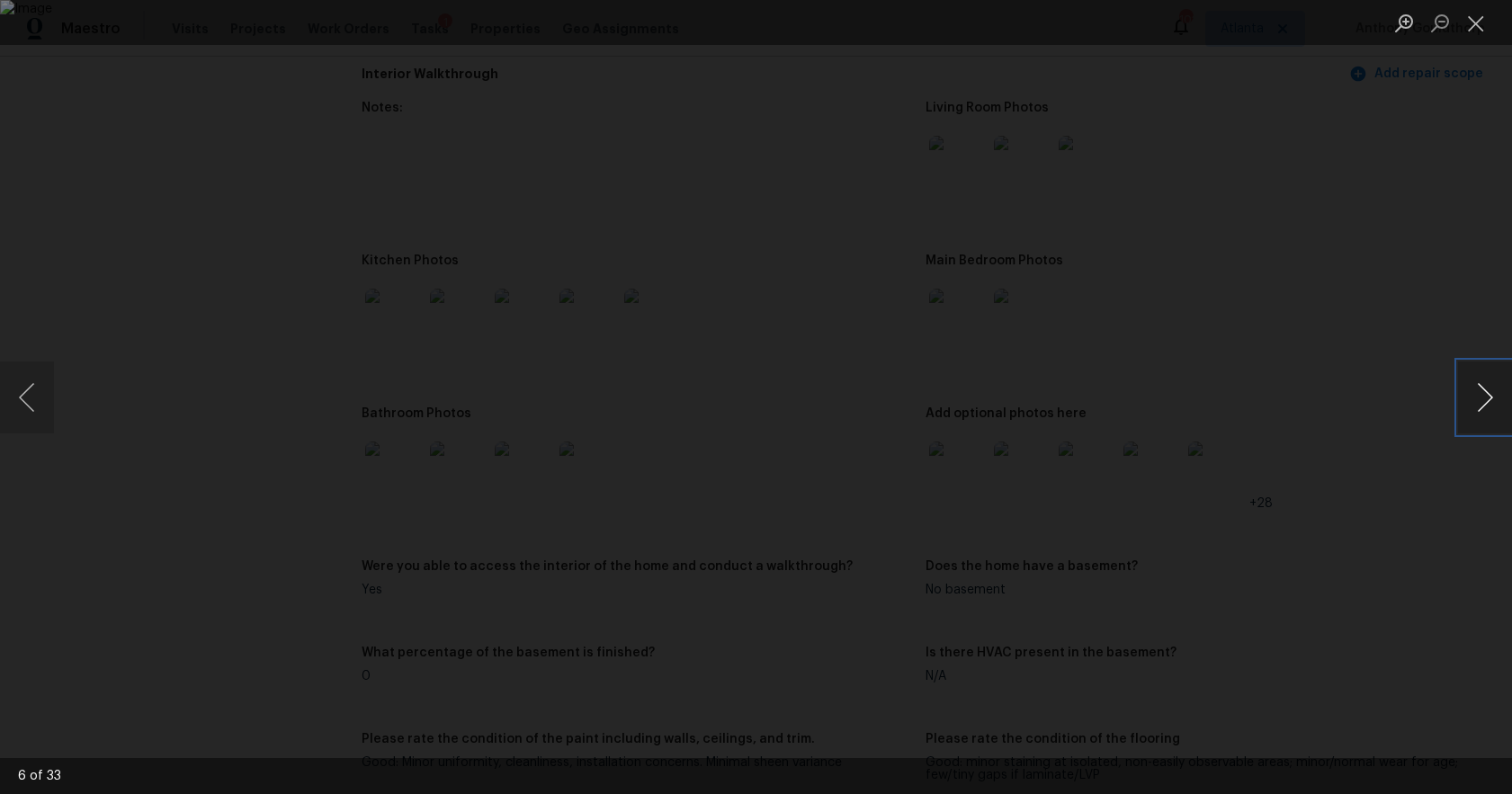 click at bounding box center [1485, 397] 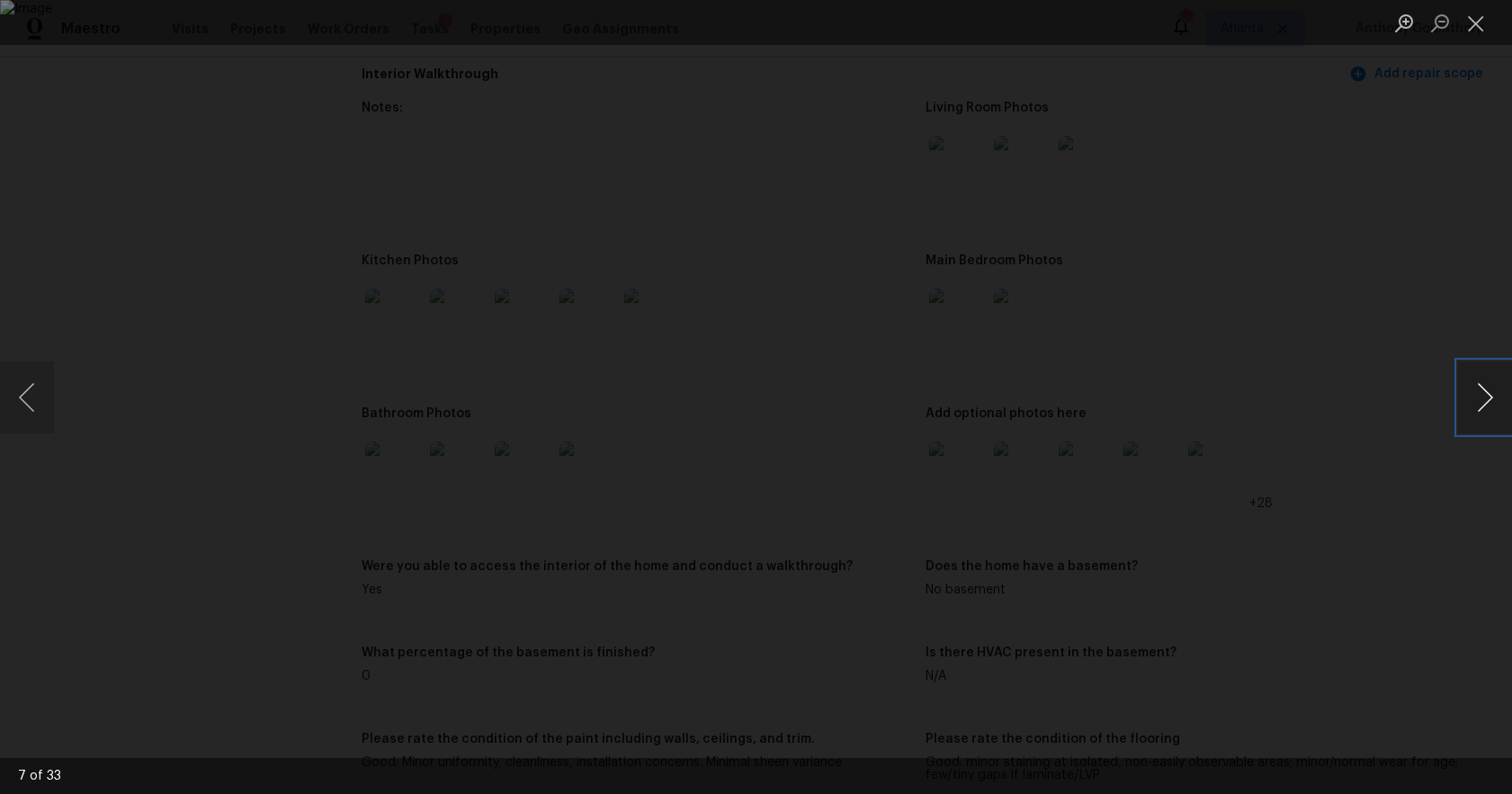 click at bounding box center (1485, 397) 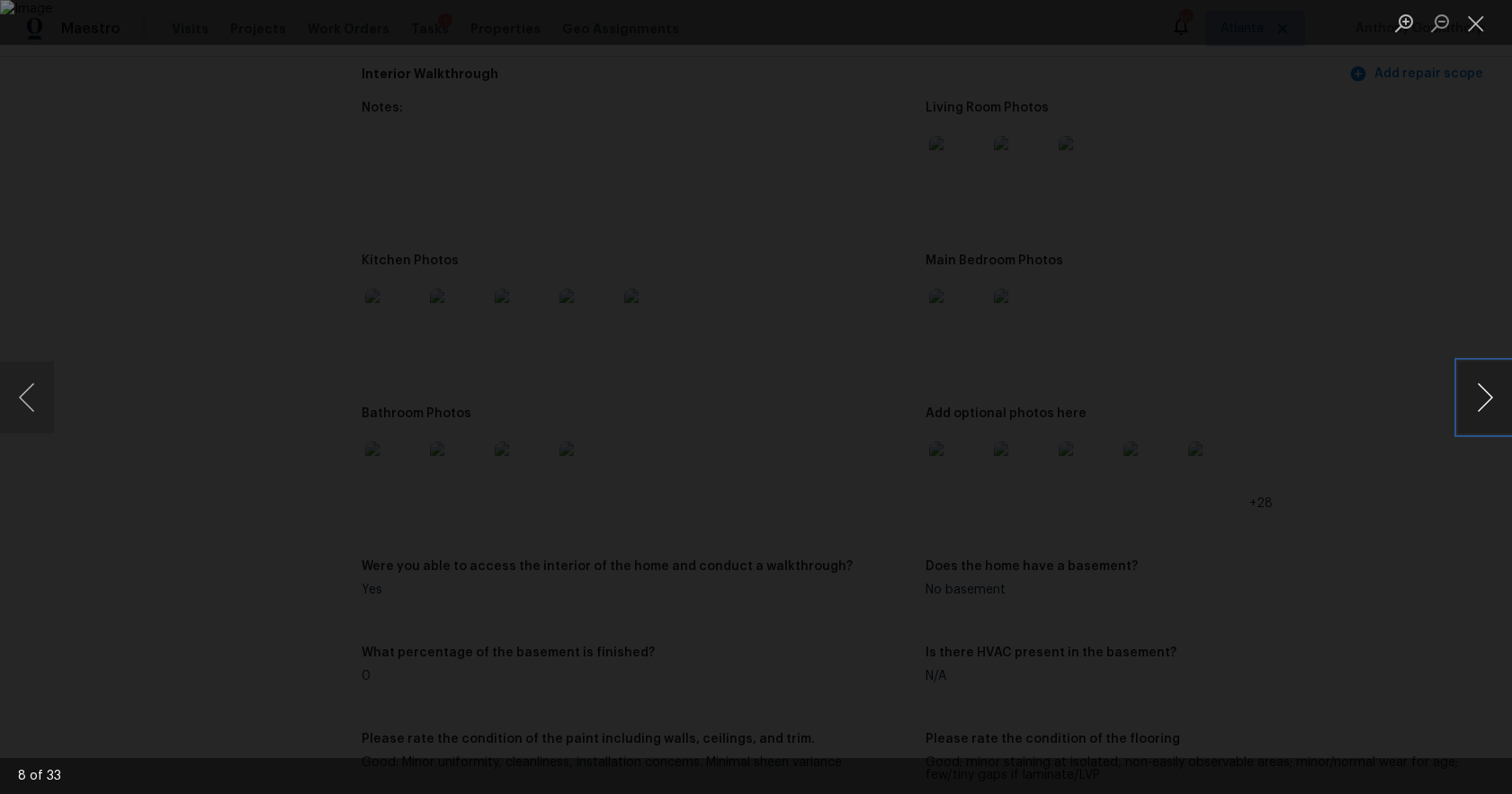 click at bounding box center (1485, 397) 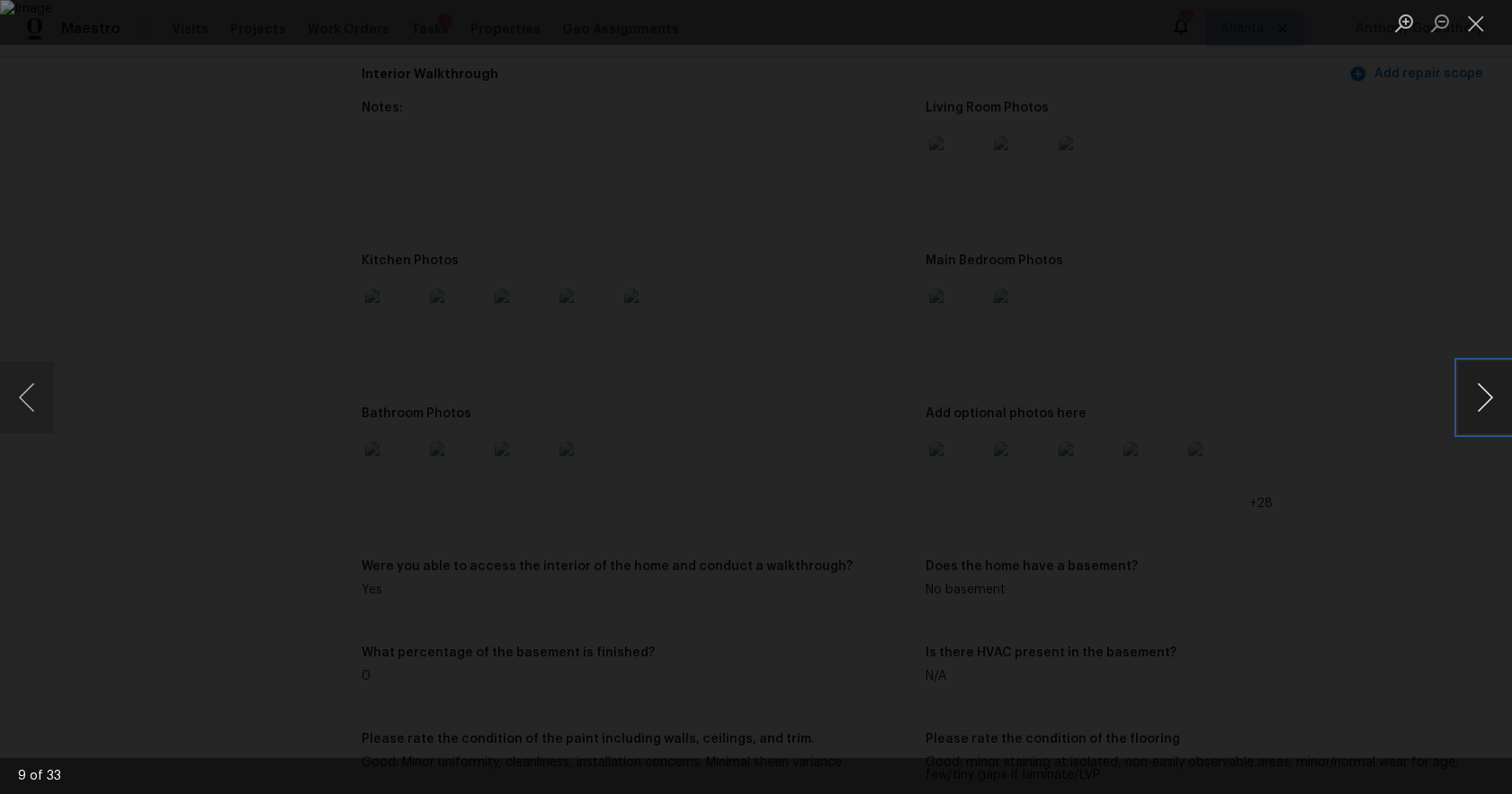 click at bounding box center (1485, 397) 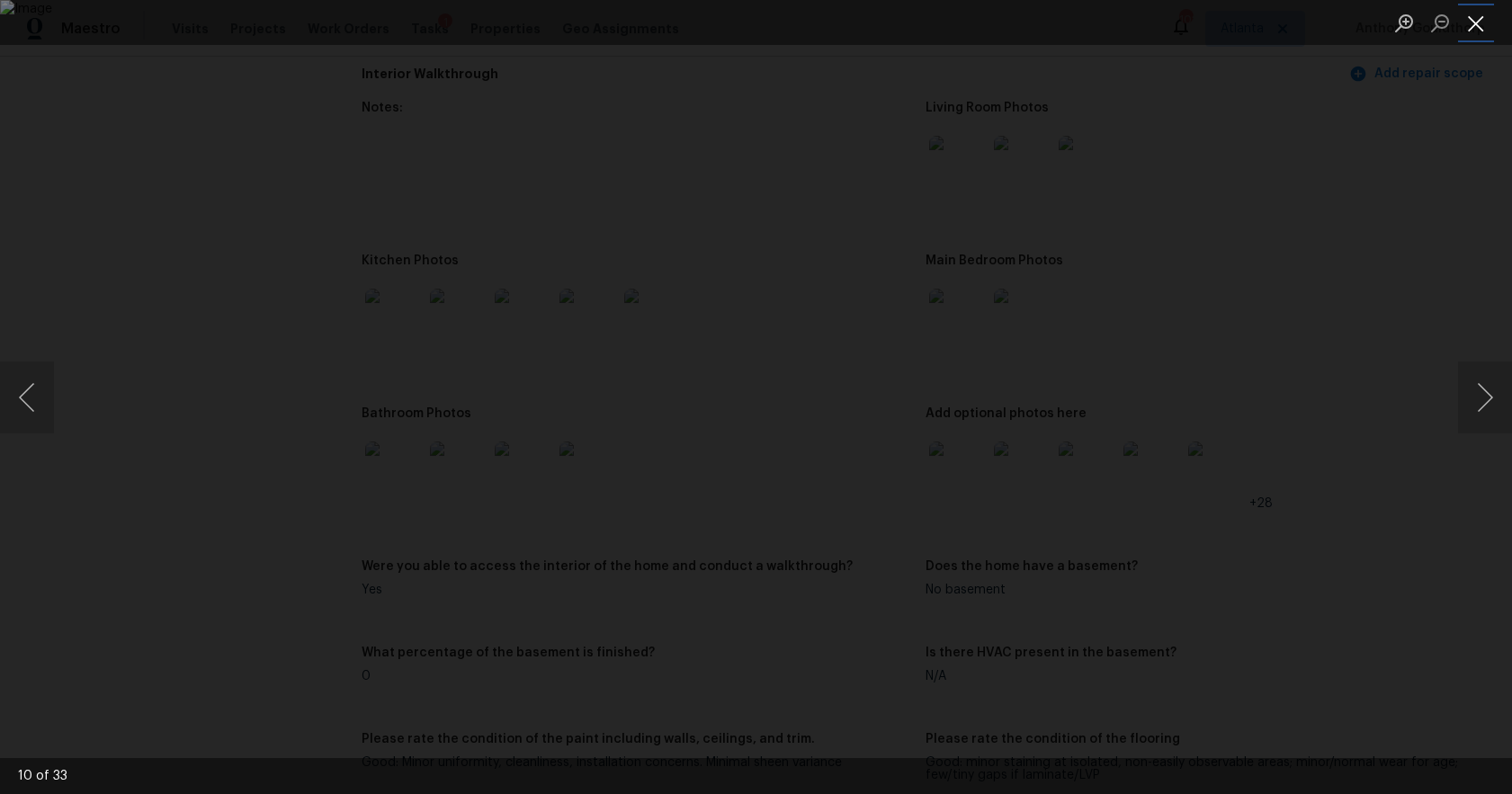 click at bounding box center (1476, 22) 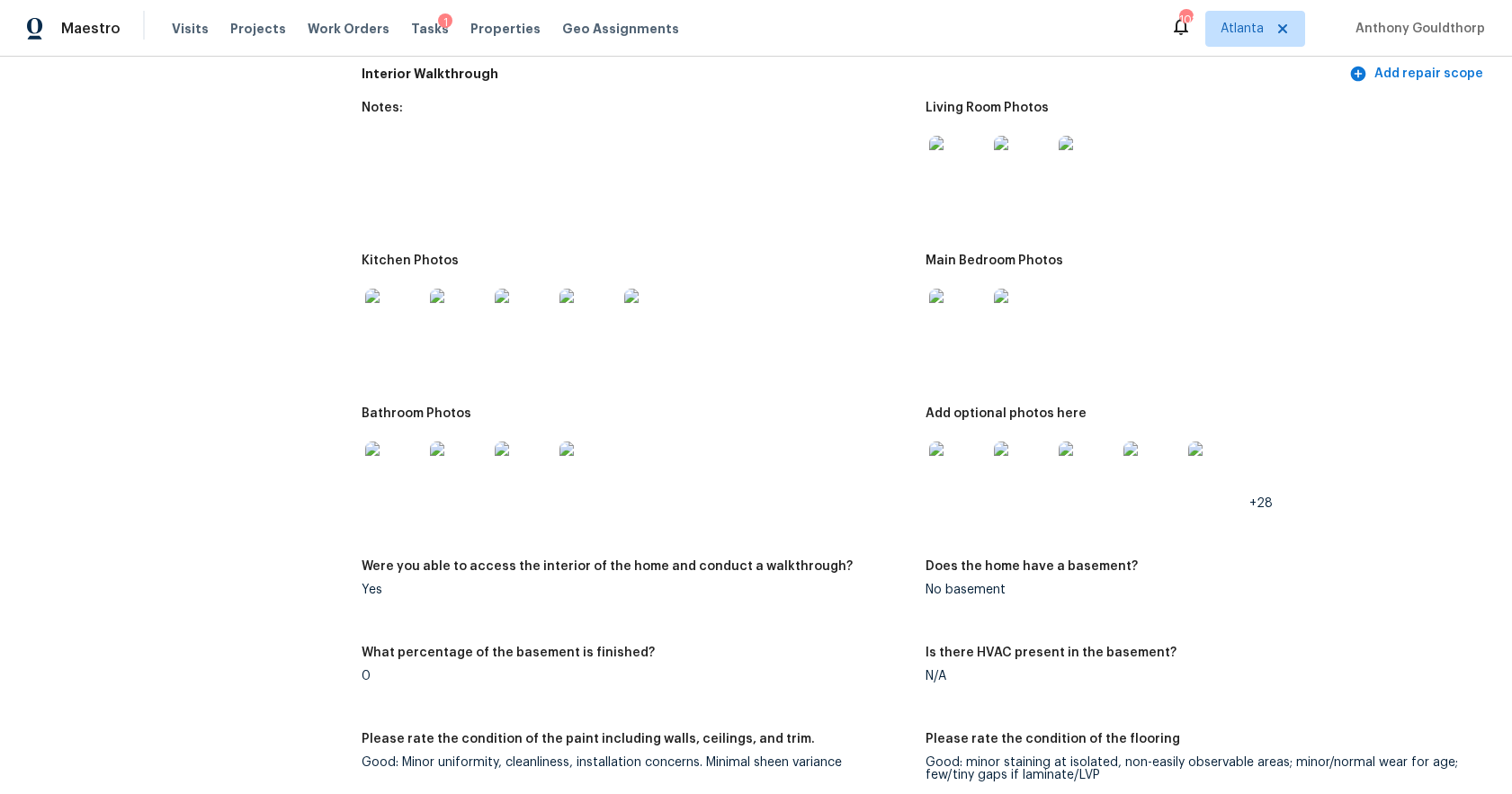 click at bounding box center (394, 470) 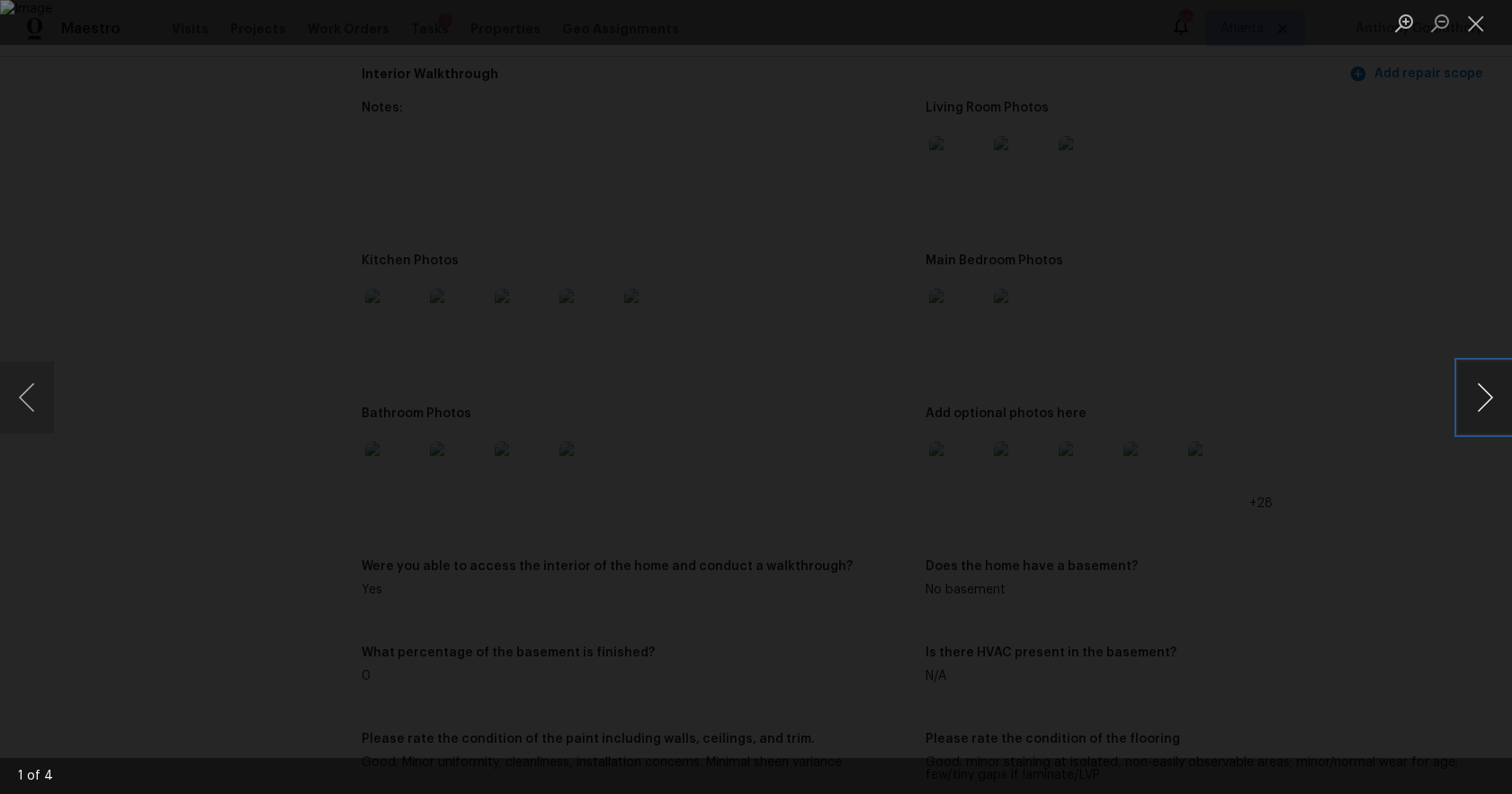 click at bounding box center (1485, 397) 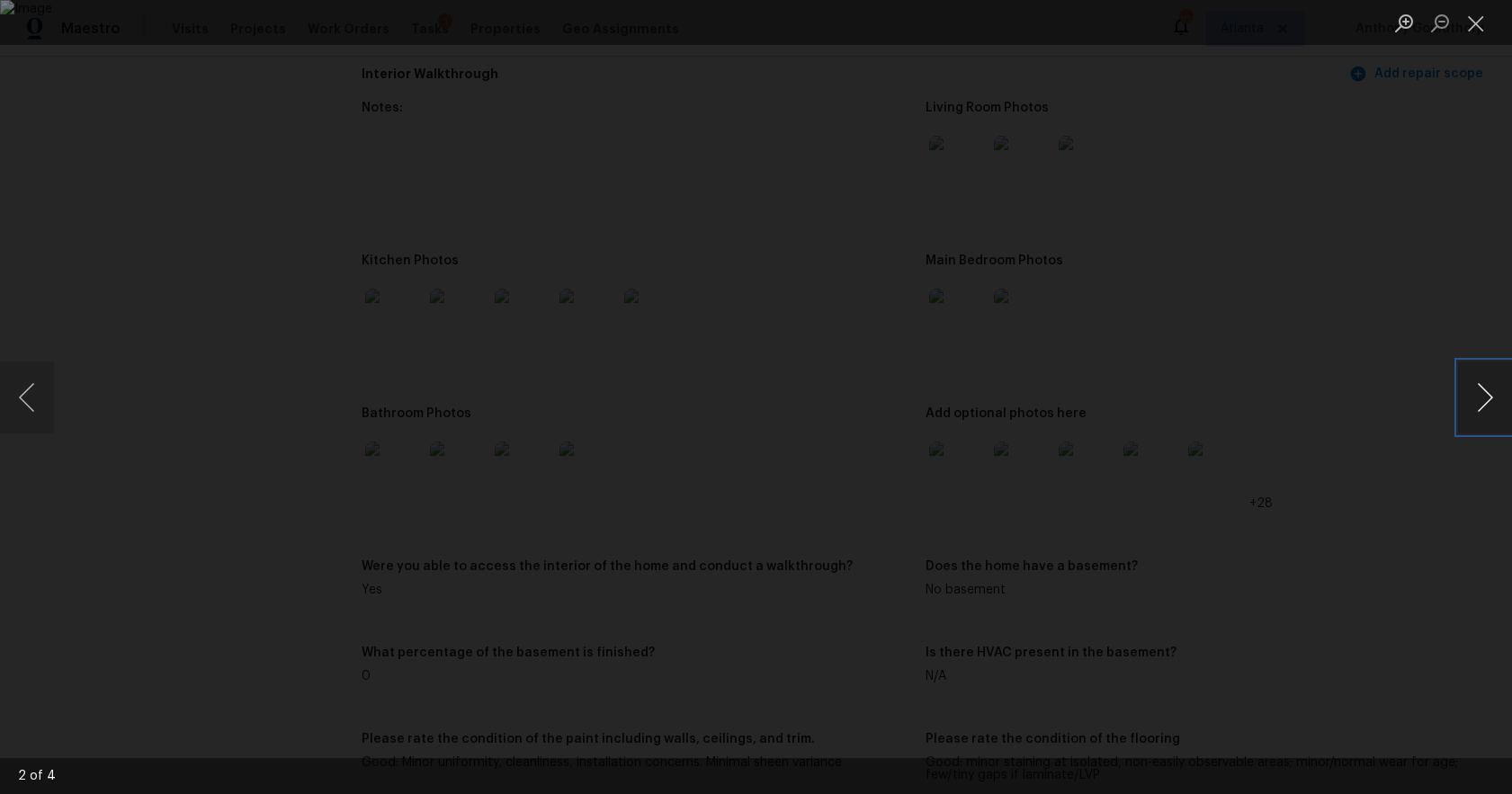 click at bounding box center (1485, 397) 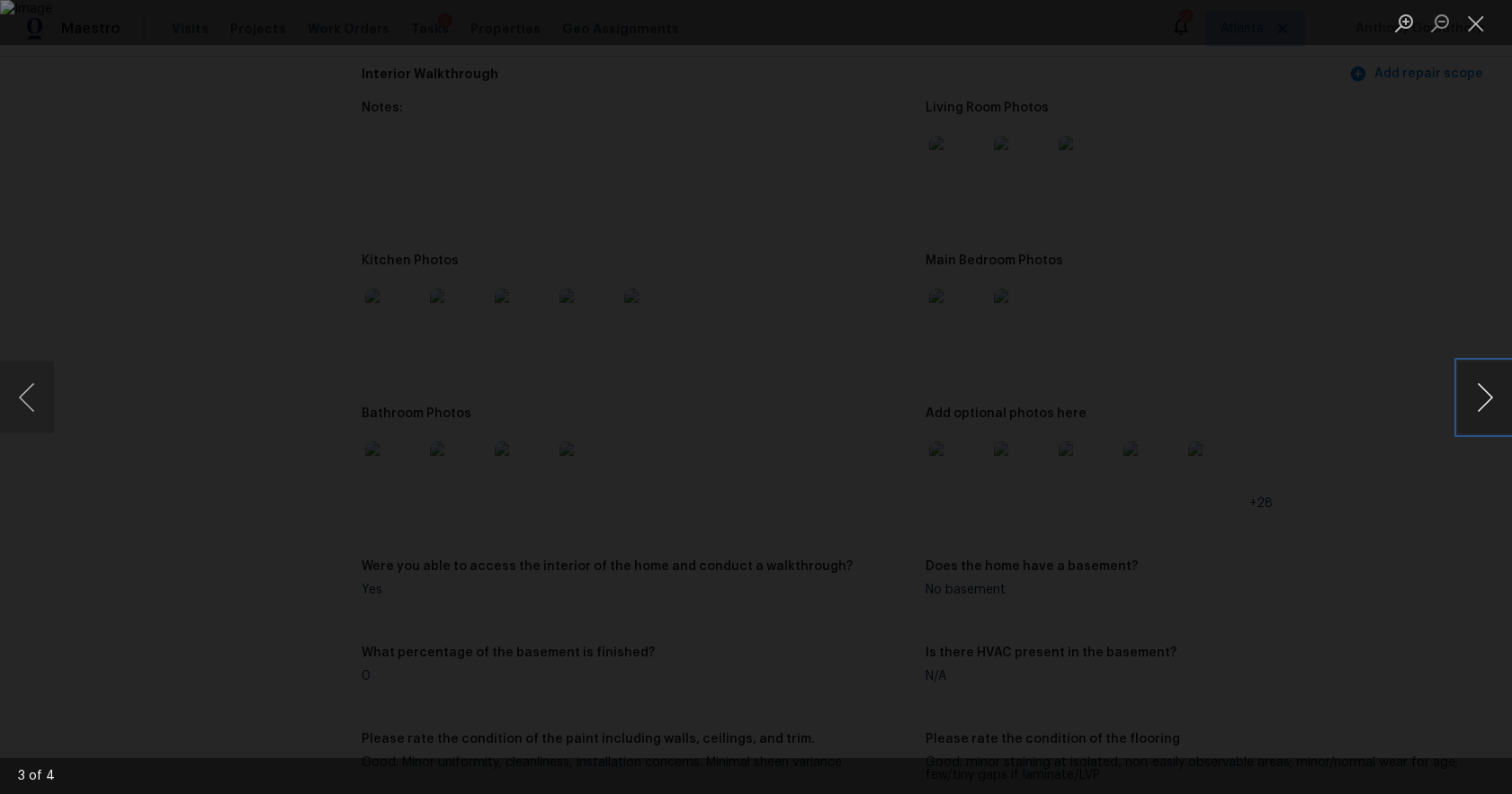 click at bounding box center (1485, 397) 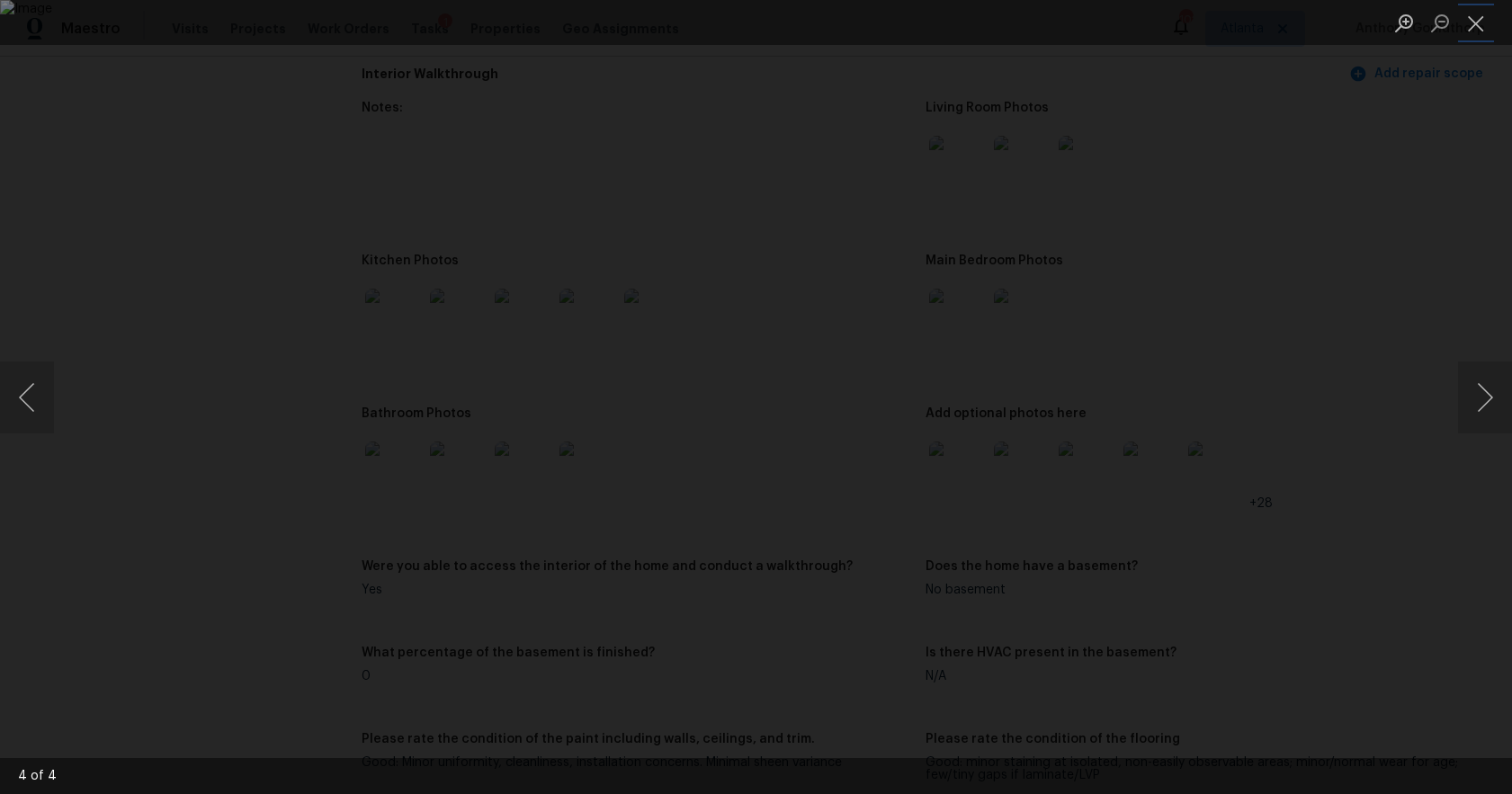 drag, startPoint x: 1469, startPoint y: 19, endPoint x: 1229, endPoint y: 312, distance: 378.7466 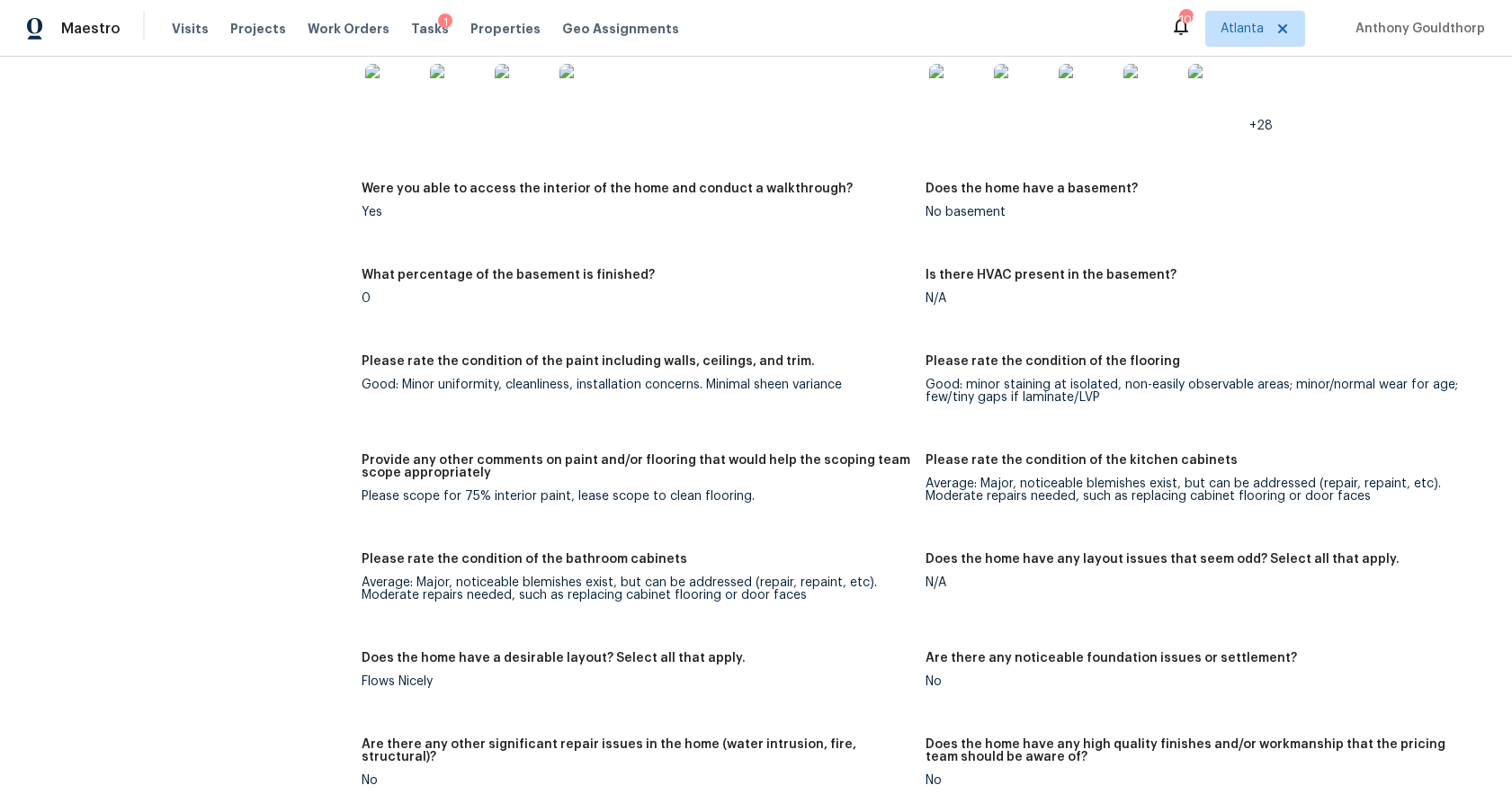 scroll, scrollTop: 2547, scrollLeft: 0, axis: vertical 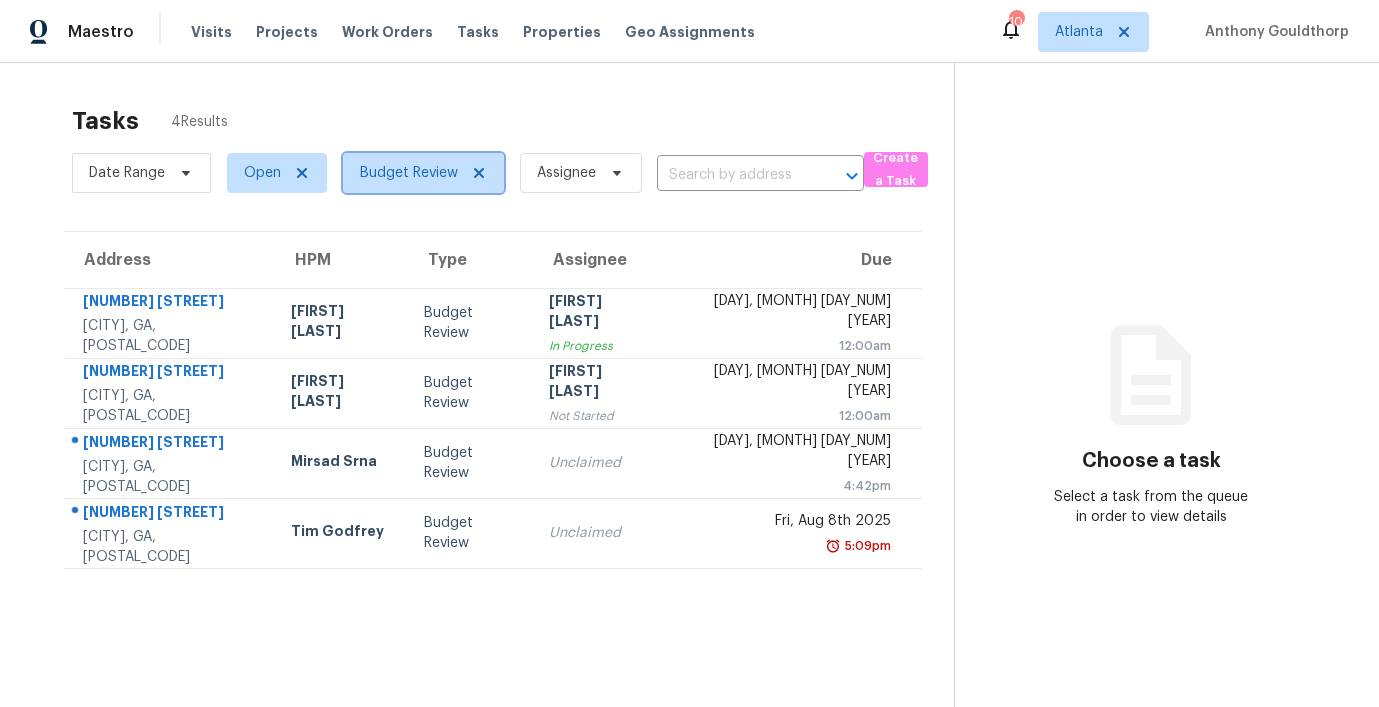 click on "Budget Review" at bounding box center [423, 173] 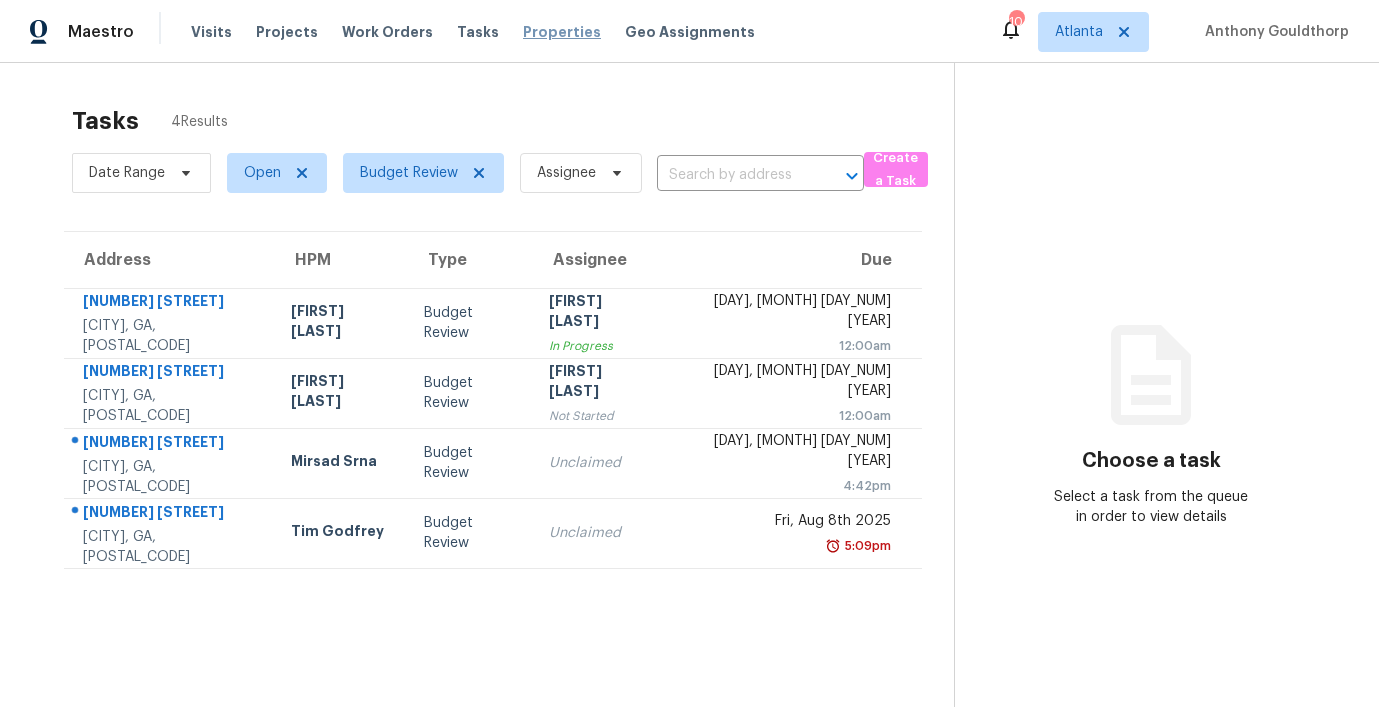 click on "Properties" at bounding box center (562, 32) 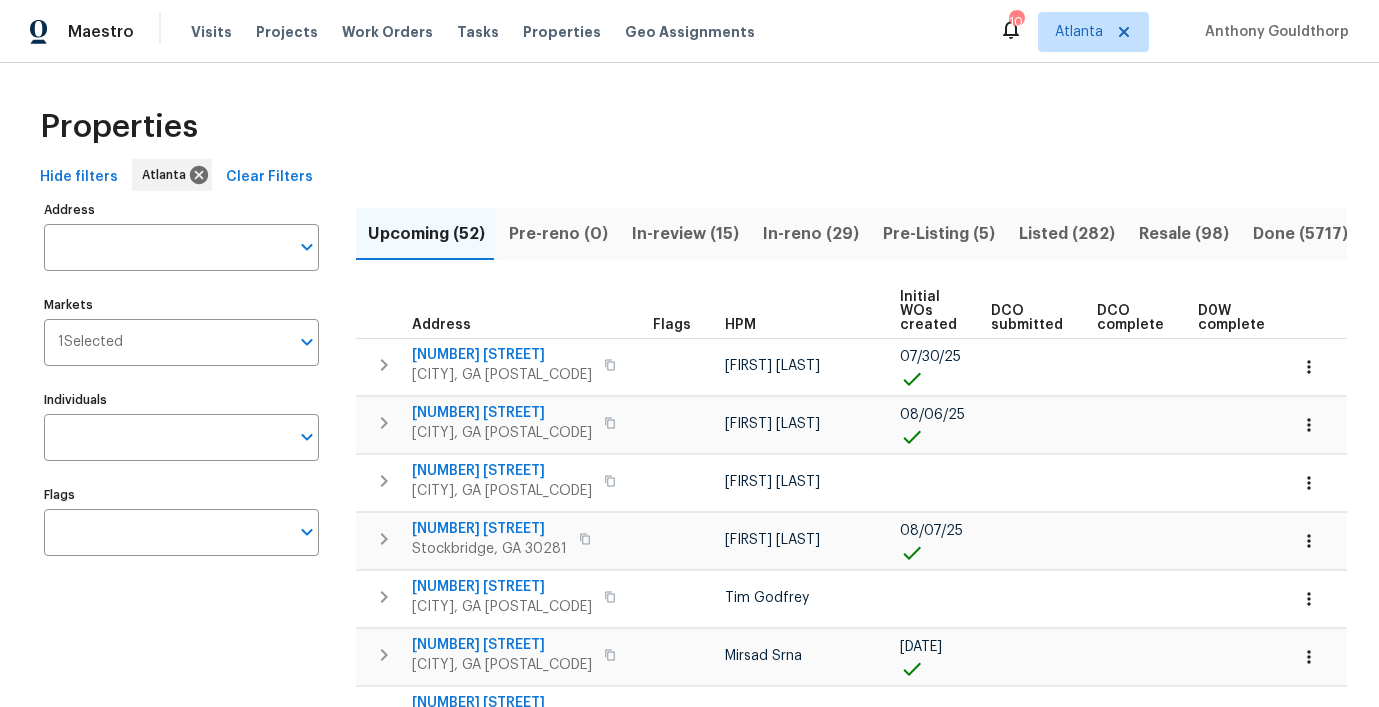 click on "Individuals" at bounding box center [166, 437] 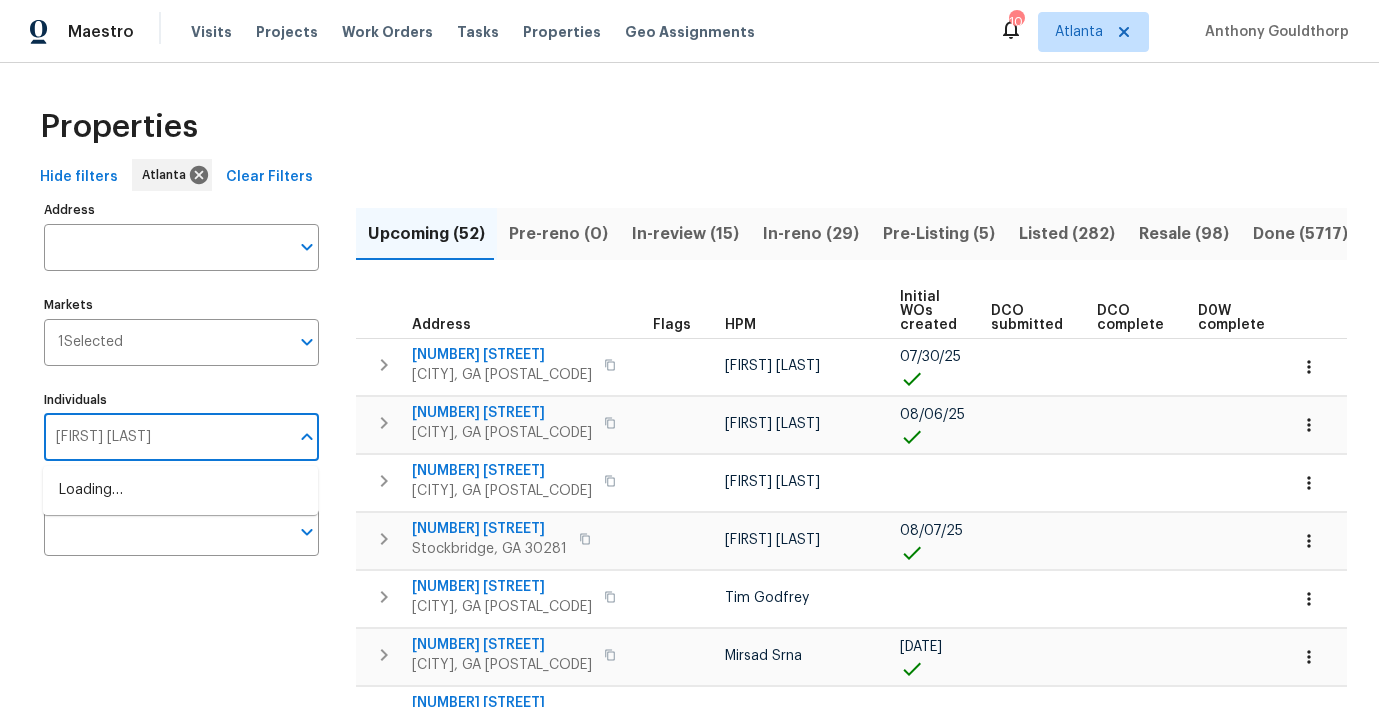 type on "juan lozano" 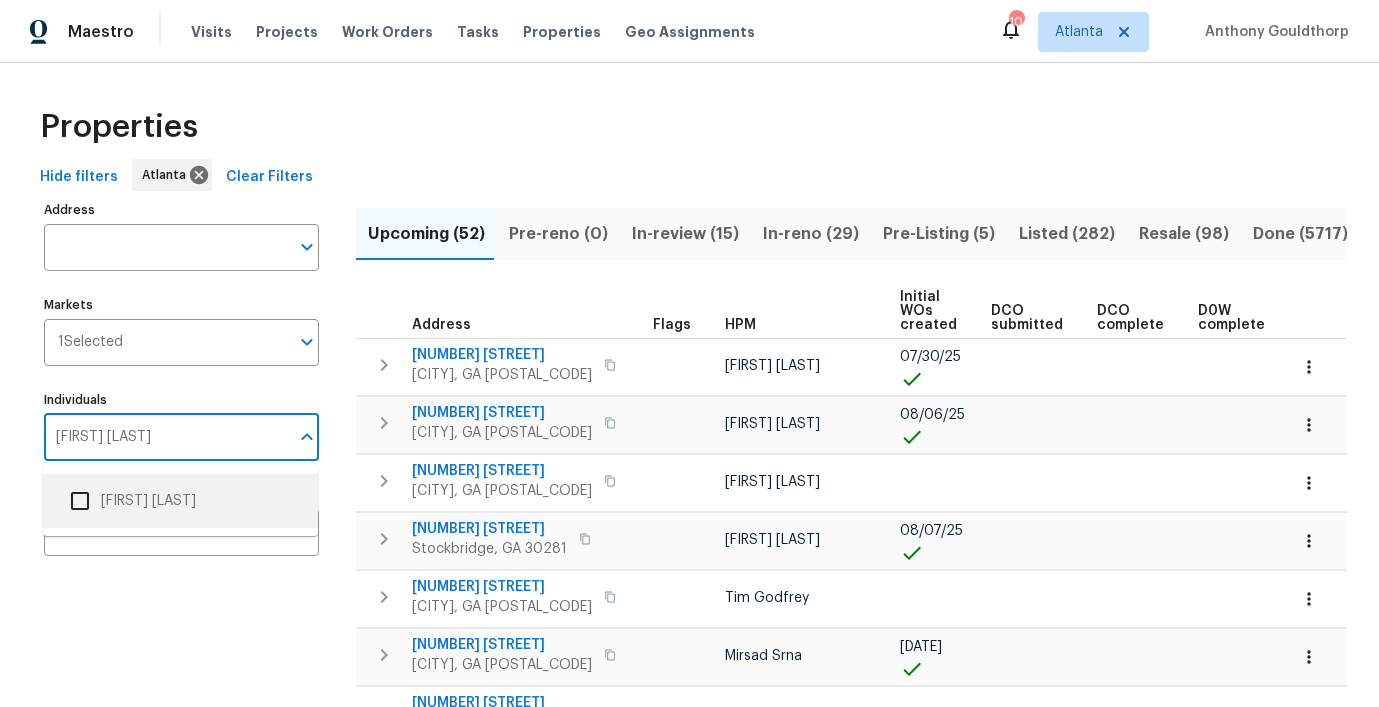 click at bounding box center (80, 501) 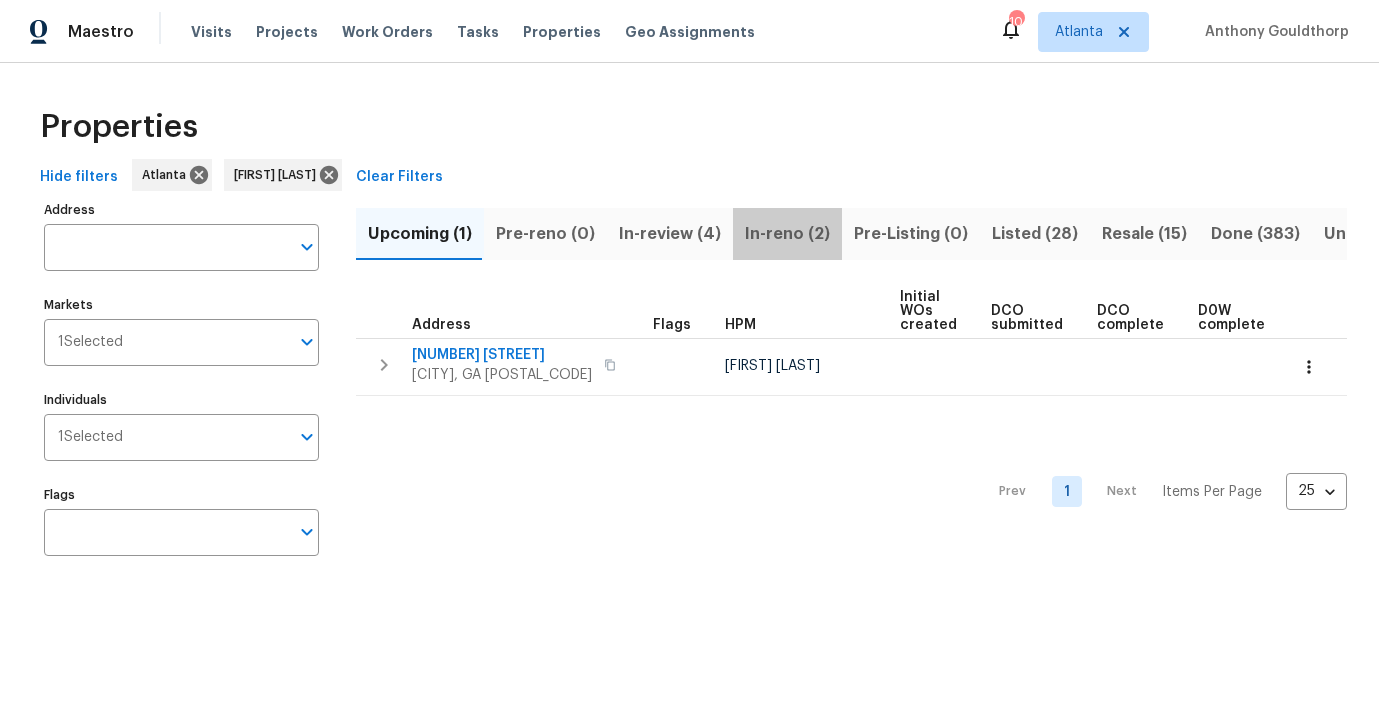 click on "In-reno (2)" at bounding box center (787, 234) 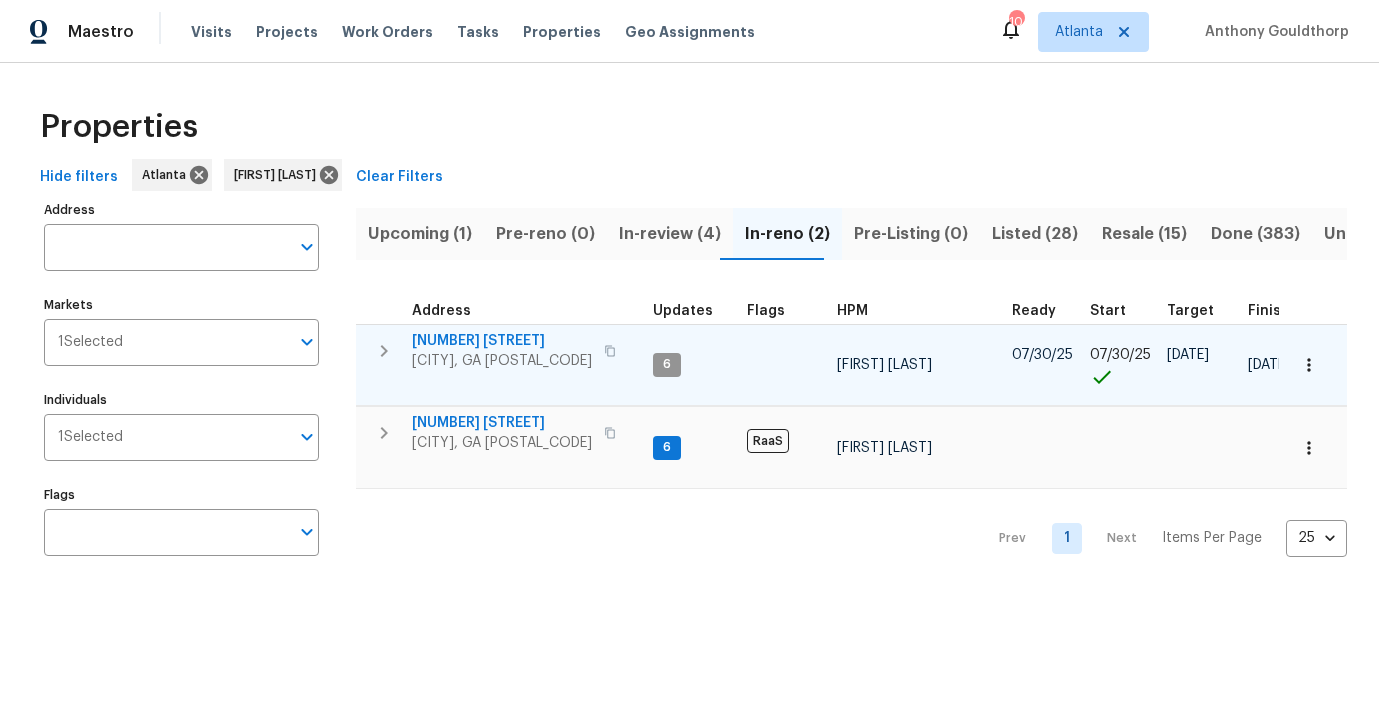 click 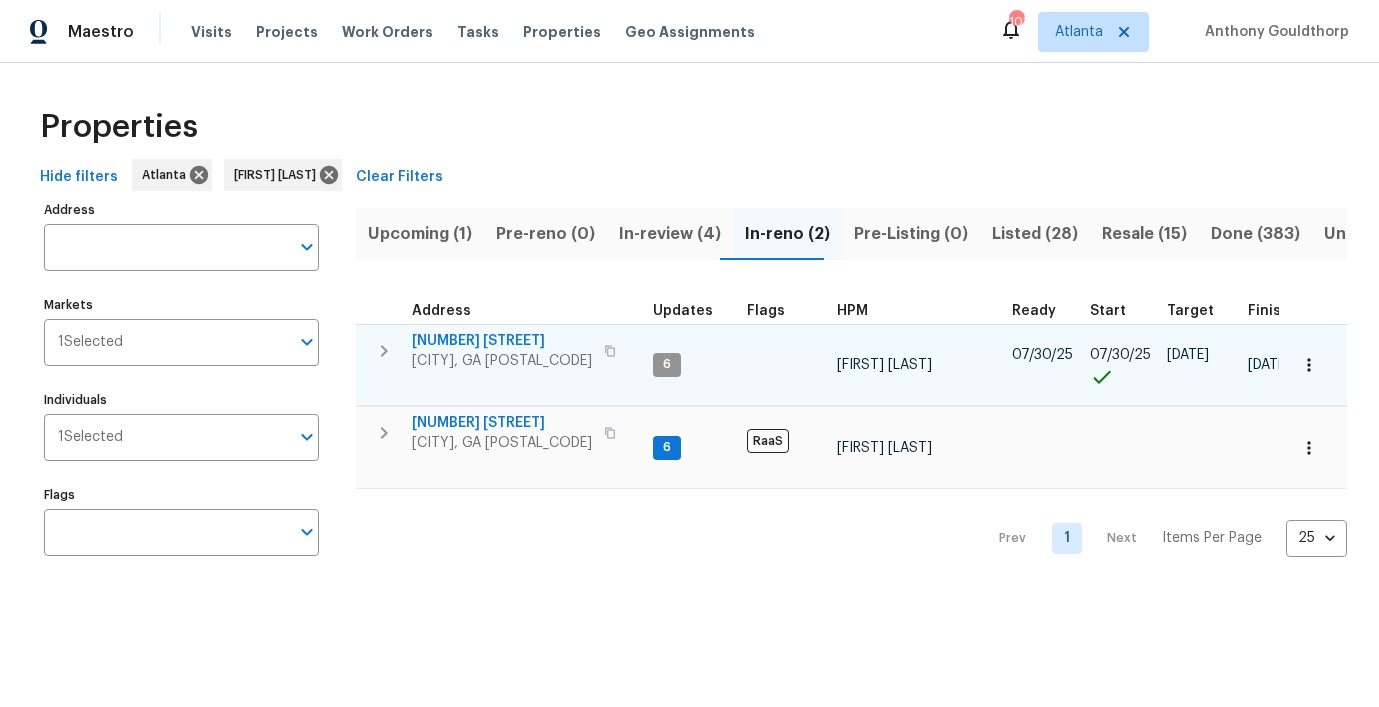 scroll, scrollTop: 0, scrollLeft: 1, axis: horizontal 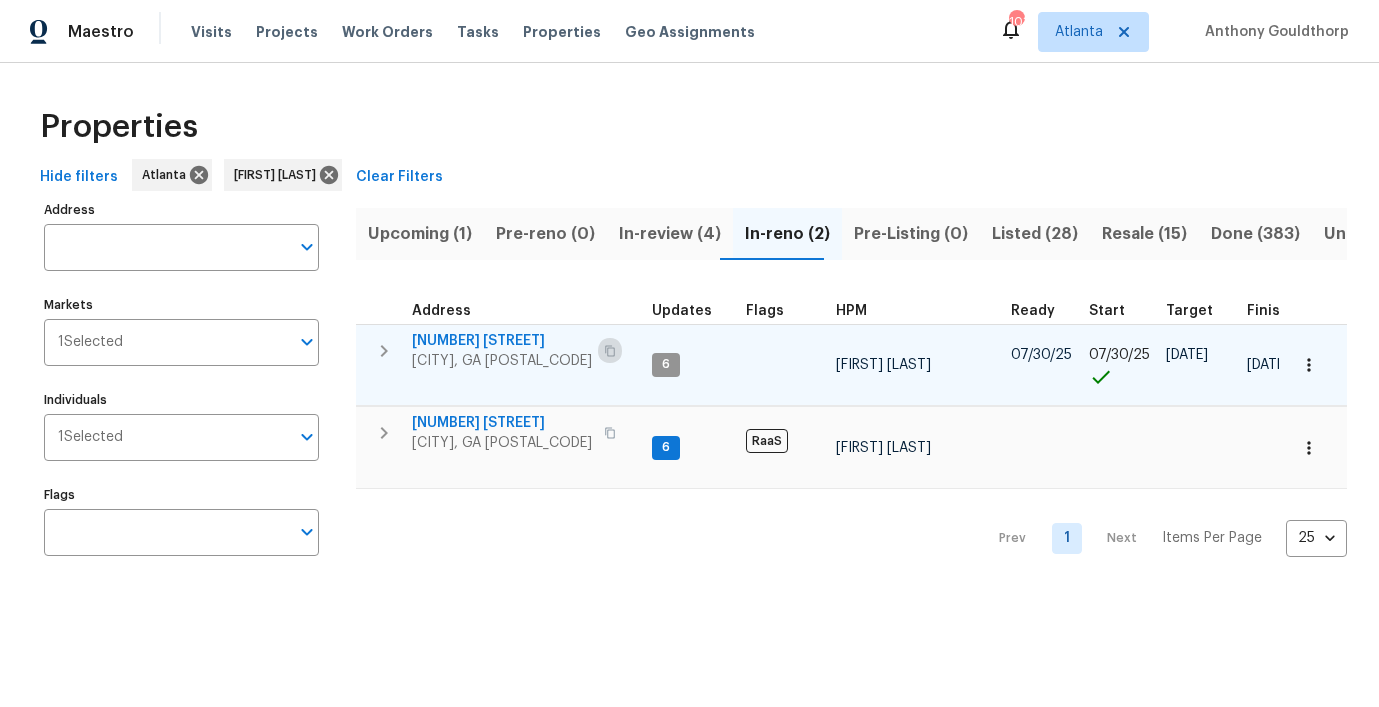 click 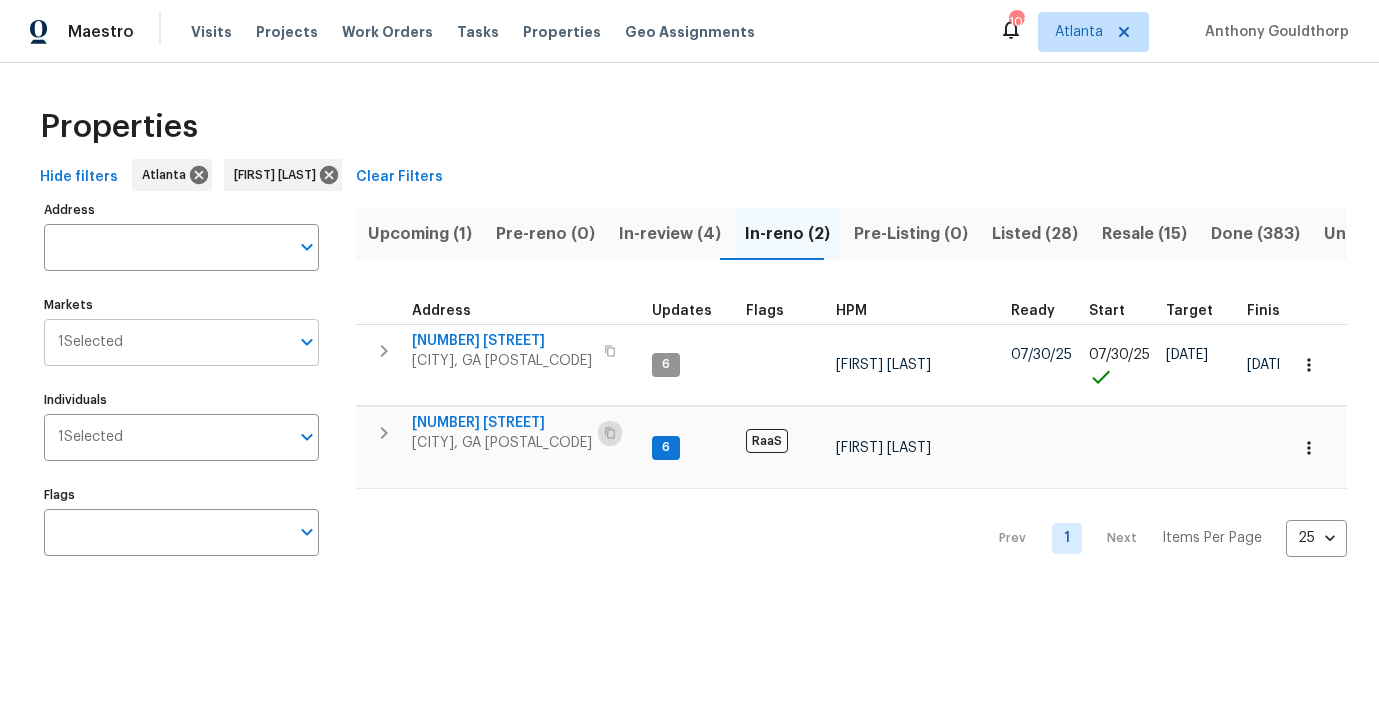 drag, startPoint x: 610, startPoint y: 431, endPoint x: 67, endPoint y: 329, distance: 552.4971 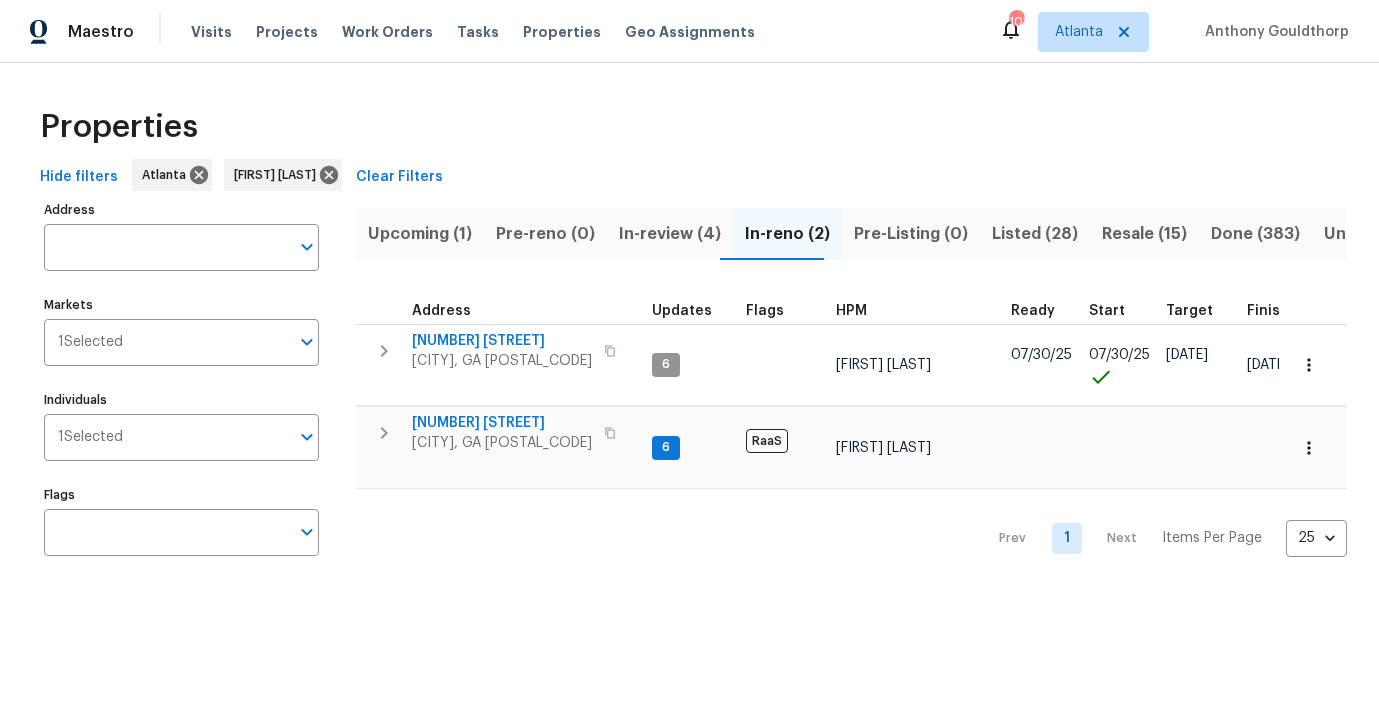 click on "Upcoming (1)" at bounding box center (420, 234) 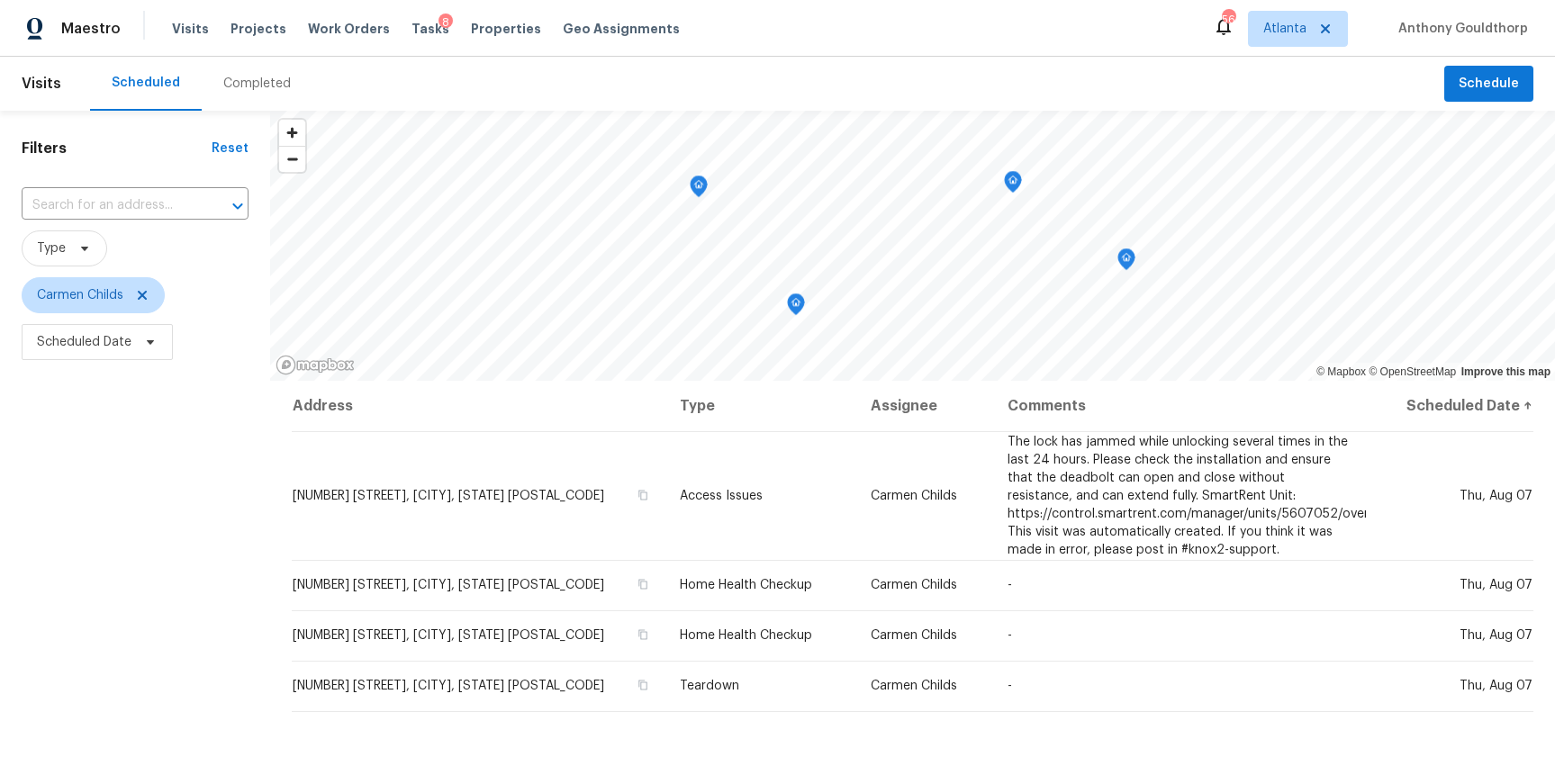scroll, scrollTop: 0, scrollLeft: 0, axis: both 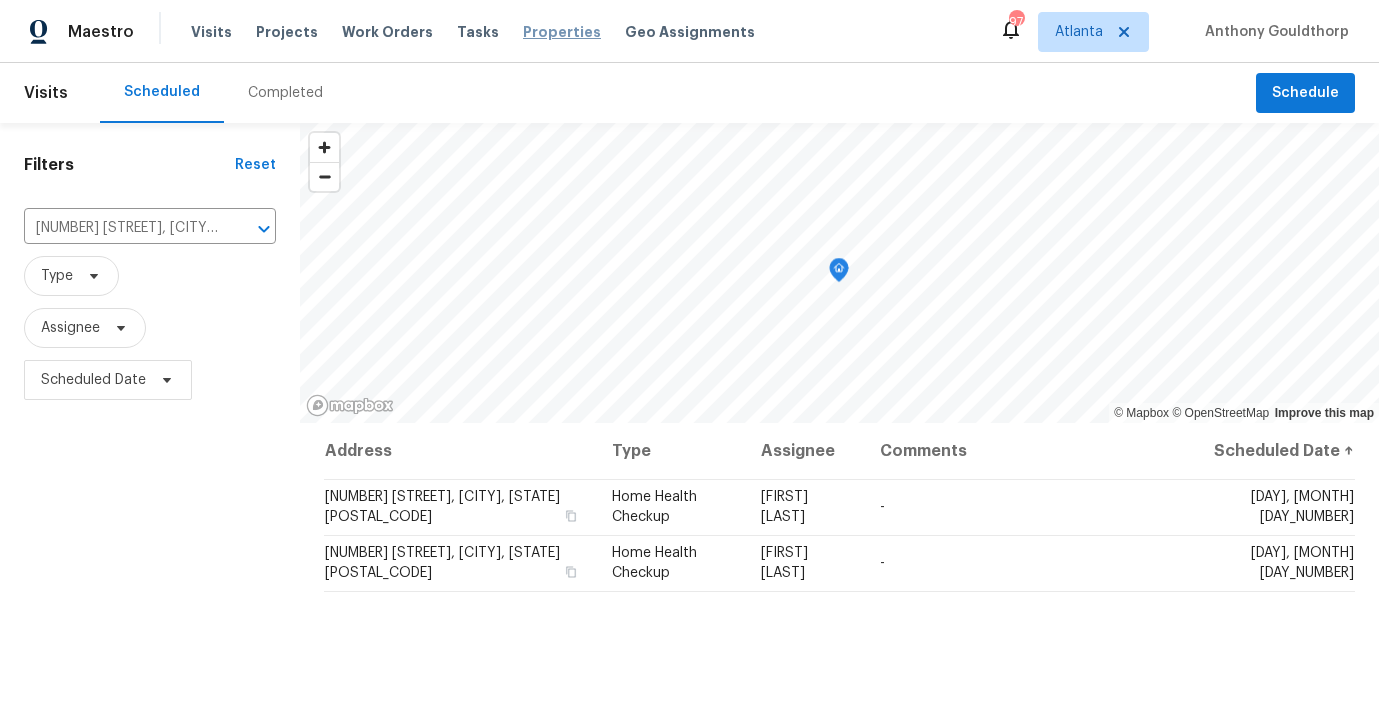 click on "Properties" at bounding box center [562, 32] 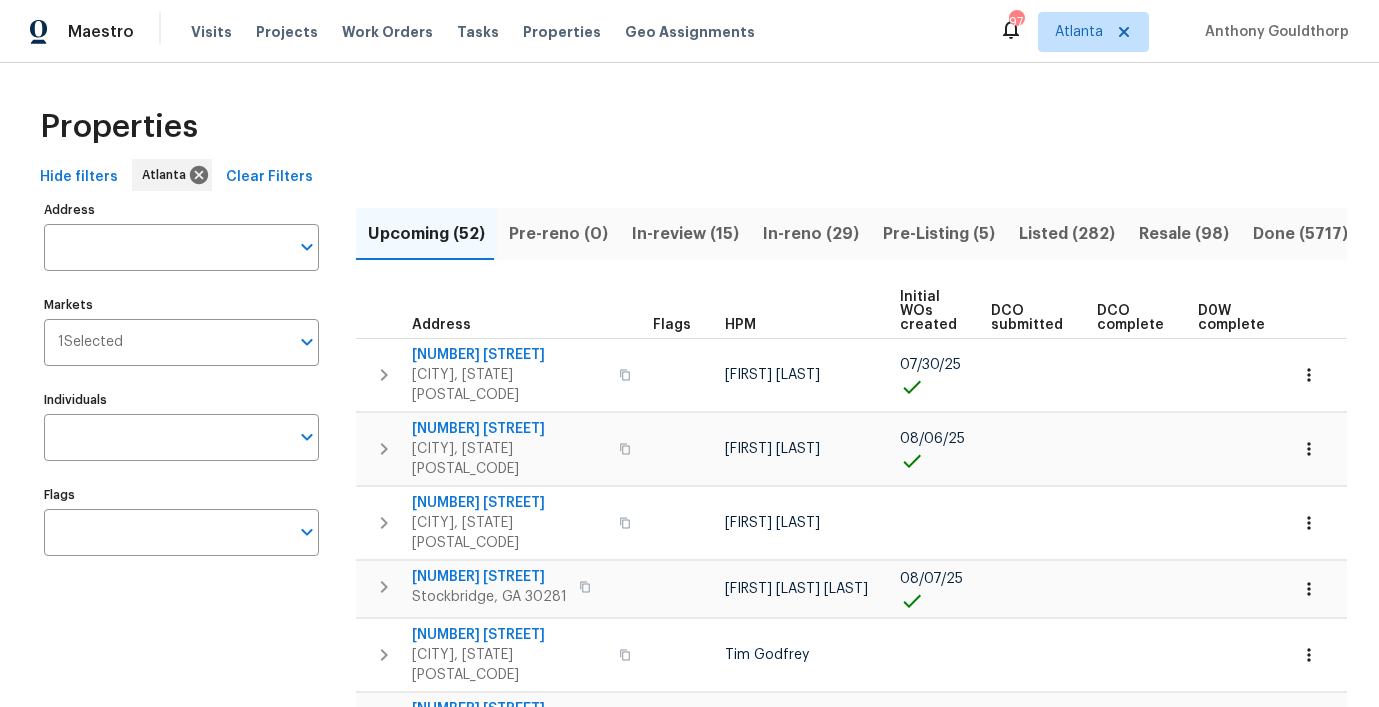 click on "Individuals" at bounding box center (166, 437) 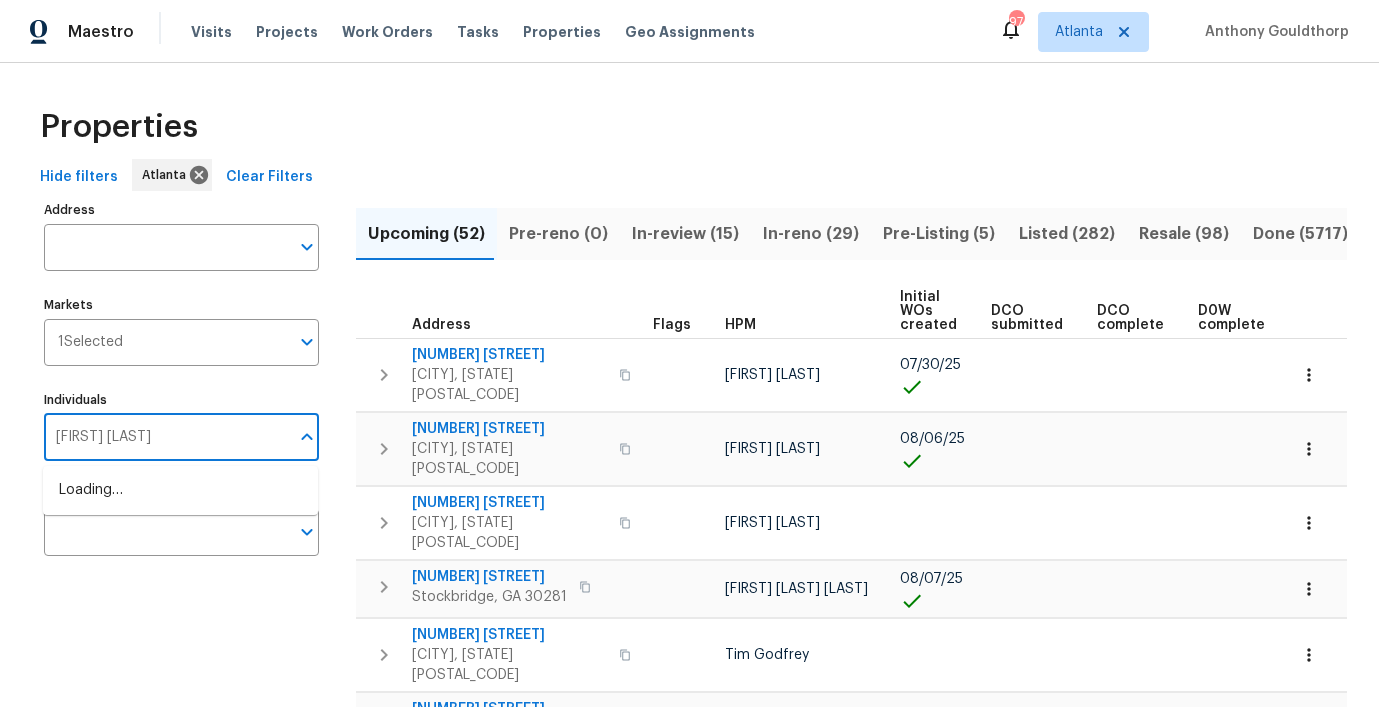 type on "juan lozano" 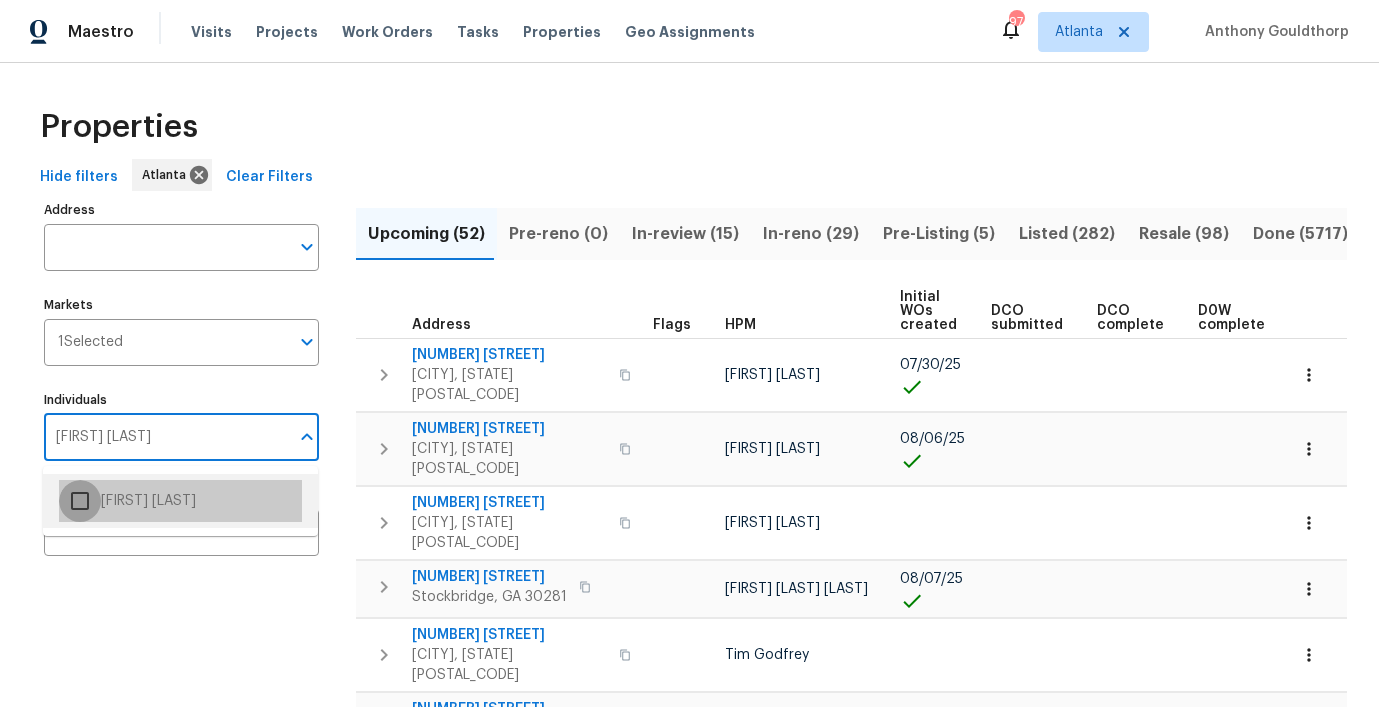 click at bounding box center [80, 501] 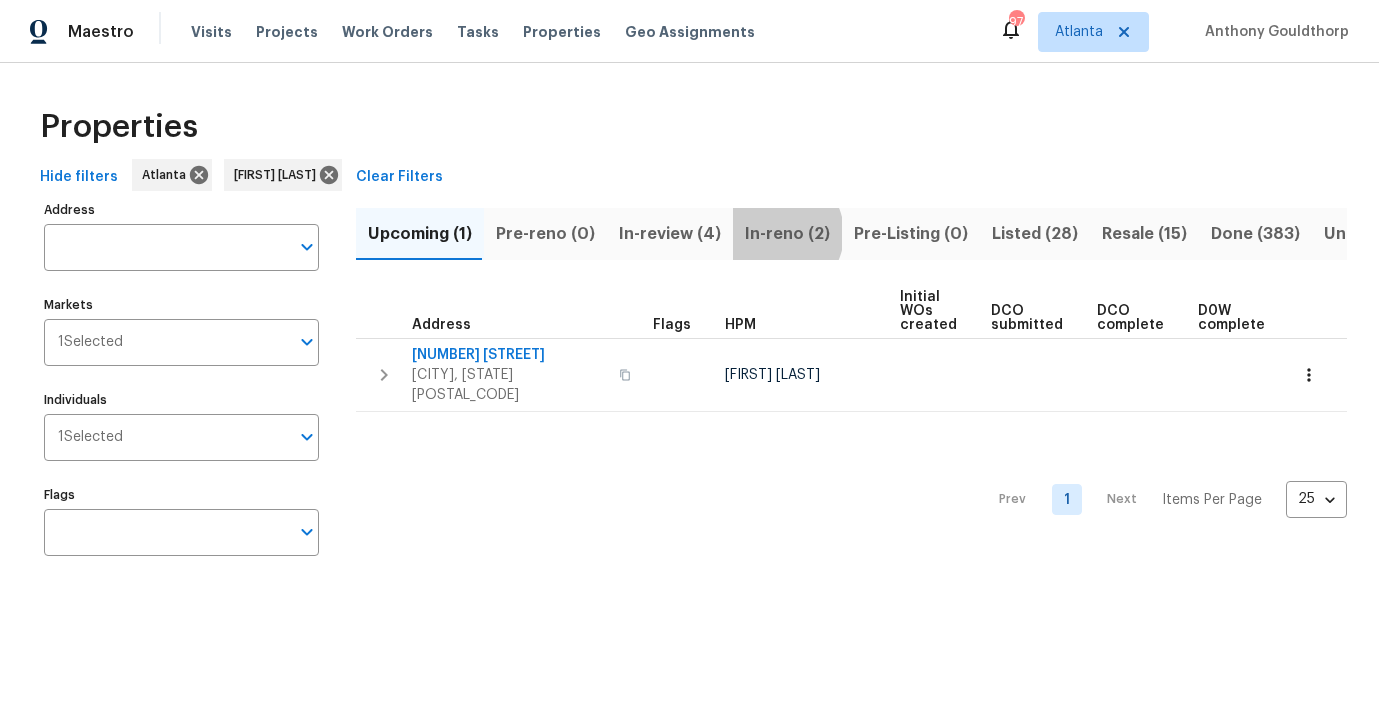 click on "In-reno (2)" at bounding box center (787, 234) 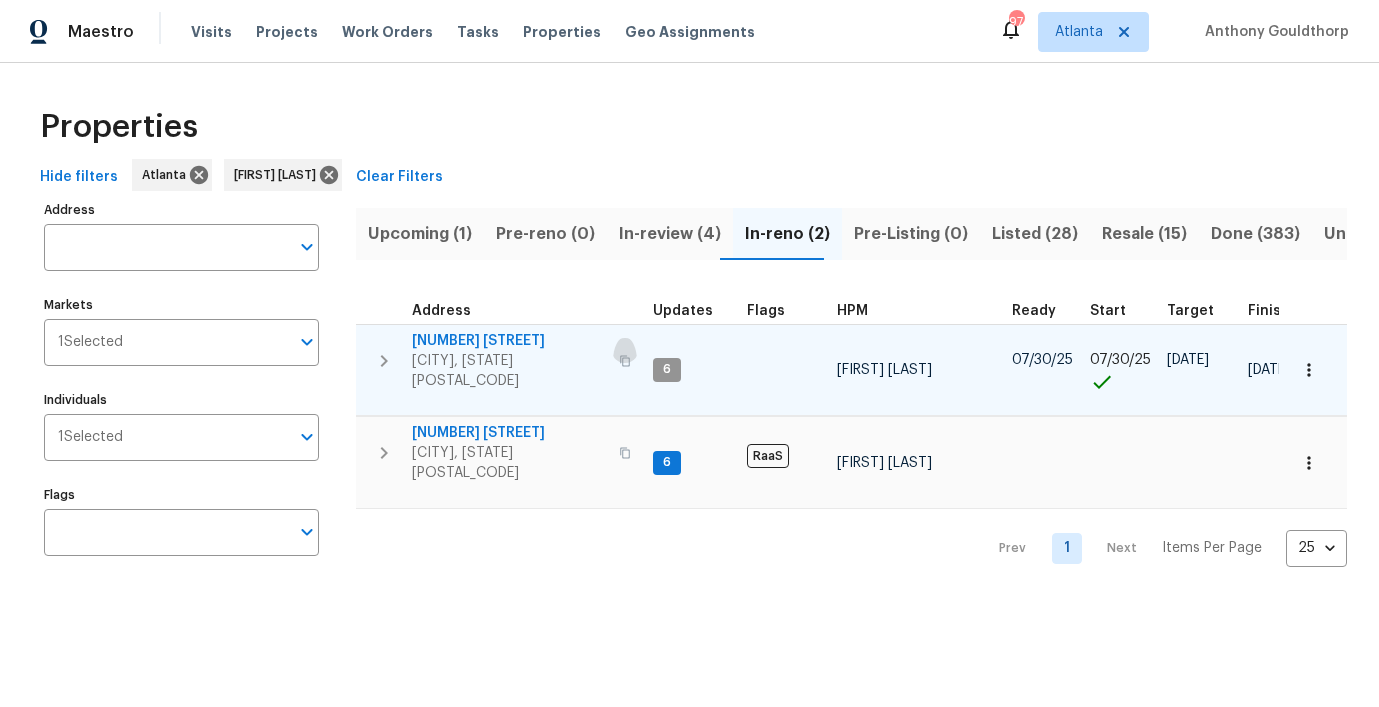 click 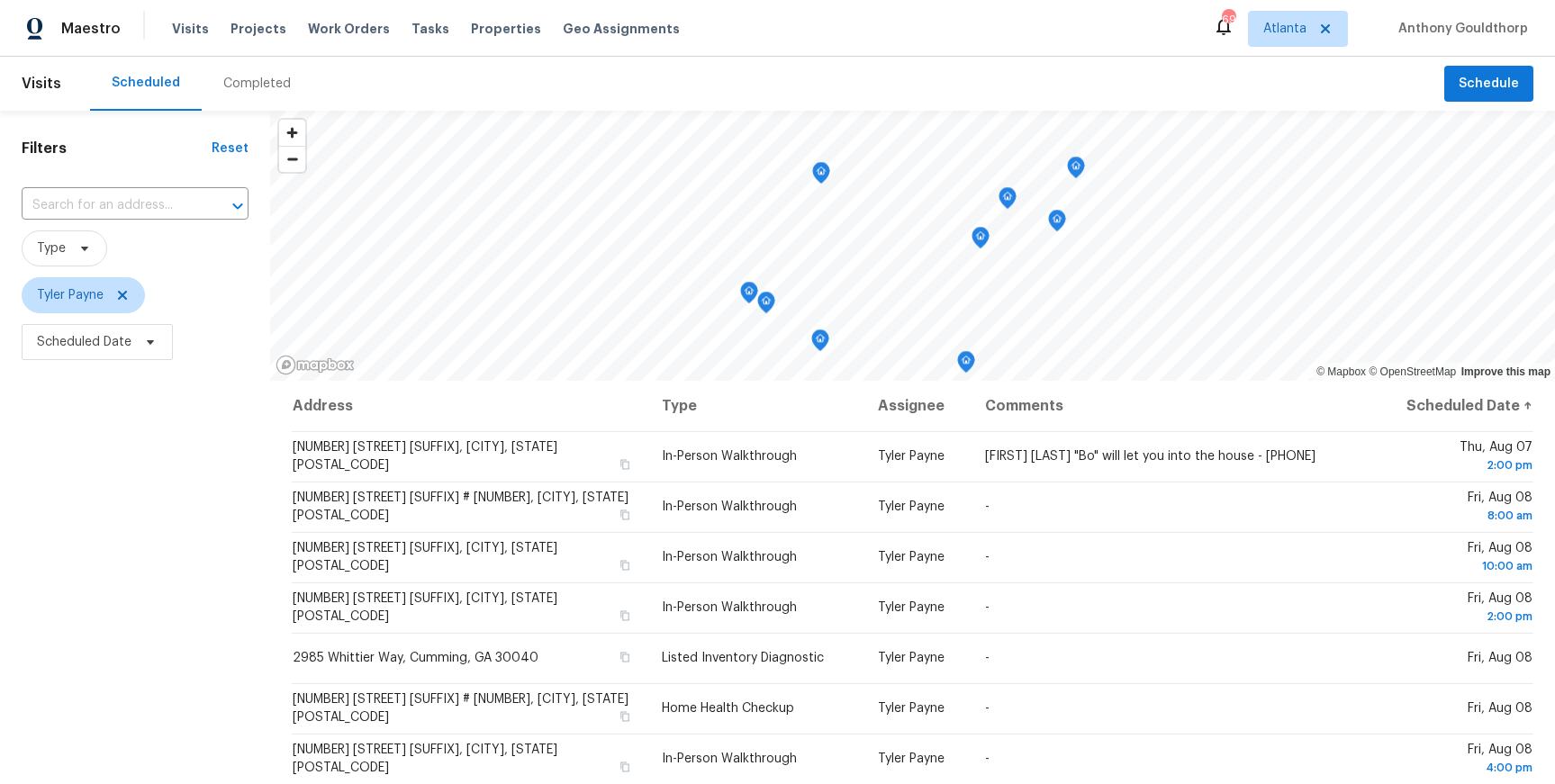 scroll, scrollTop: 0, scrollLeft: 0, axis: both 